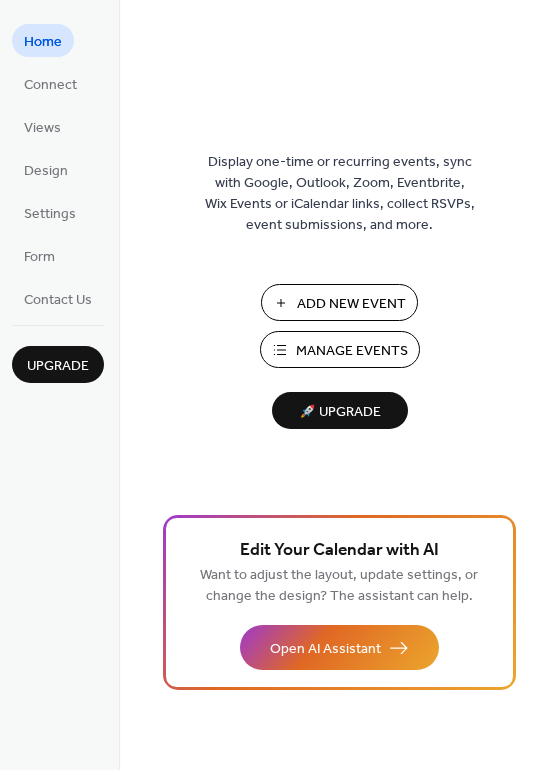 scroll, scrollTop: 0, scrollLeft: 0, axis: both 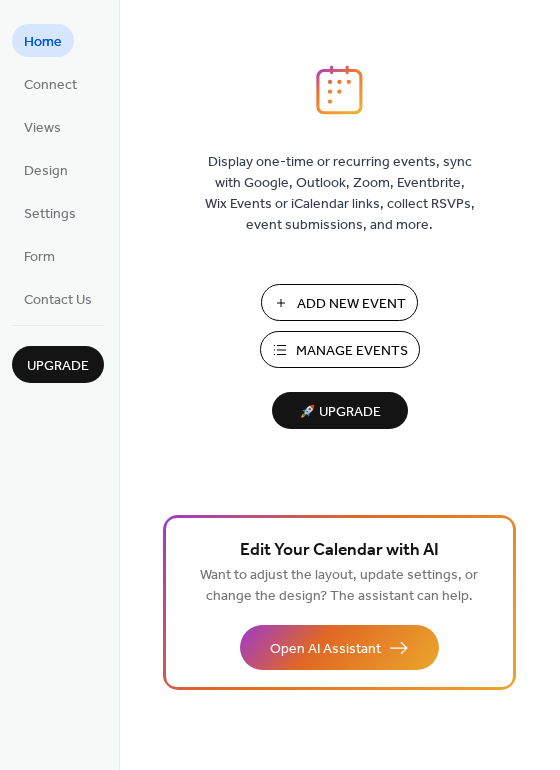 click on "Manage Events" at bounding box center [352, 351] 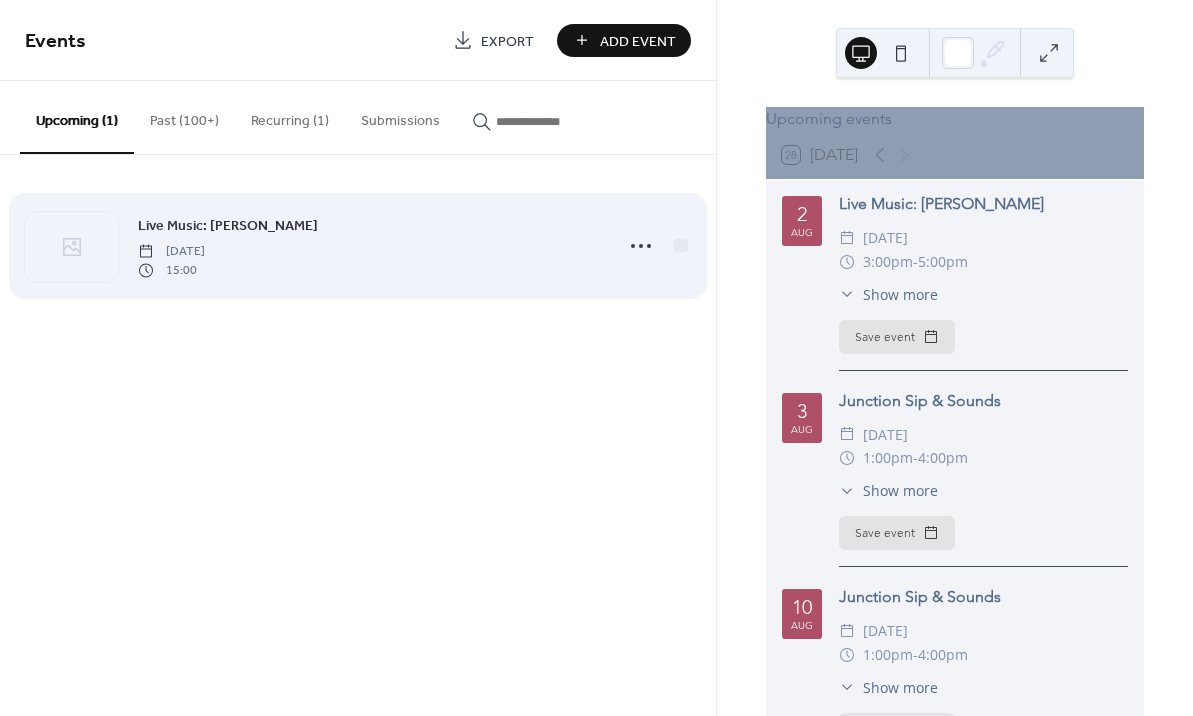 scroll, scrollTop: 0, scrollLeft: 0, axis: both 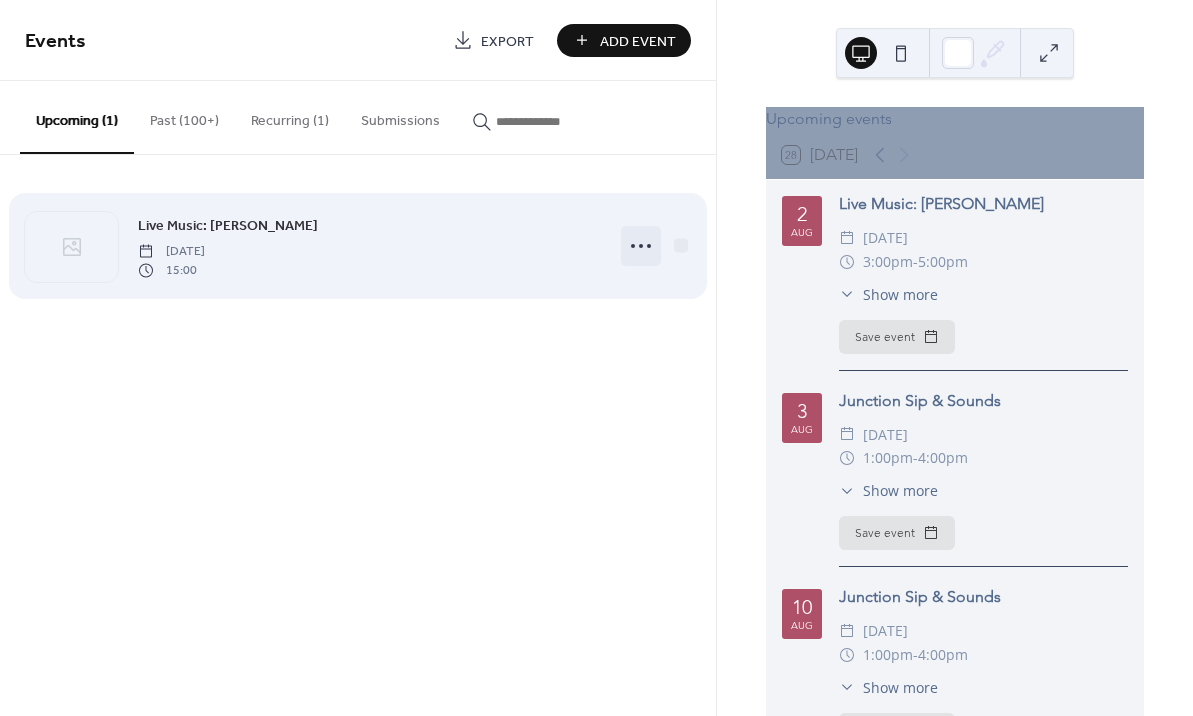 click 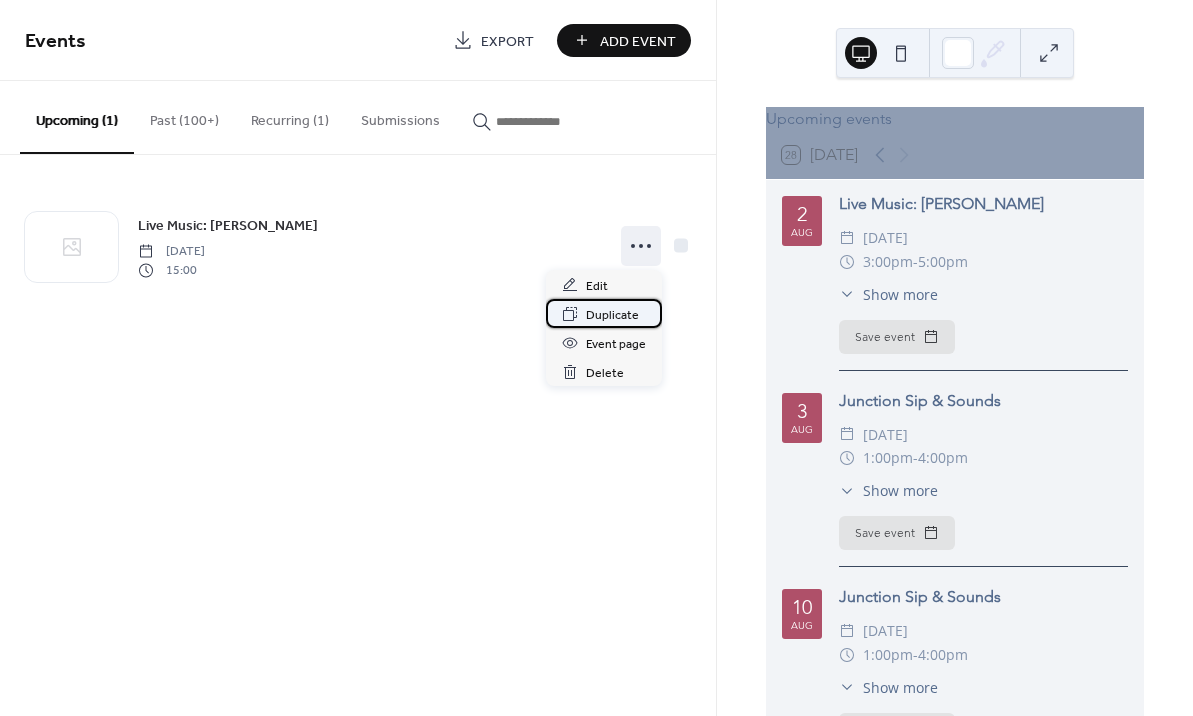 click on "Duplicate" at bounding box center (612, 315) 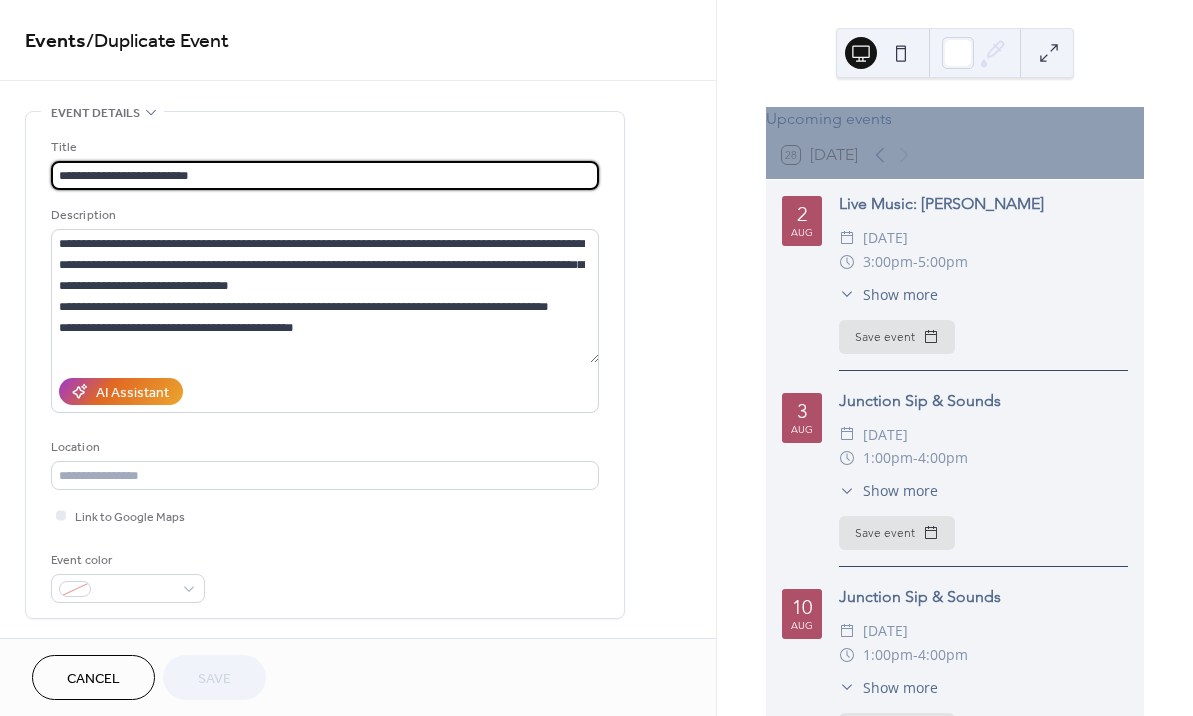 click on "**********" at bounding box center (325, 175) 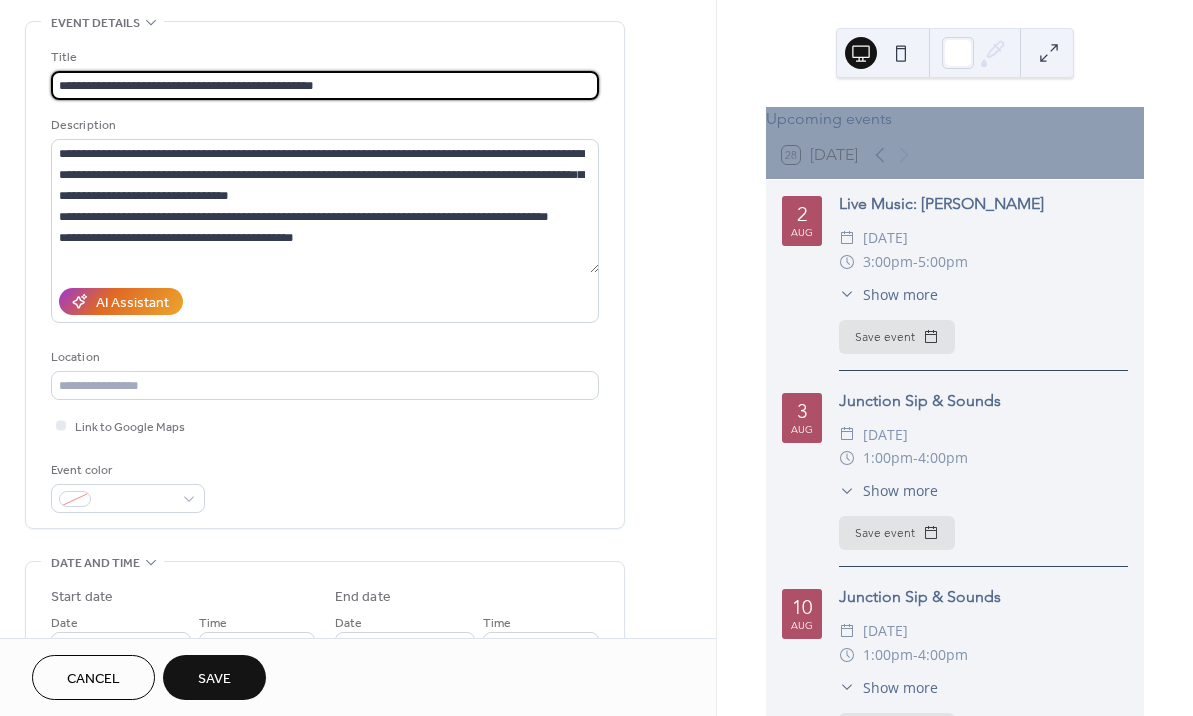 scroll, scrollTop: 211, scrollLeft: 0, axis: vertical 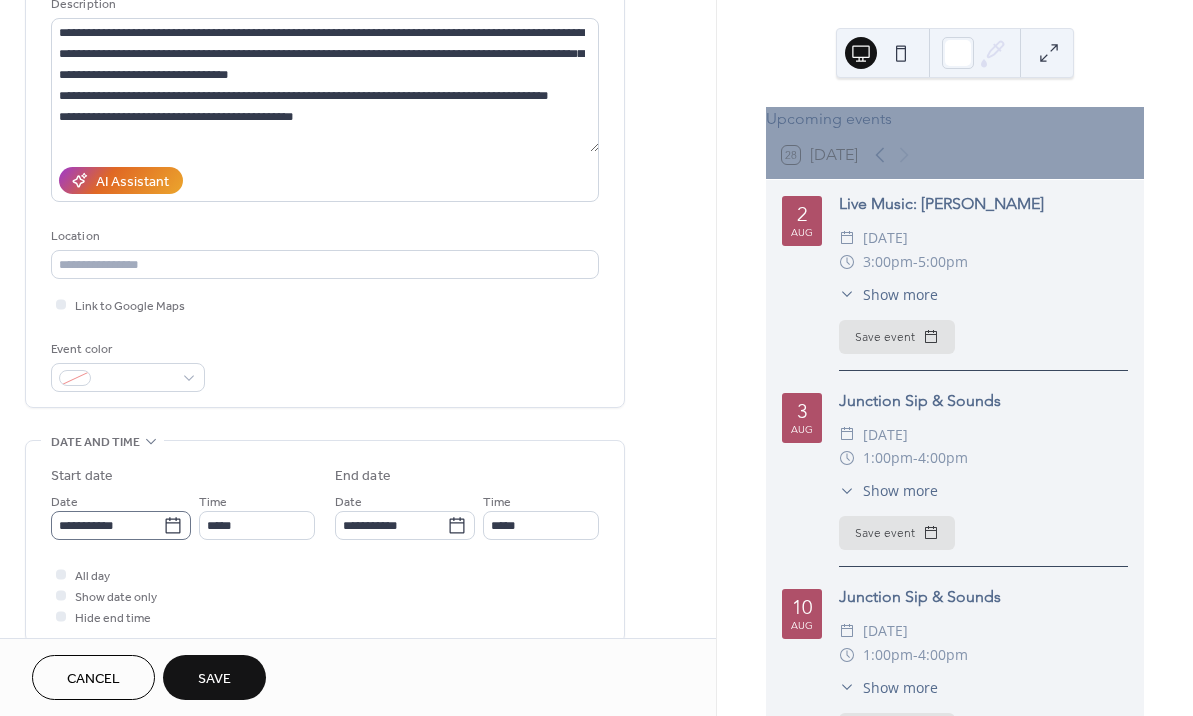 type on "**********" 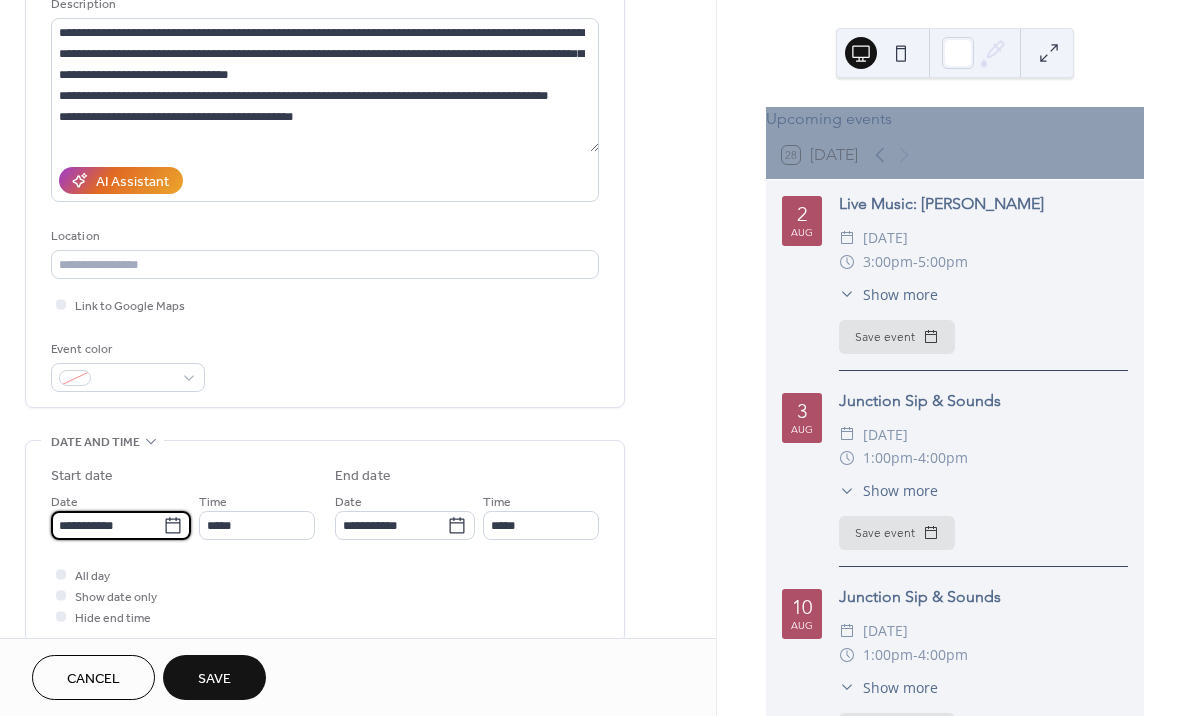 click on "**********" at bounding box center [107, 525] 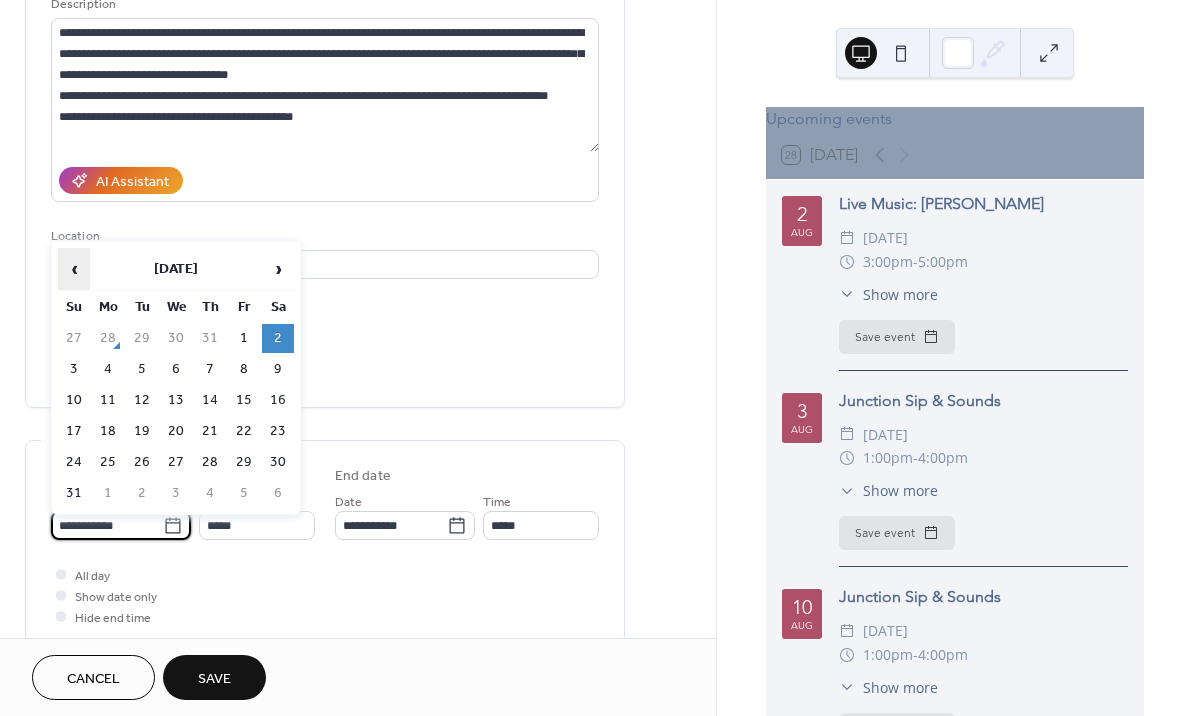 click on "‹" at bounding box center (74, 269) 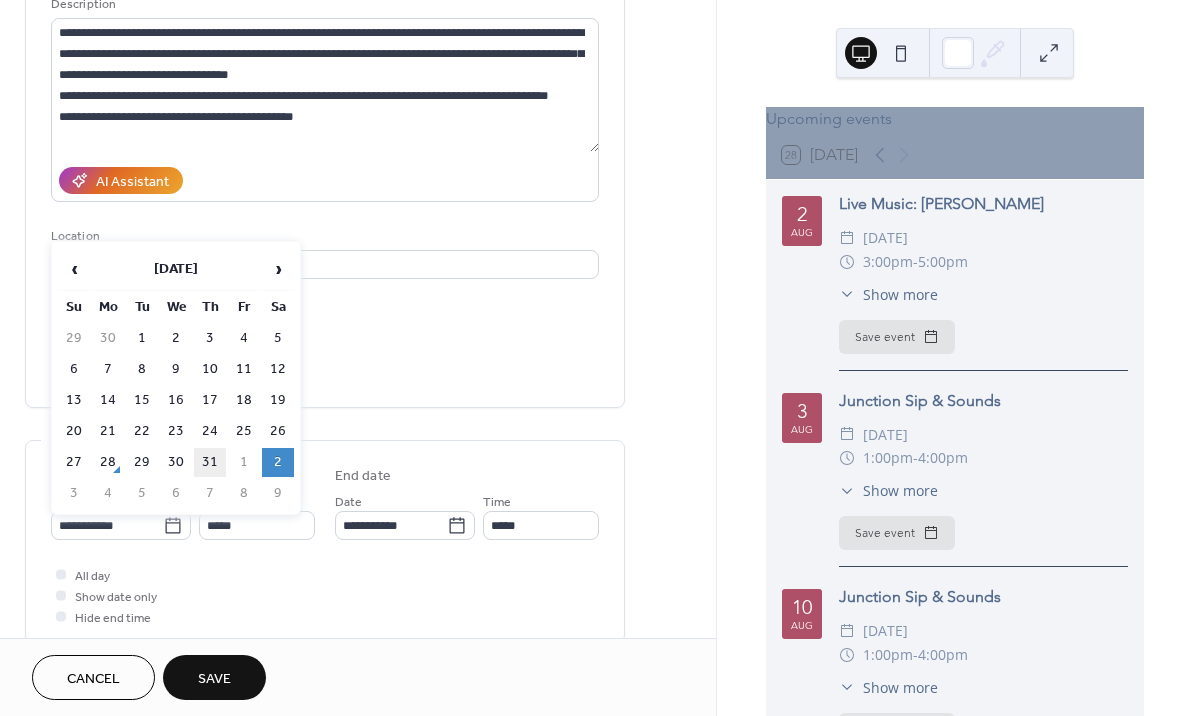 click on "31" at bounding box center [210, 462] 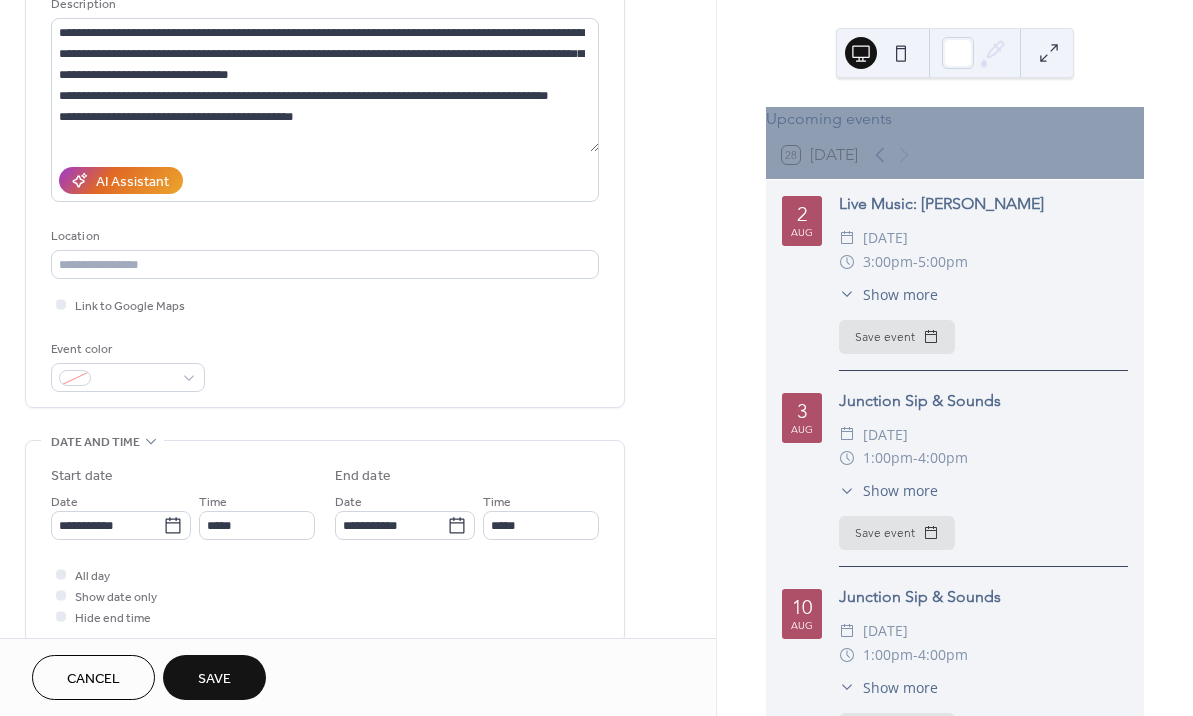 type on "**********" 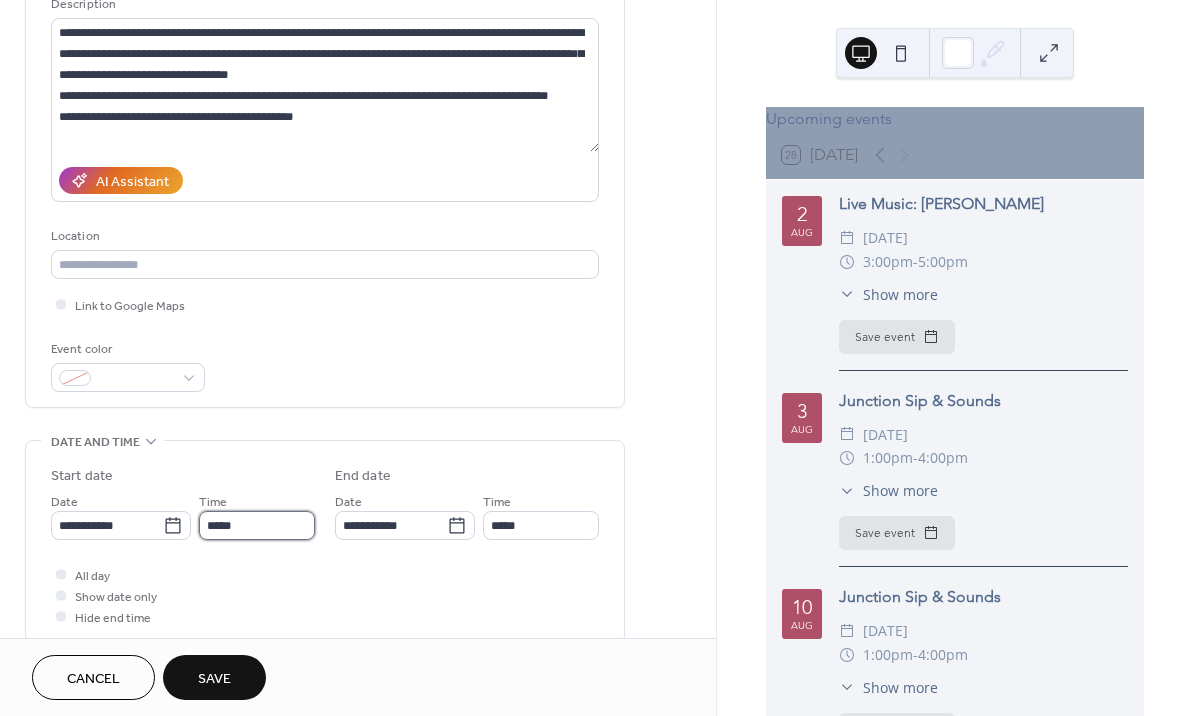 click on "*****" at bounding box center (257, 525) 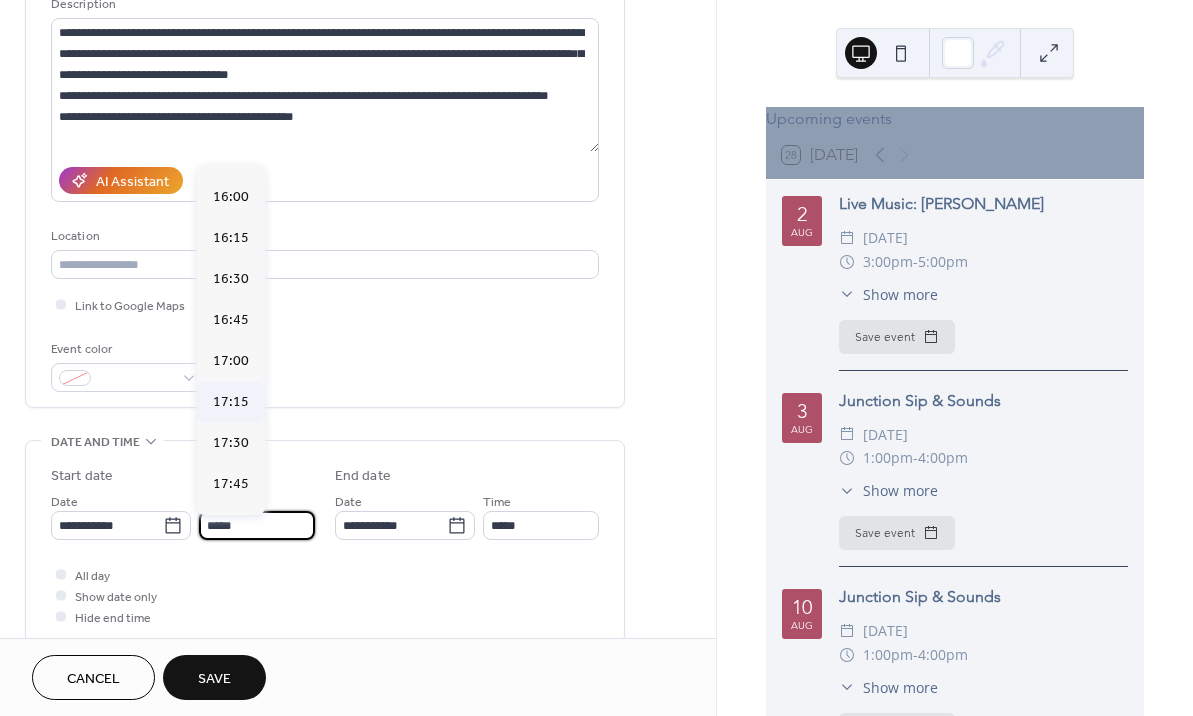 scroll, scrollTop: 2642, scrollLeft: 0, axis: vertical 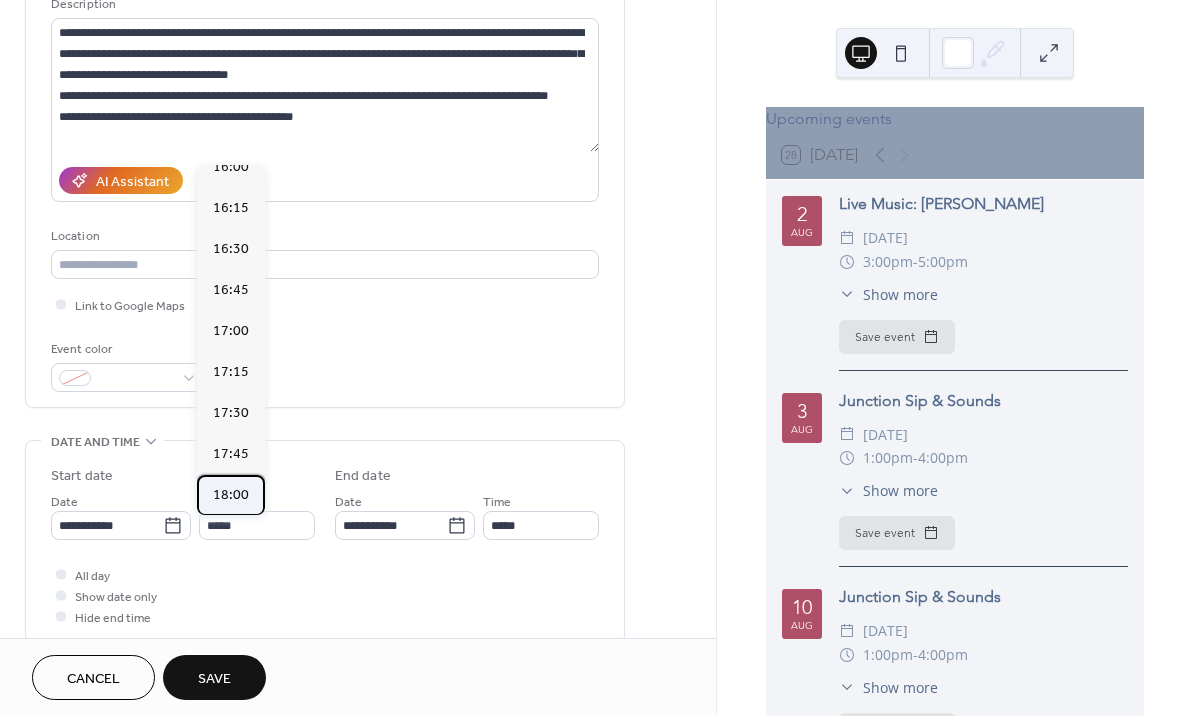 click on "18:00" at bounding box center (231, 495) 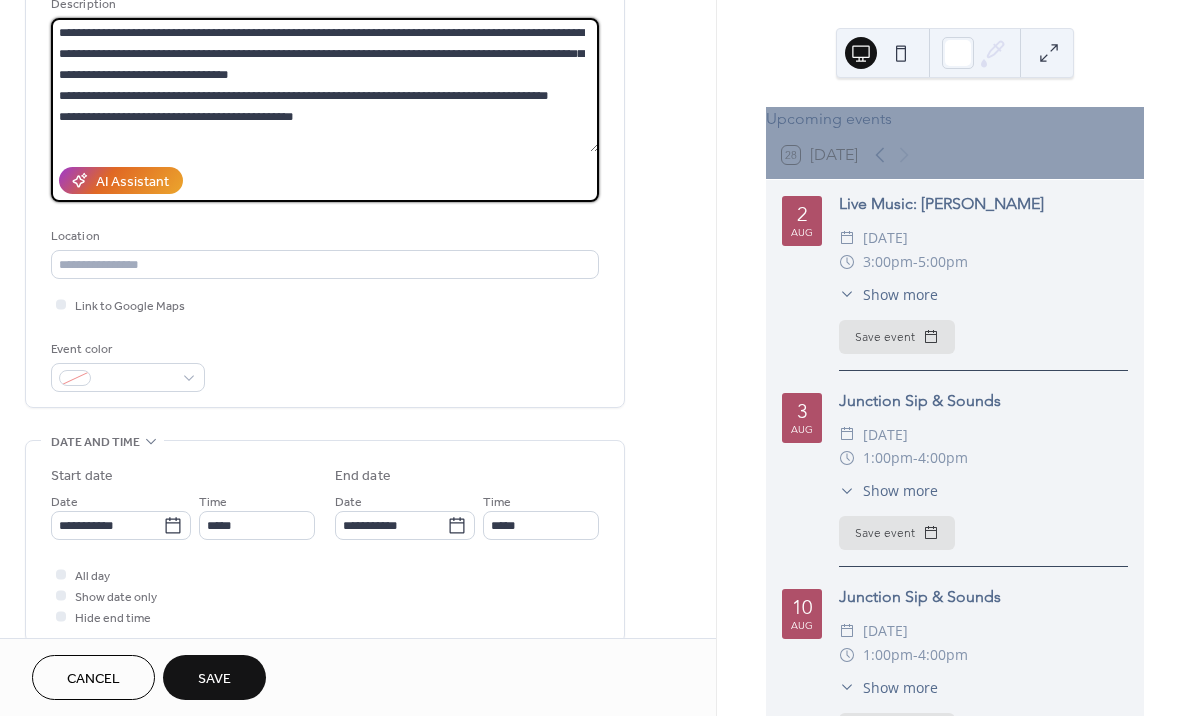 drag, startPoint x: 383, startPoint y: 117, endPoint x: 32, endPoint y: 10, distance: 366.94687 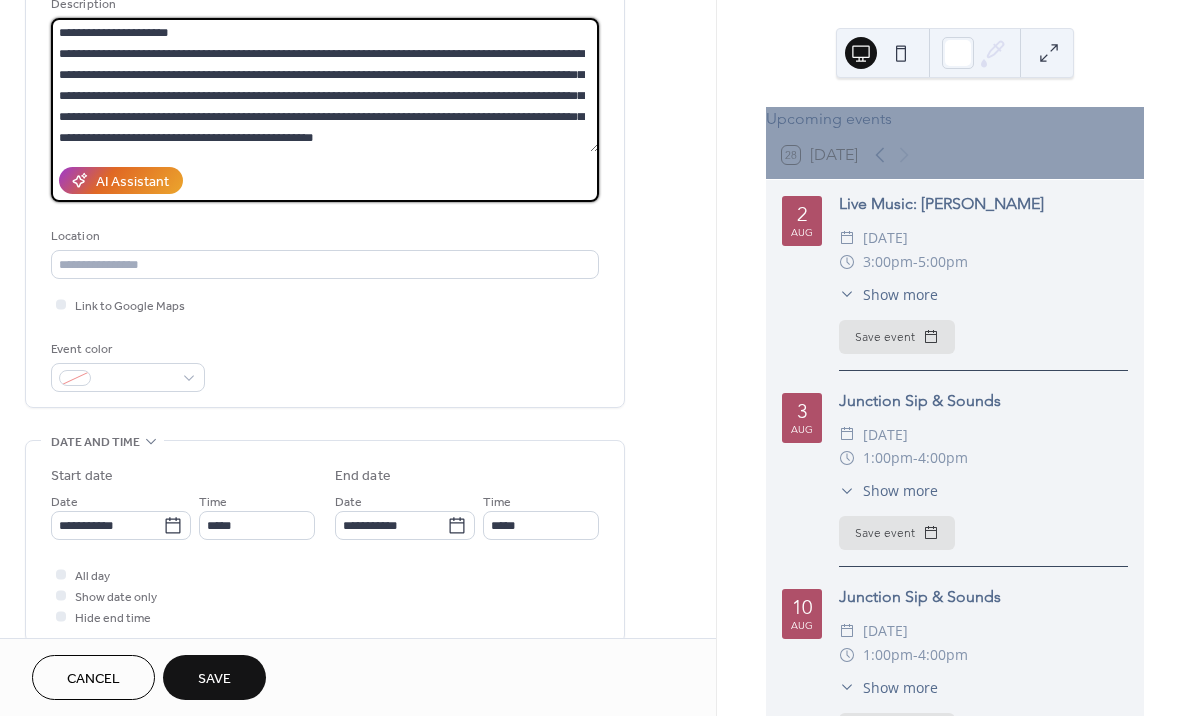 scroll, scrollTop: 42, scrollLeft: 0, axis: vertical 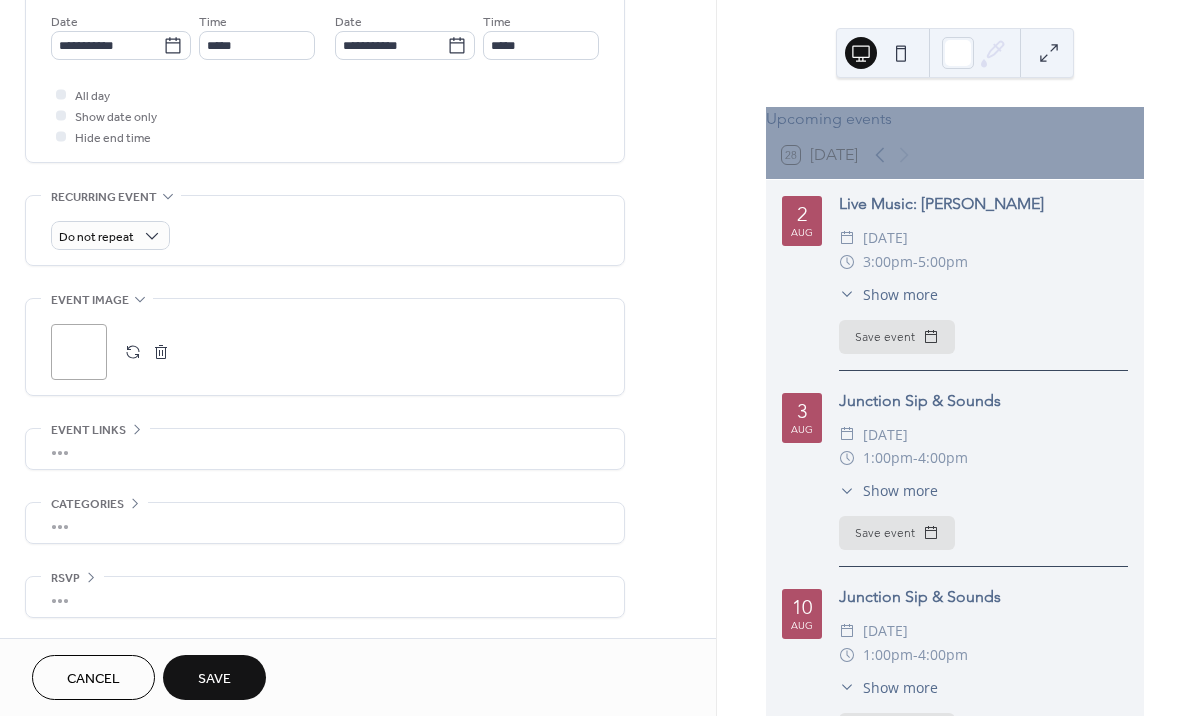 type on "**********" 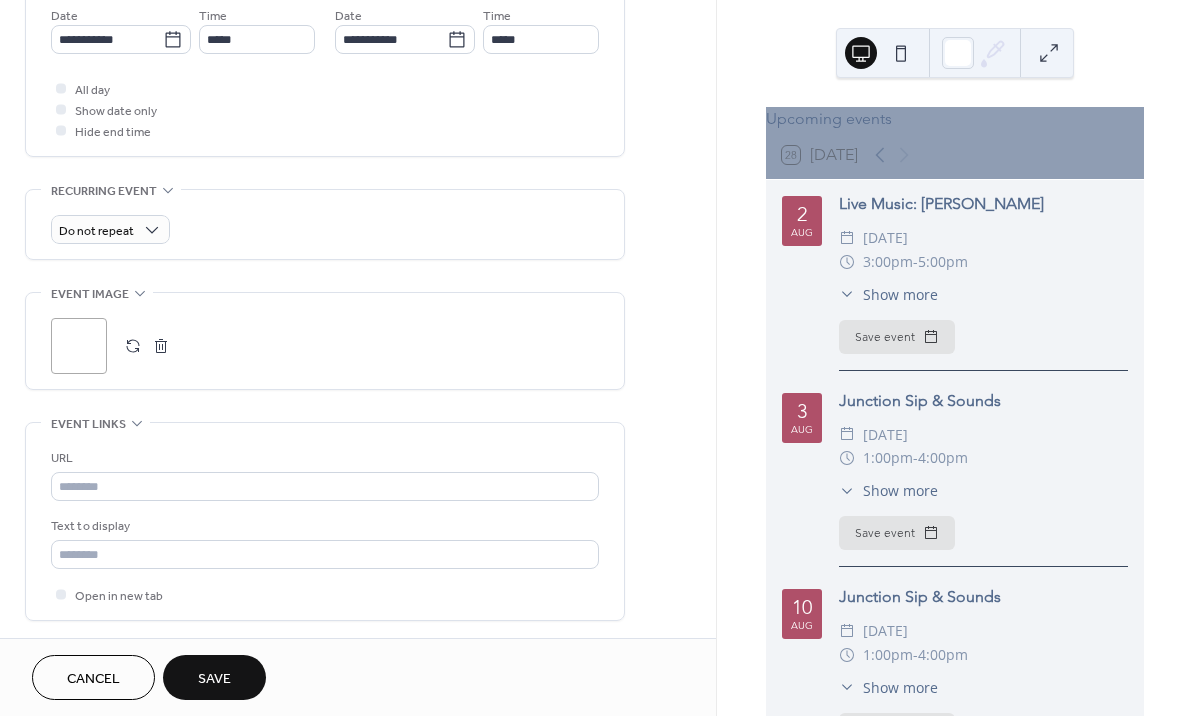scroll, scrollTop: 695, scrollLeft: 0, axis: vertical 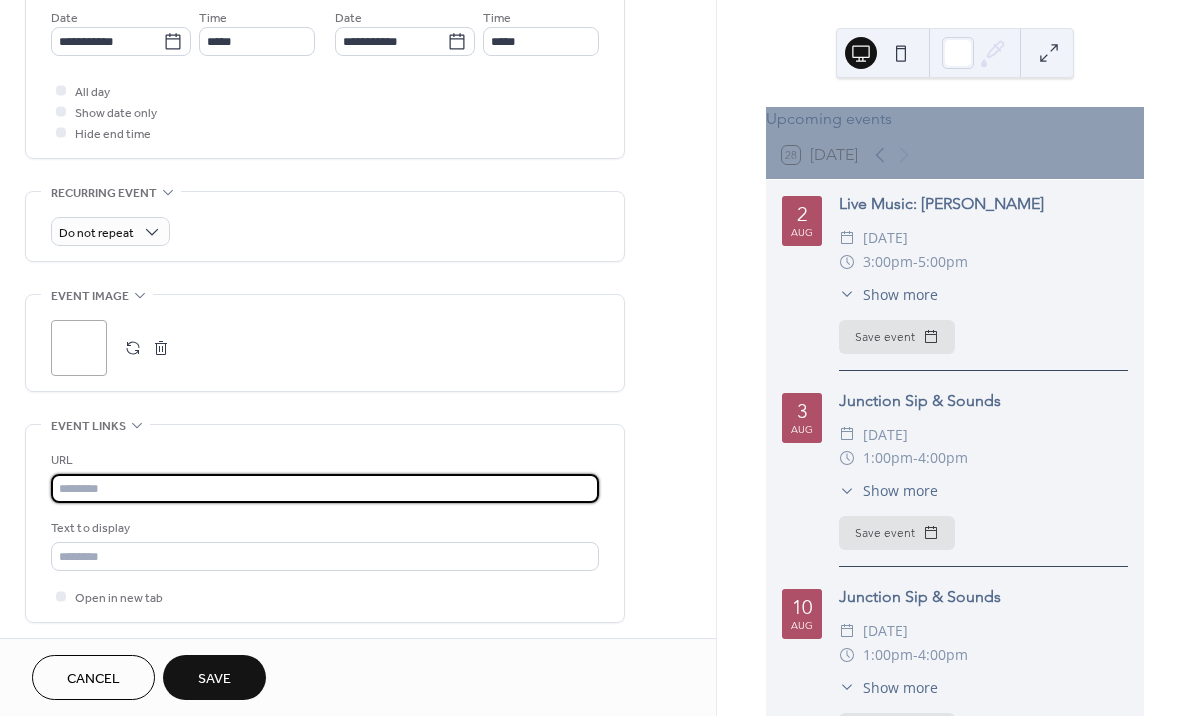 click at bounding box center [325, 488] 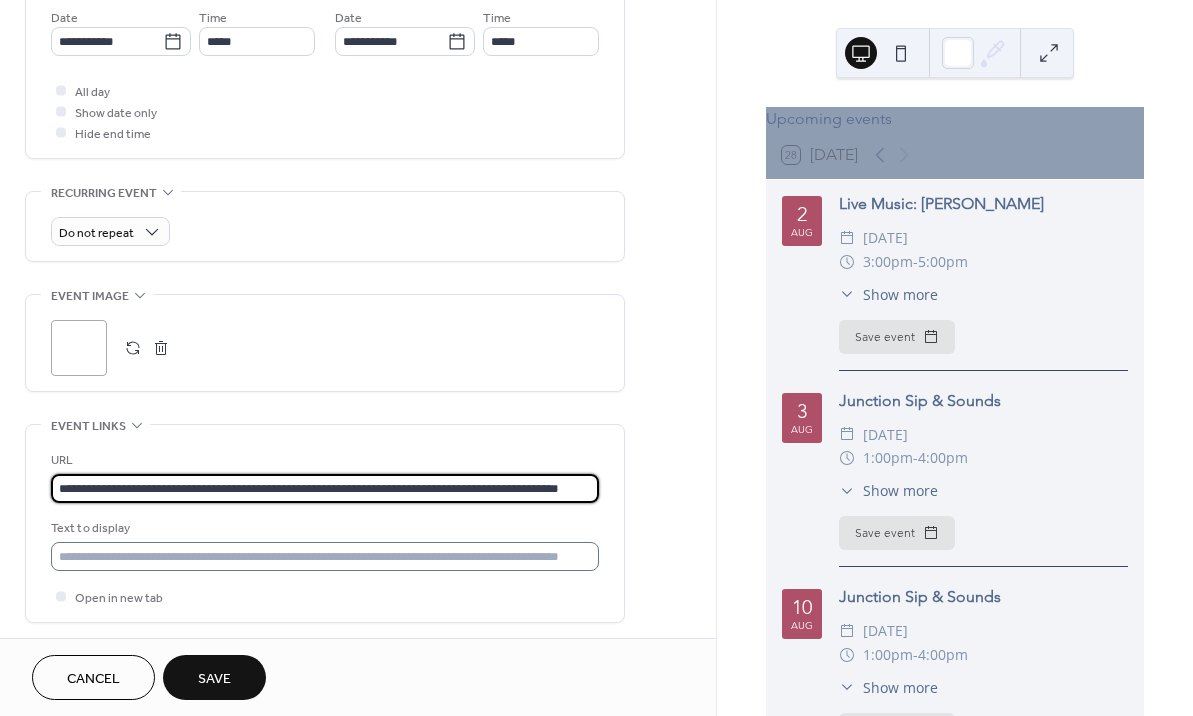 type on "**********" 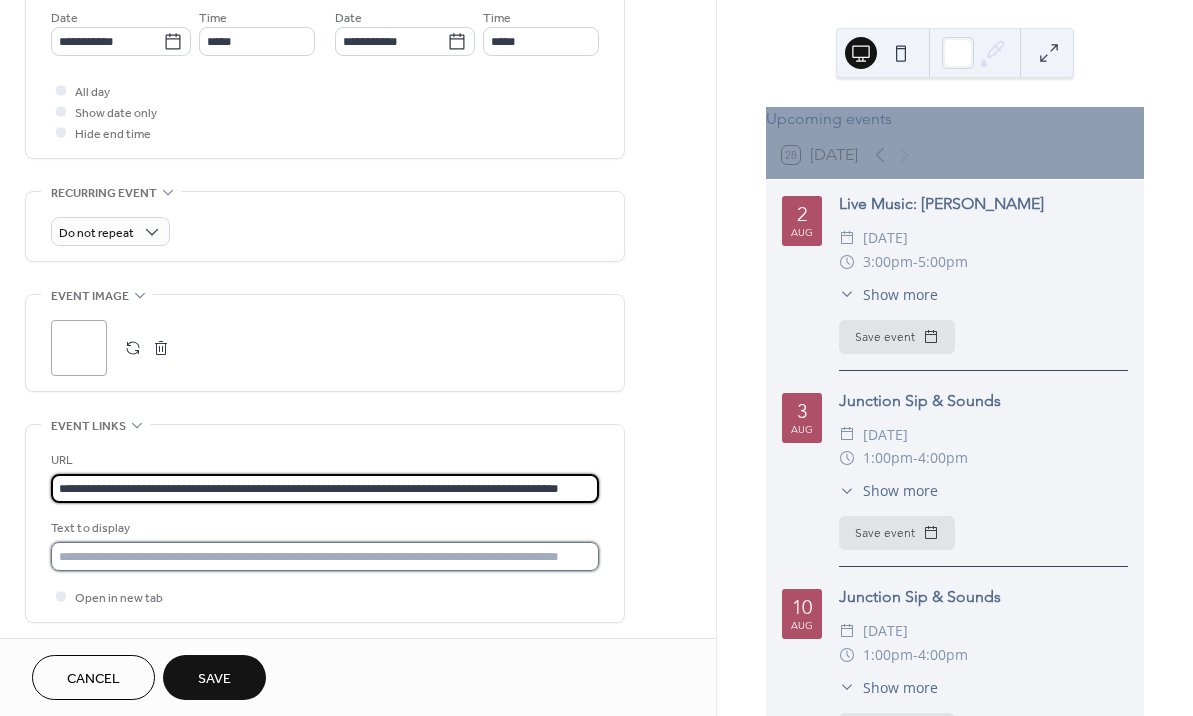 click at bounding box center [325, 556] 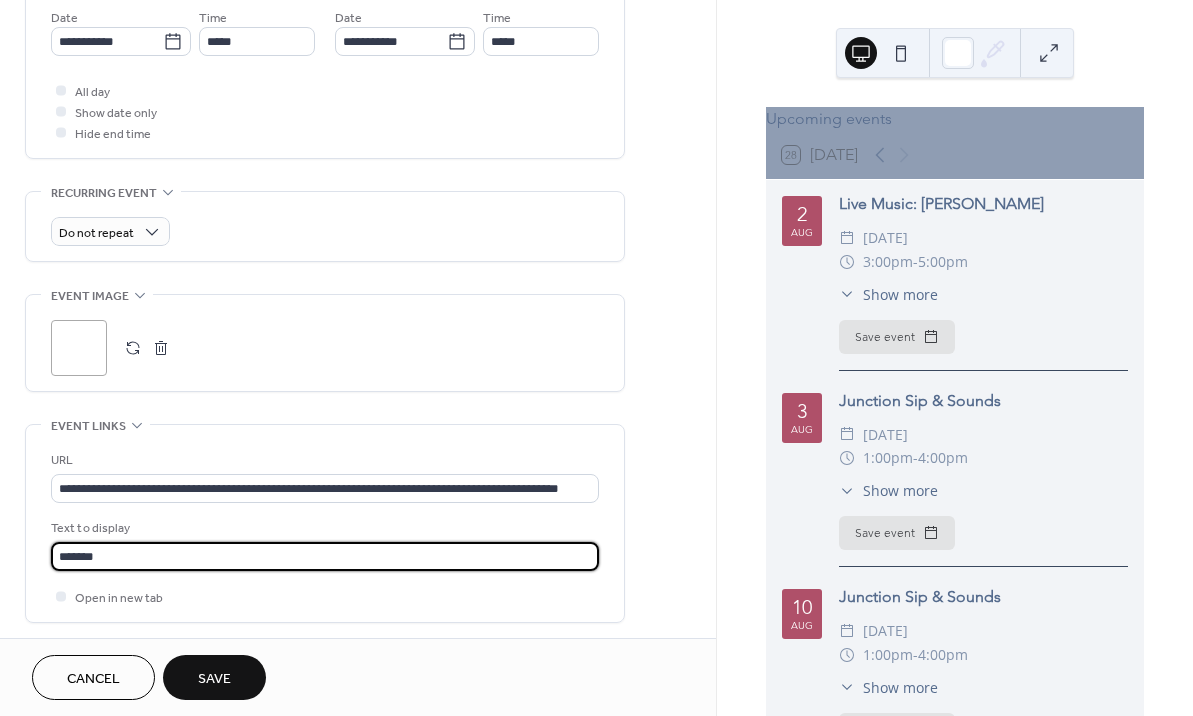 type on "*******" 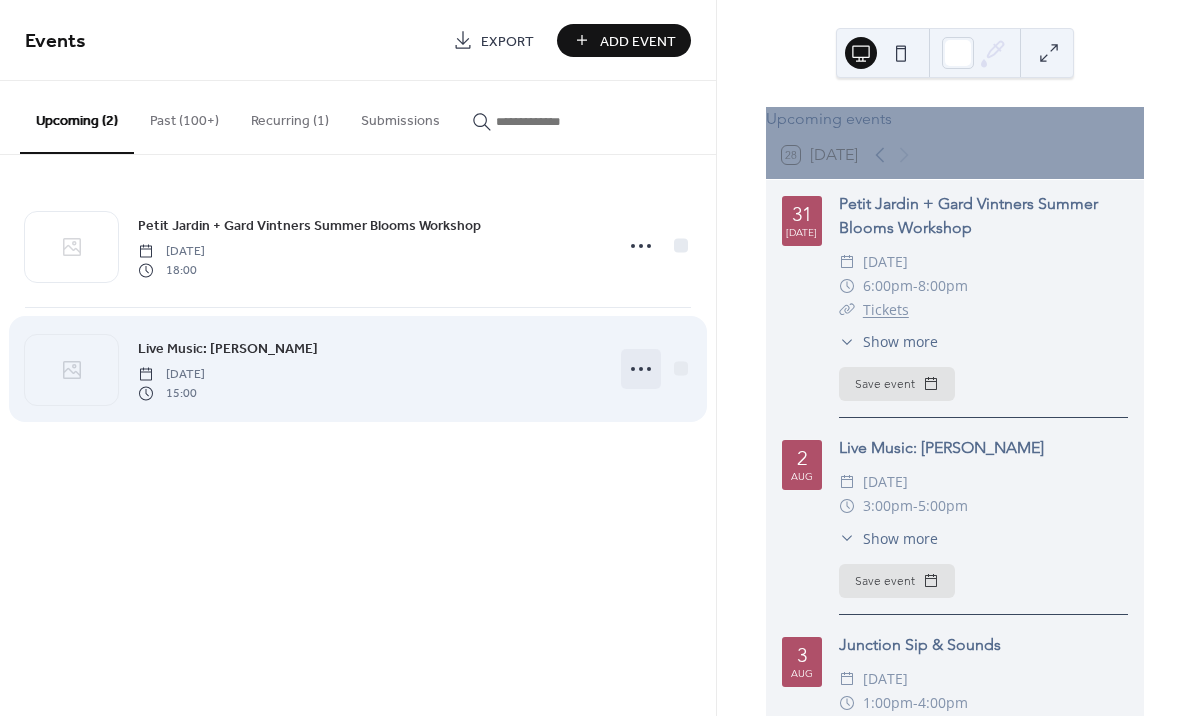 click 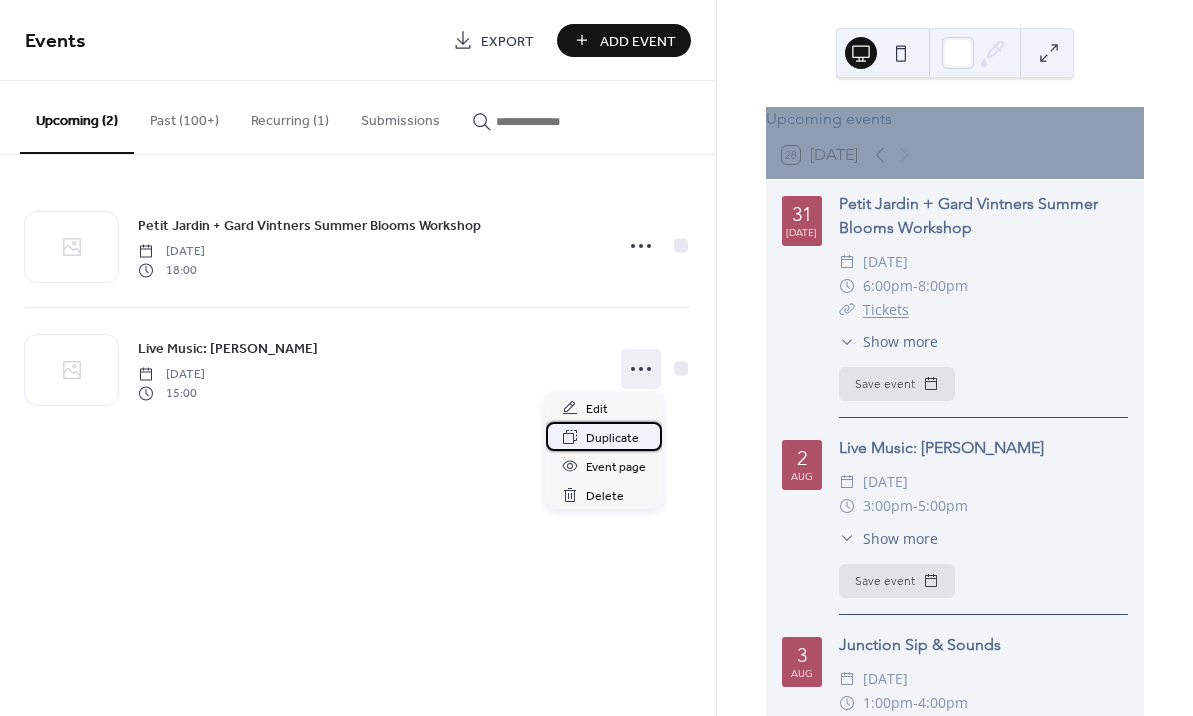 click on "Duplicate" at bounding box center (612, 438) 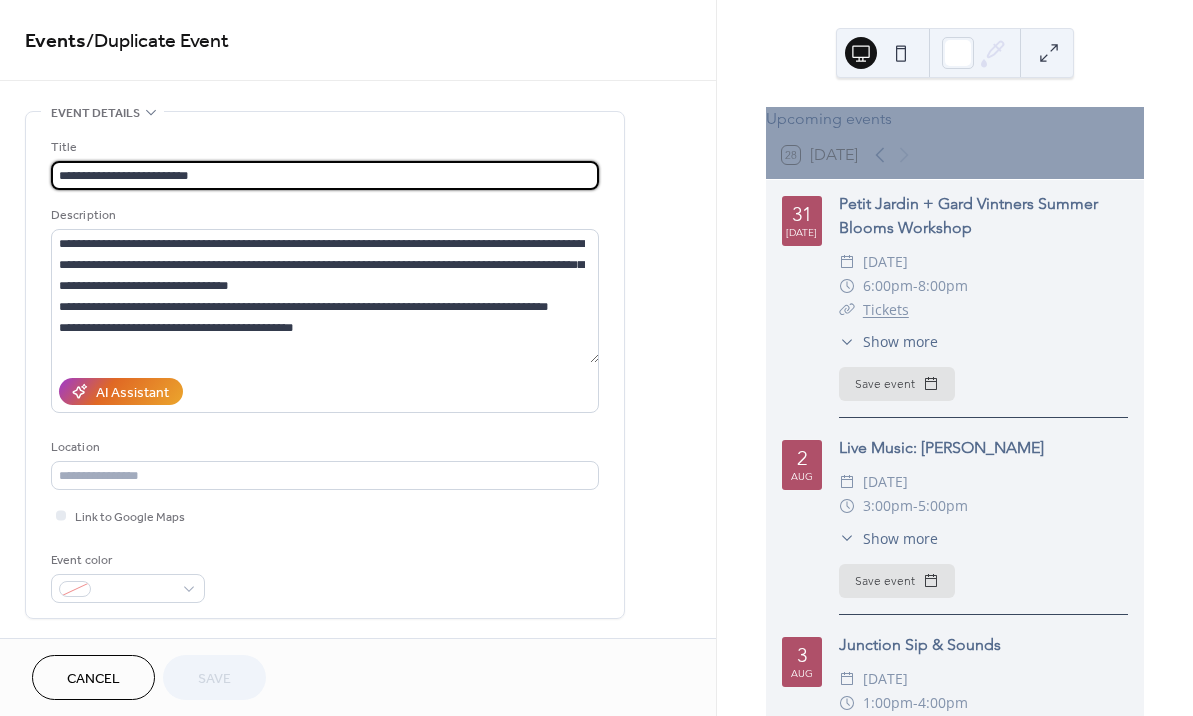 click on "**********" at bounding box center (325, 175) 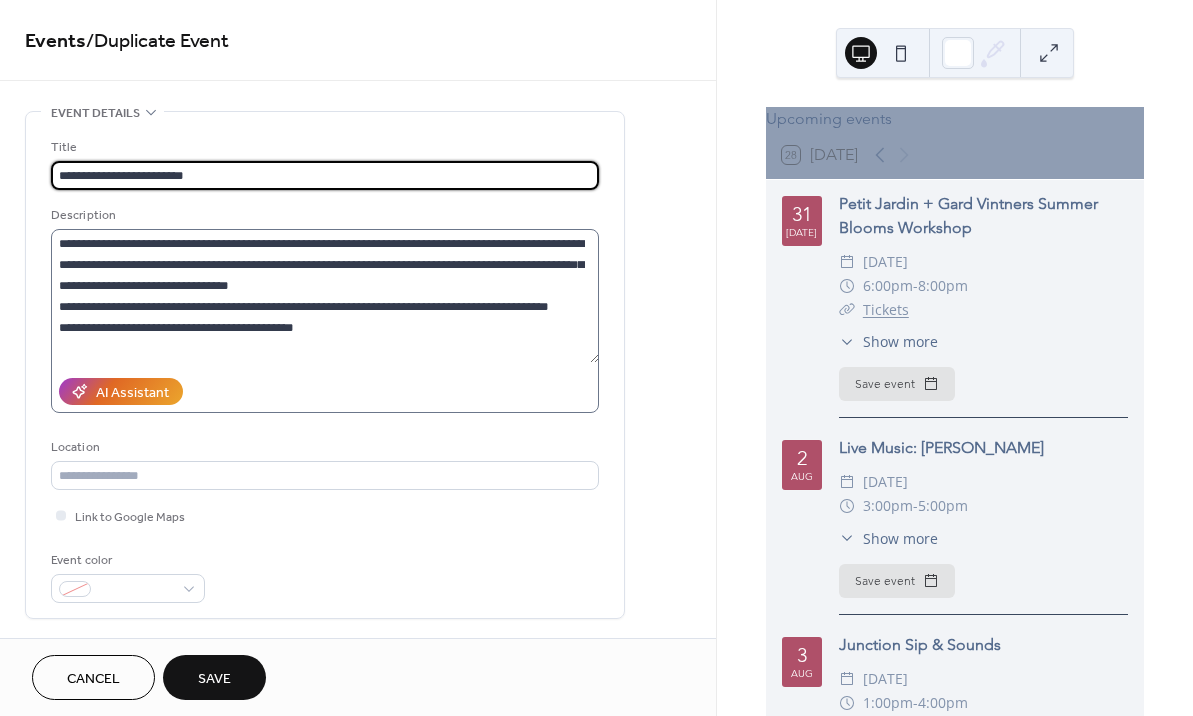 type on "**********" 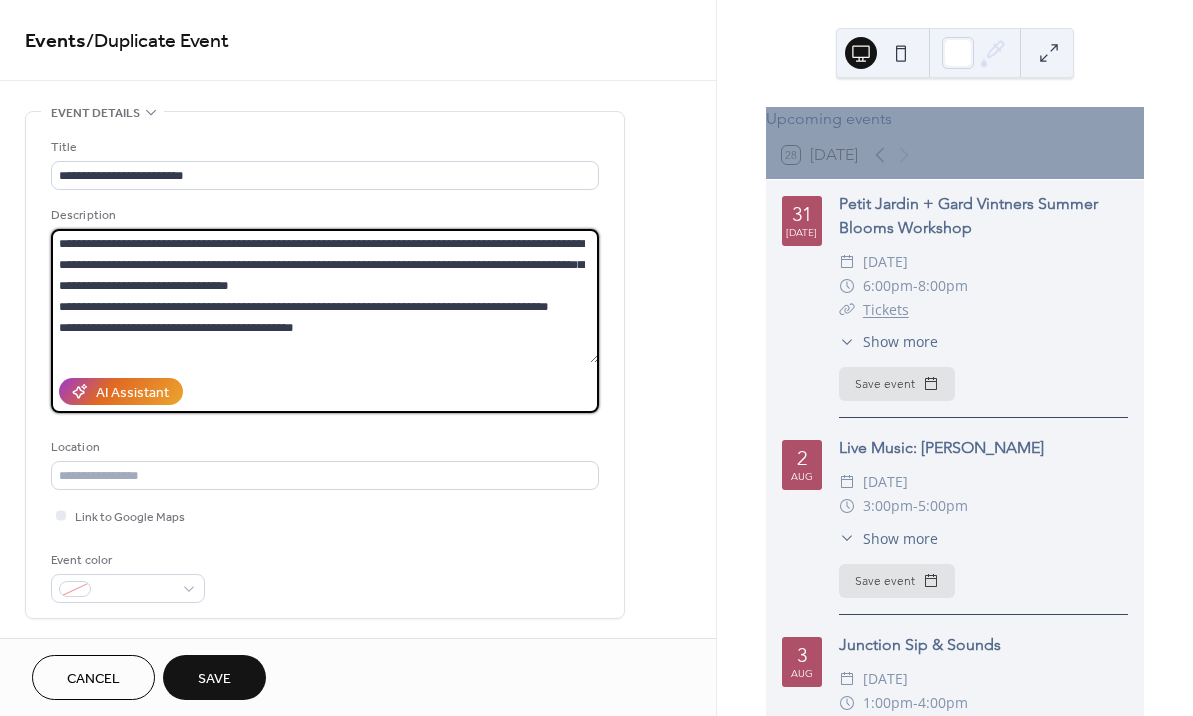drag, startPoint x: 339, startPoint y: 336, endPoint x: 42, endPoint y: 227, distance: 316.37003 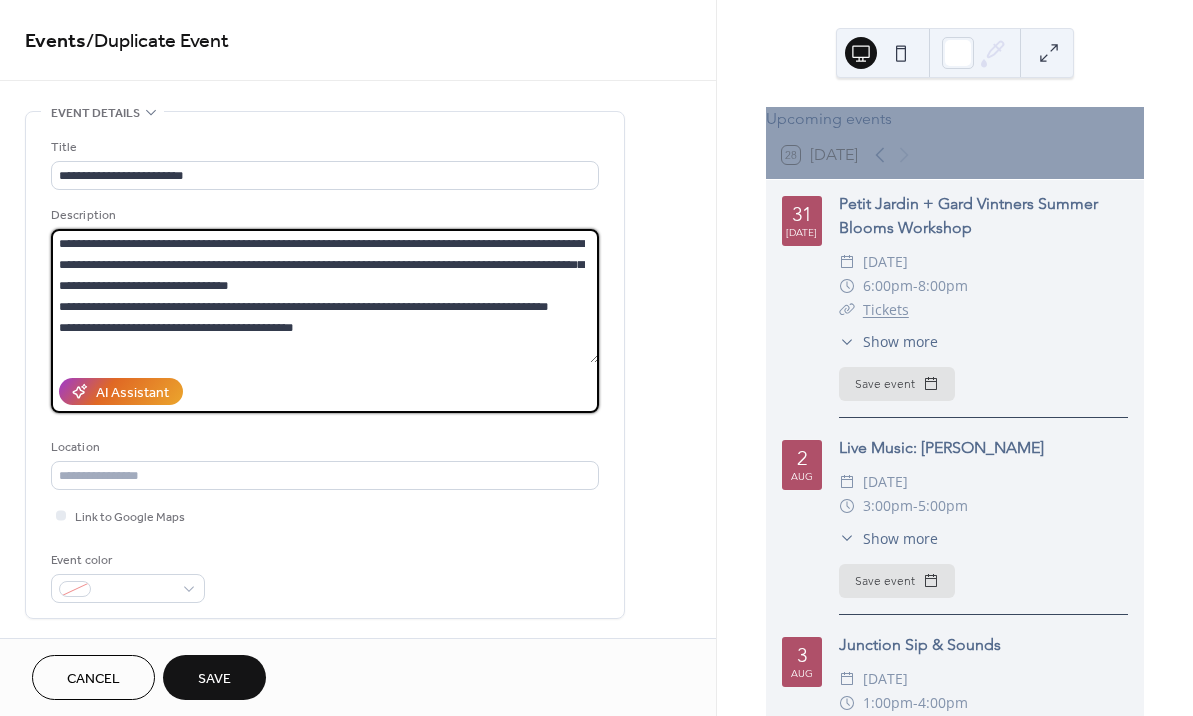 click on "**********" at bounding box center (325, 365) 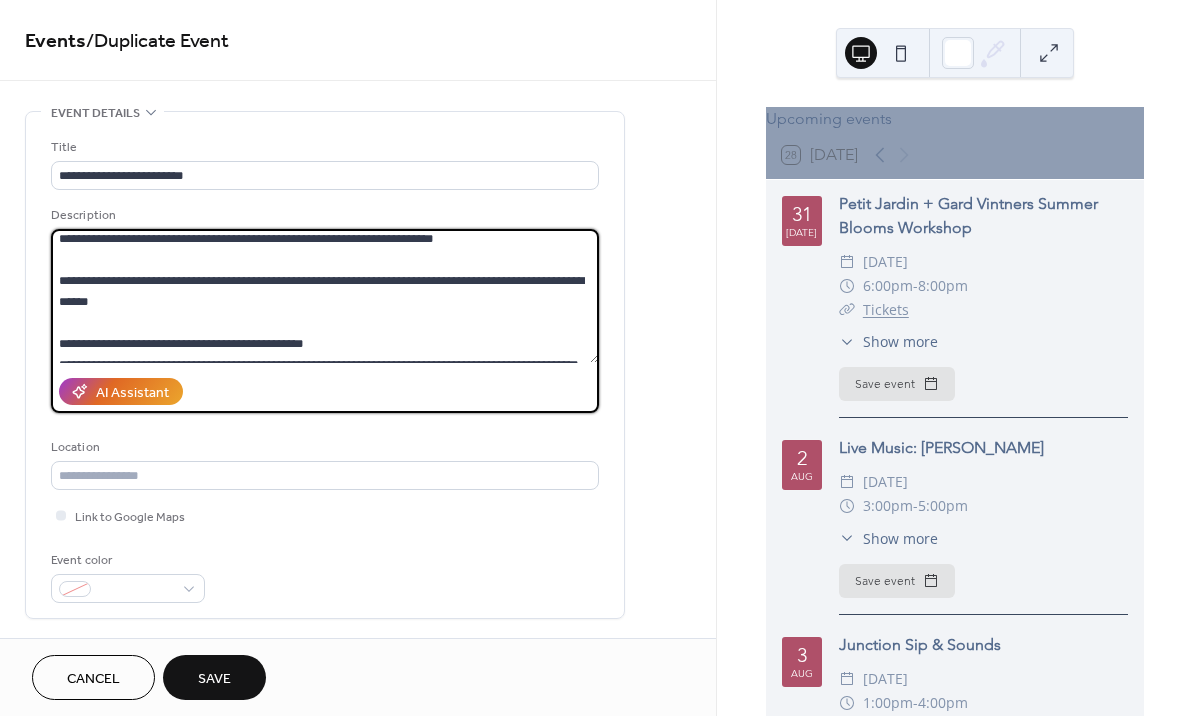 scroll, scrollTop: 70, scrollLeft: 0, axis: vertical 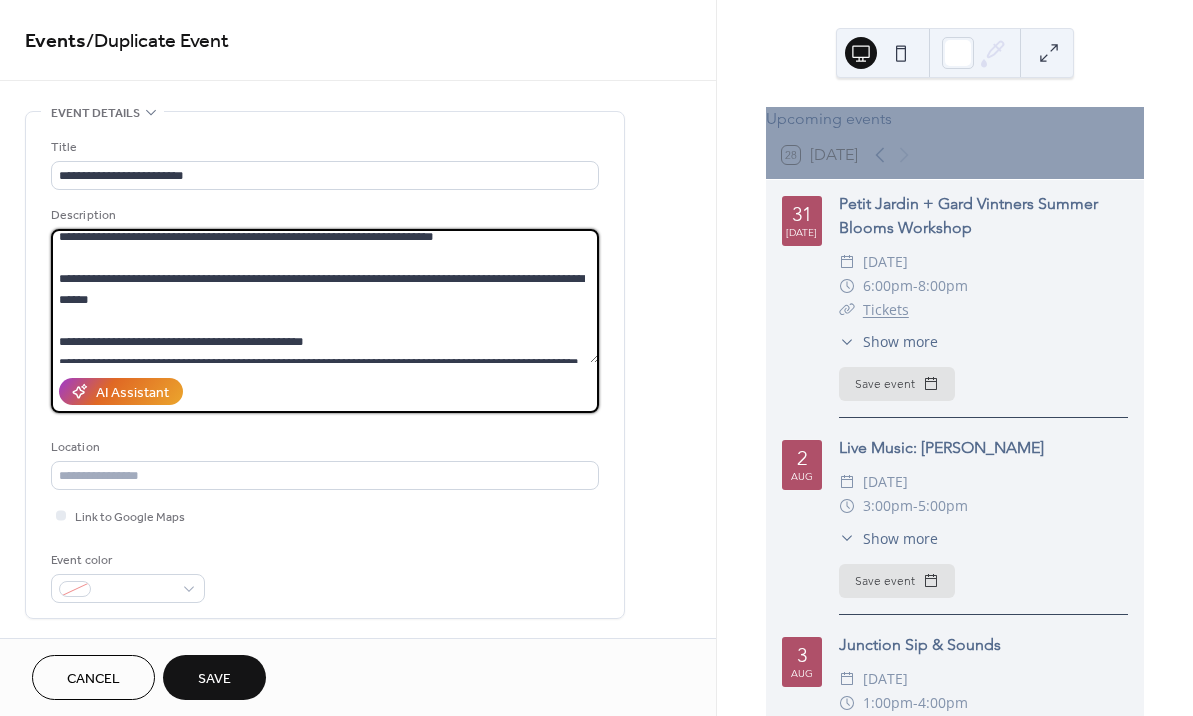 drag, startPoint x: 214, startPoint y: 308, endPoint x: 227, endPoint y: 278, distance: 32.695564 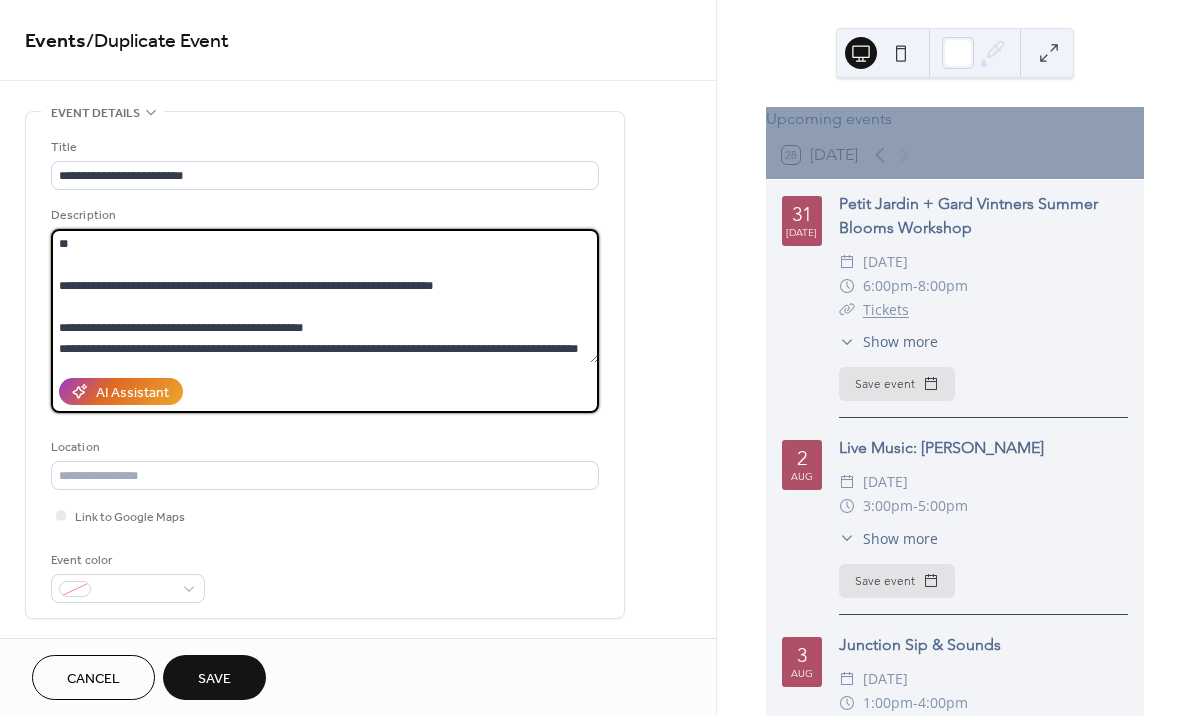 scroll, scrollTop: 42, scrollLeft: 0, axis: vertical 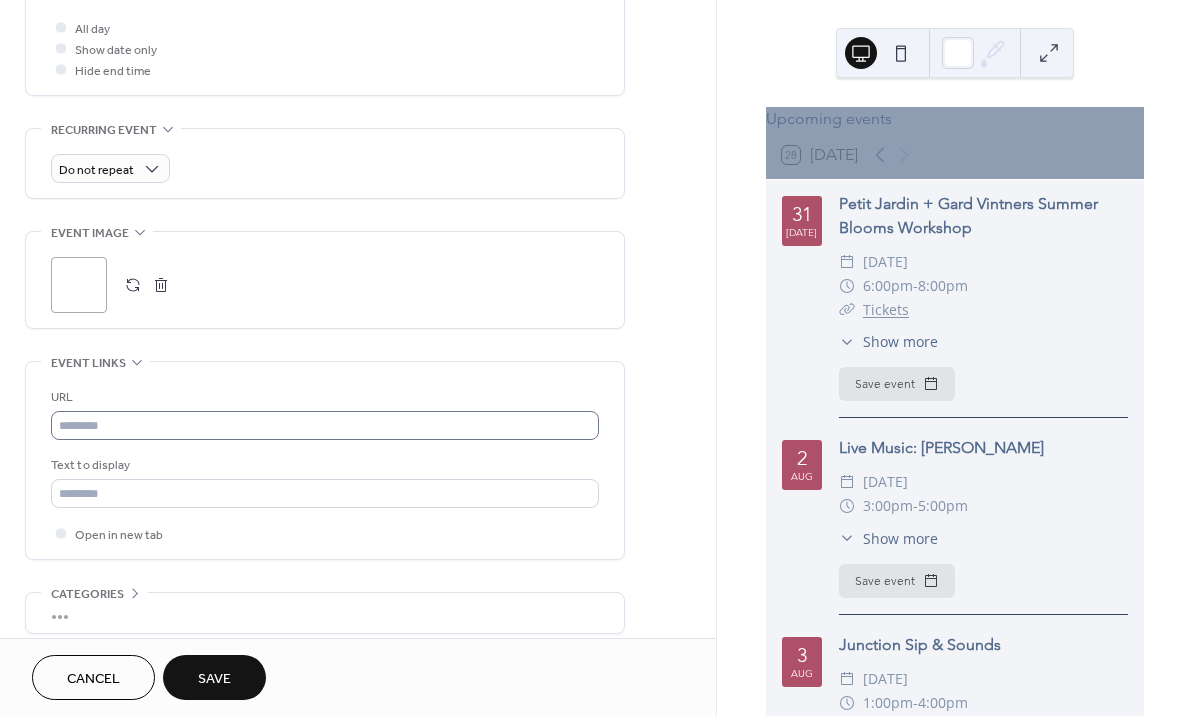 type on "**********" 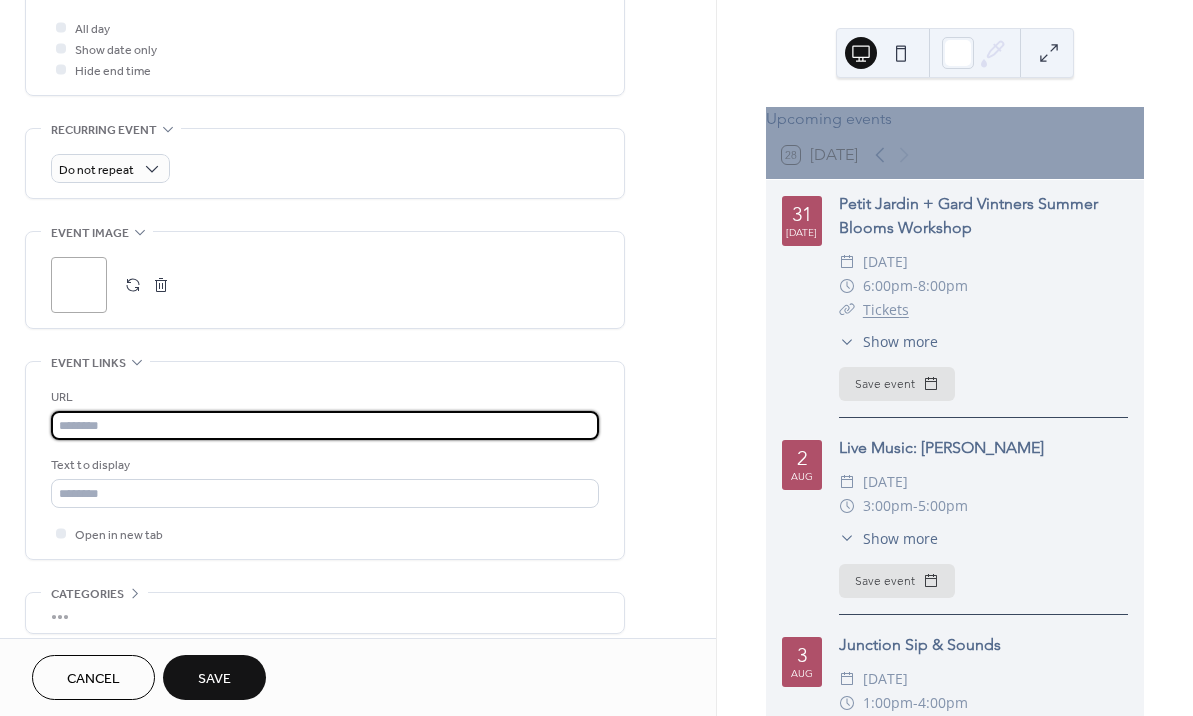 click at bounding box center (325, 425) 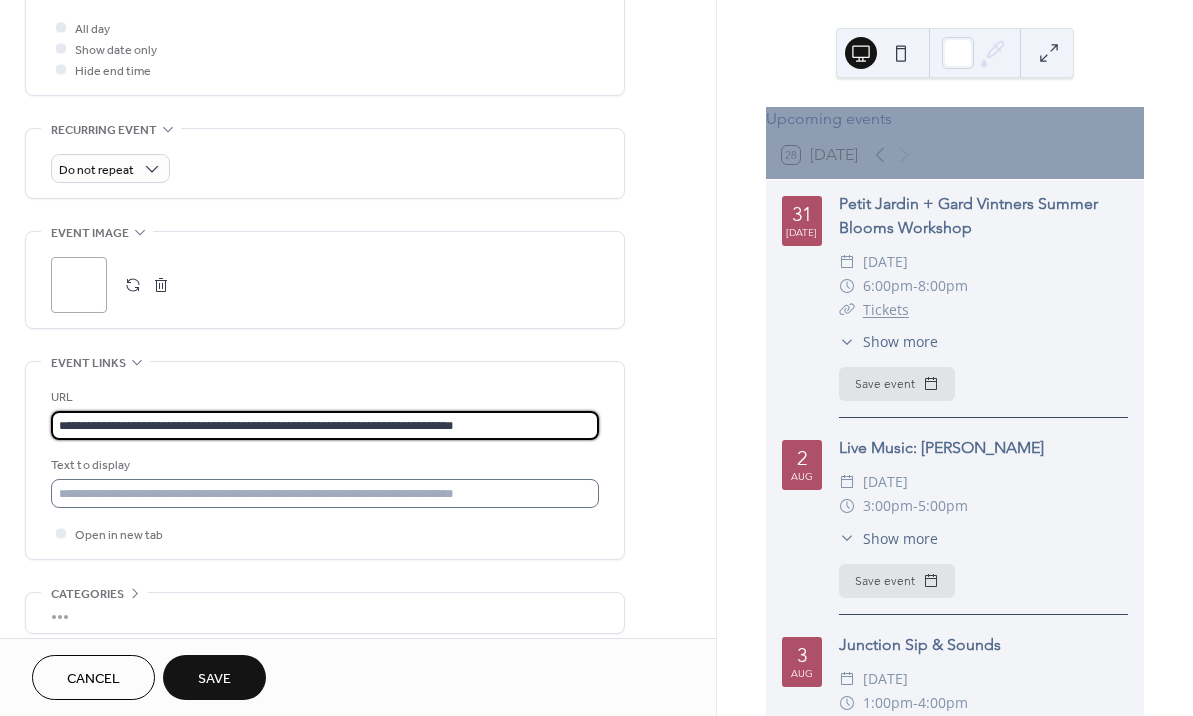 type on "**********" 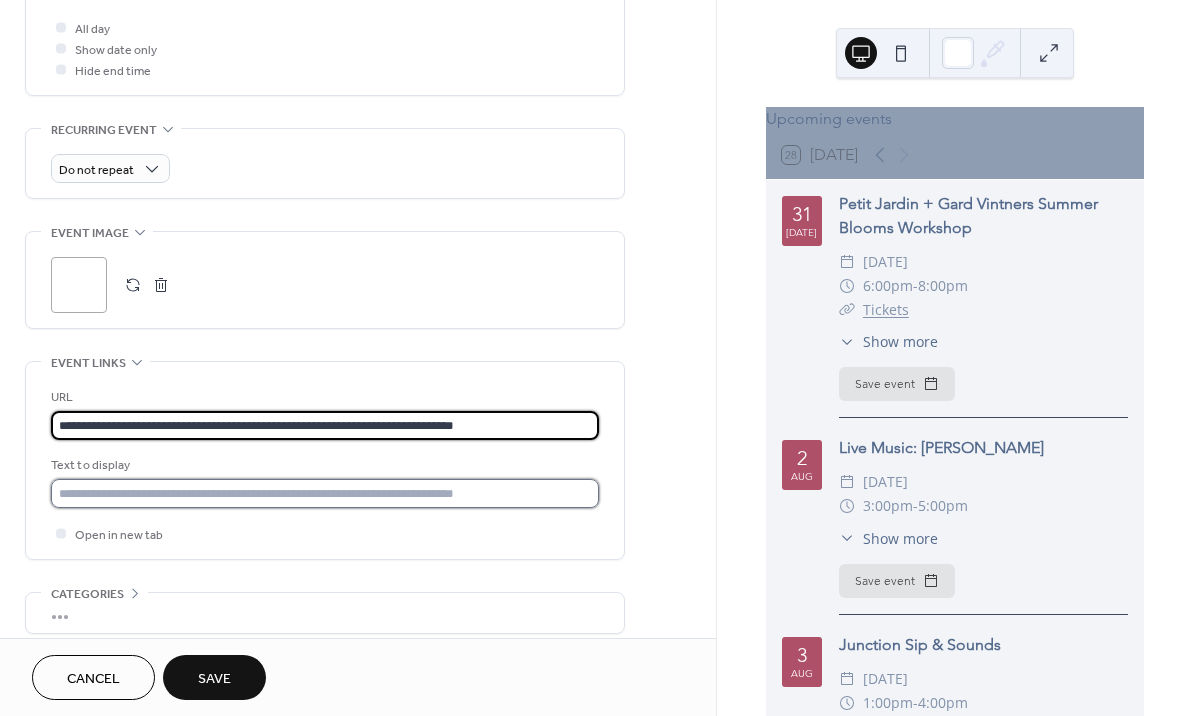click at bounding box center [325, 493] 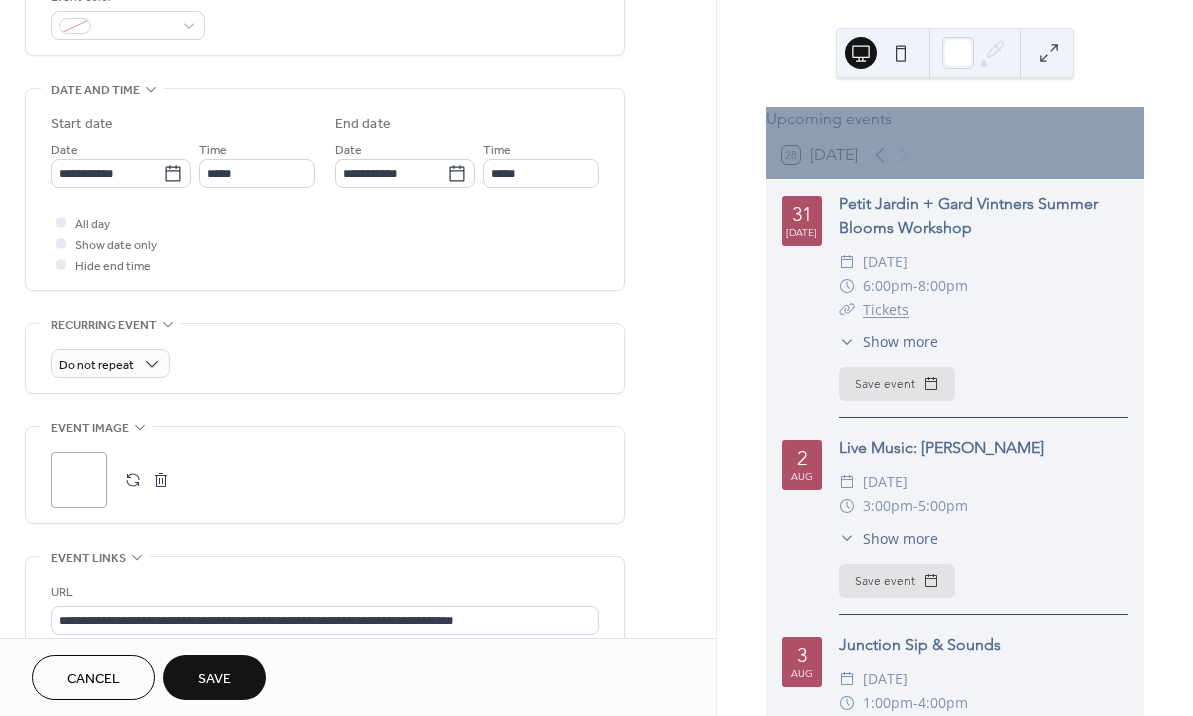 scroll, scrollTop: 561, scrollLeft: 0, axis: vertical 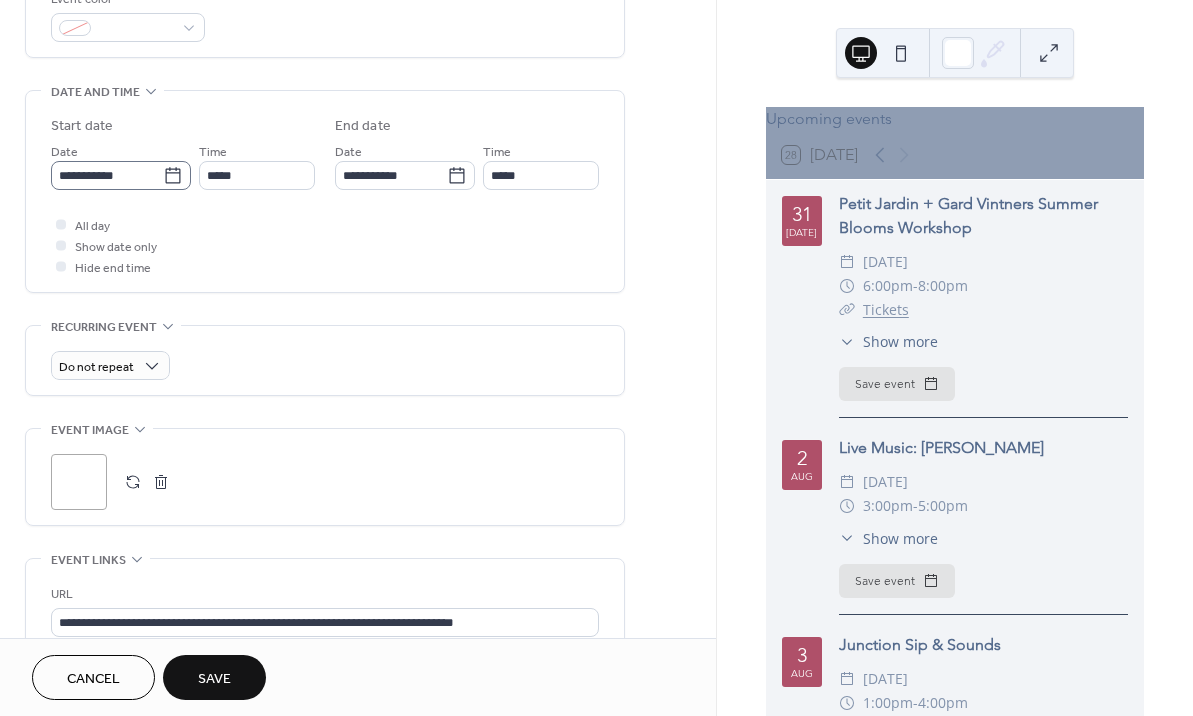 type on "*******" 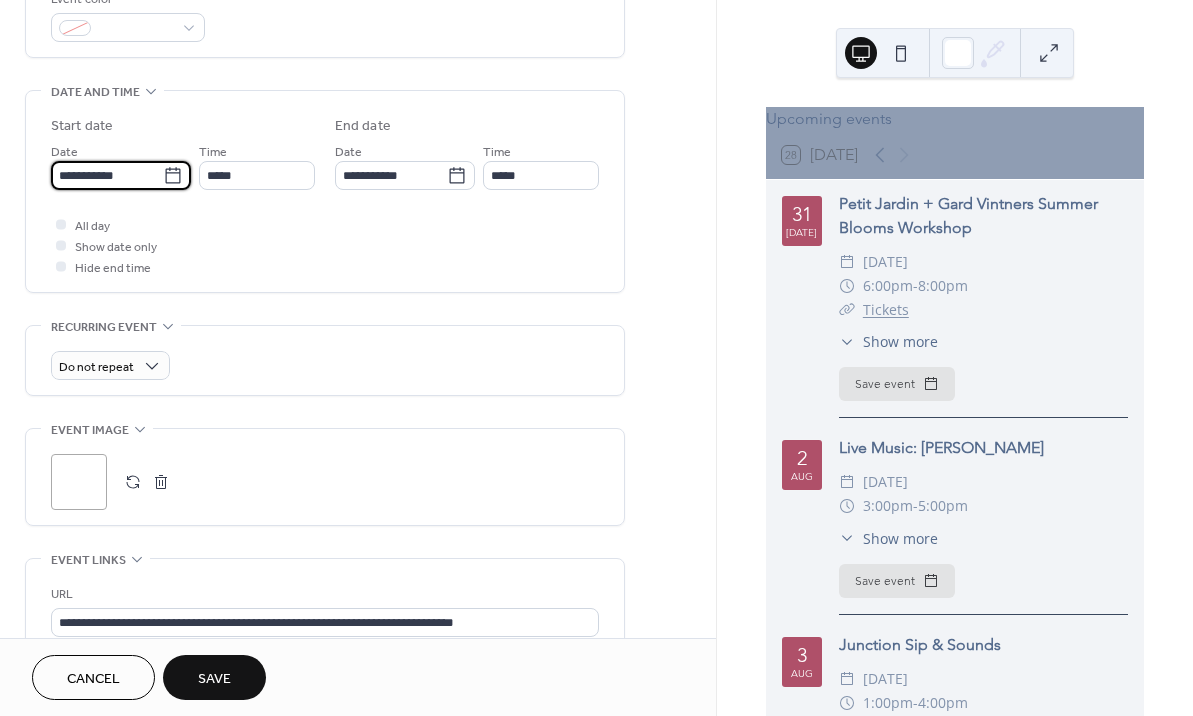 click on "**********" at bounding box center [107, 175] 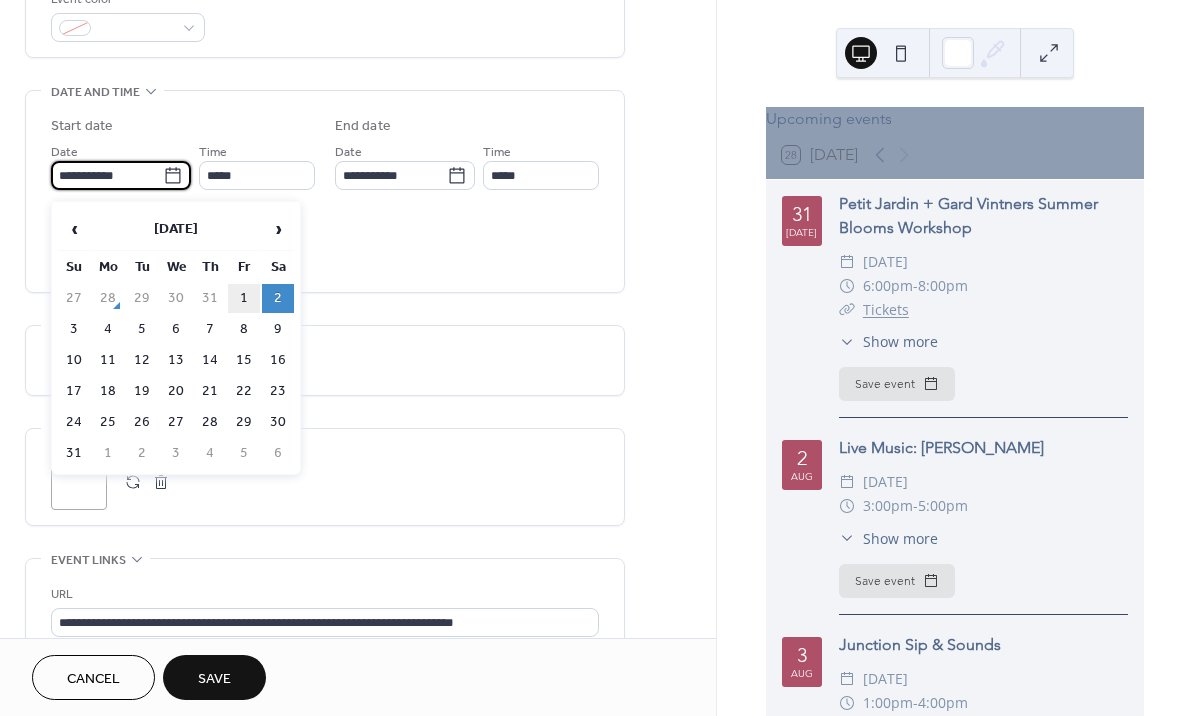 click on "1" at bounding box center [244, 298] 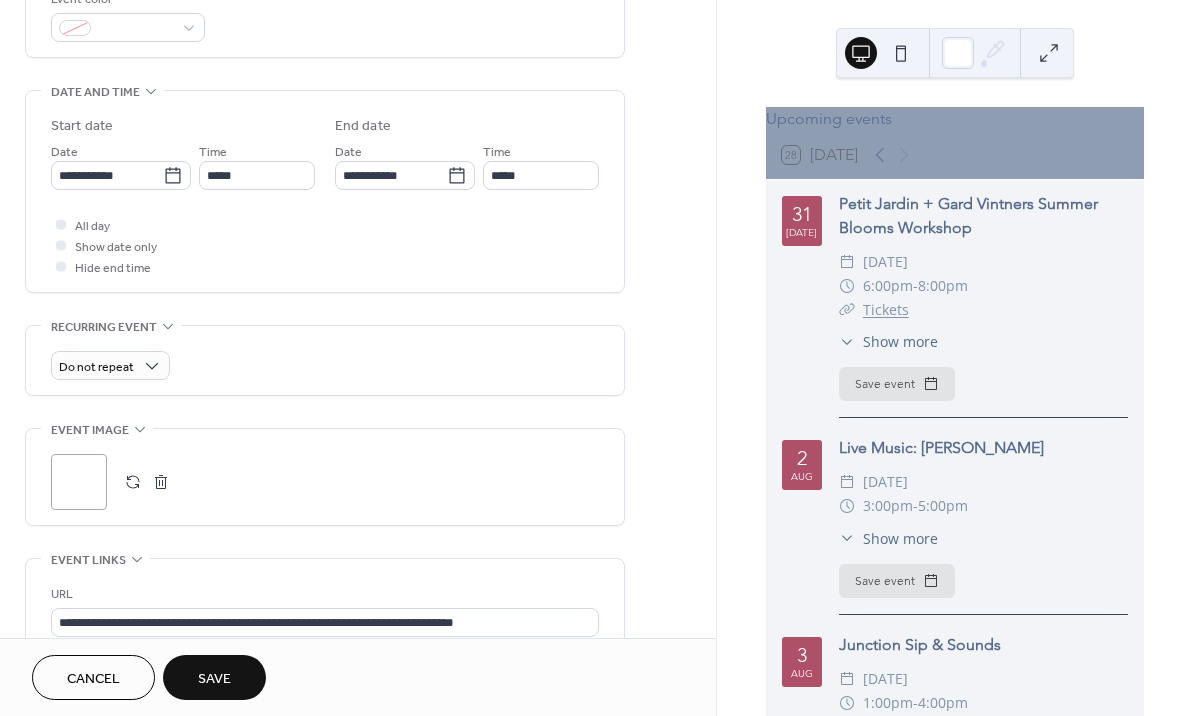 type on "**********" 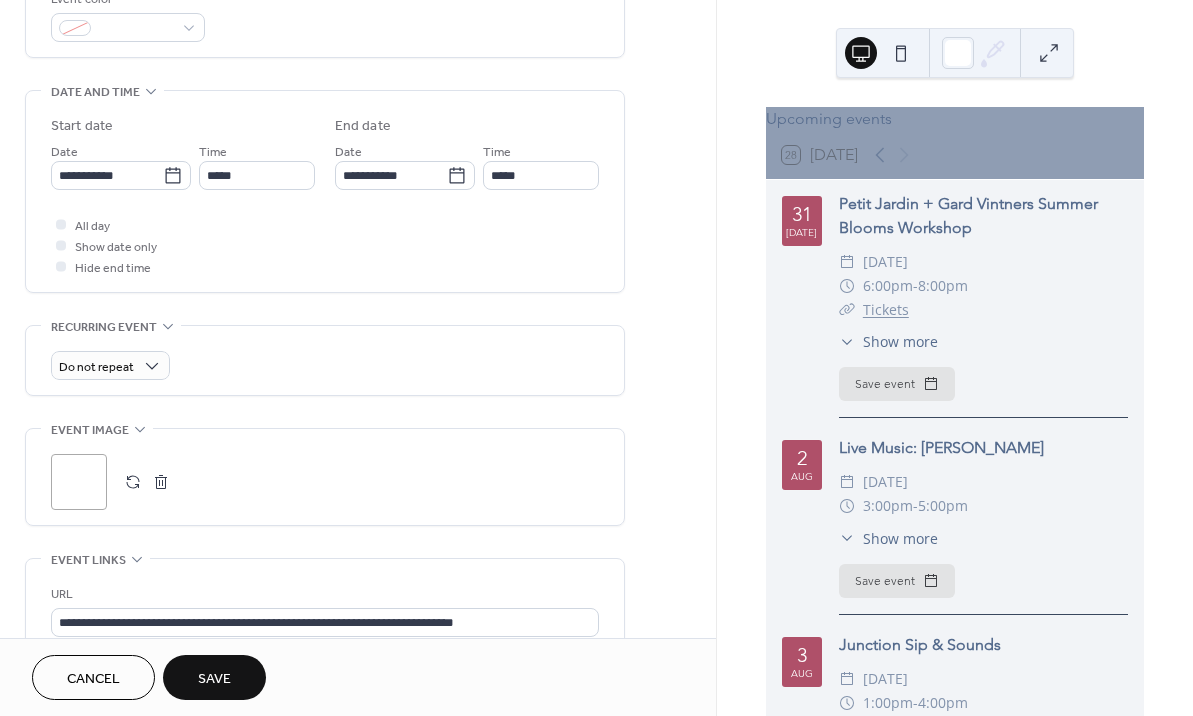 type on "**********" 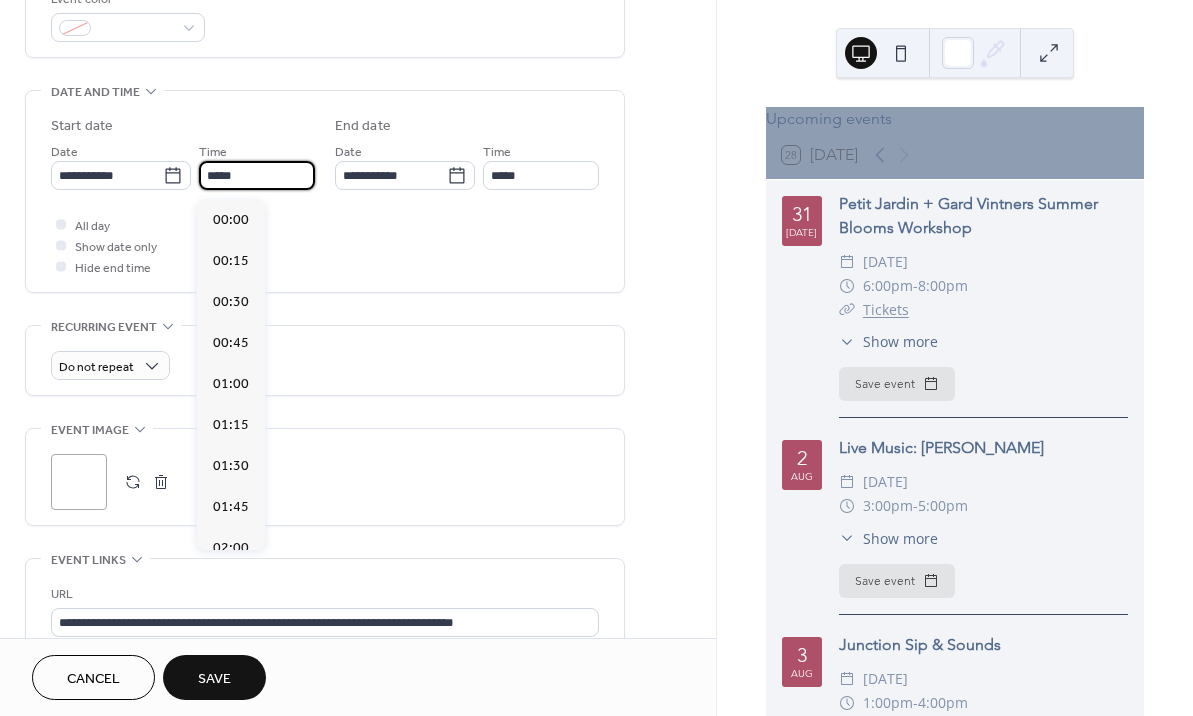 click on "*****" at bounding box center [257, 175] 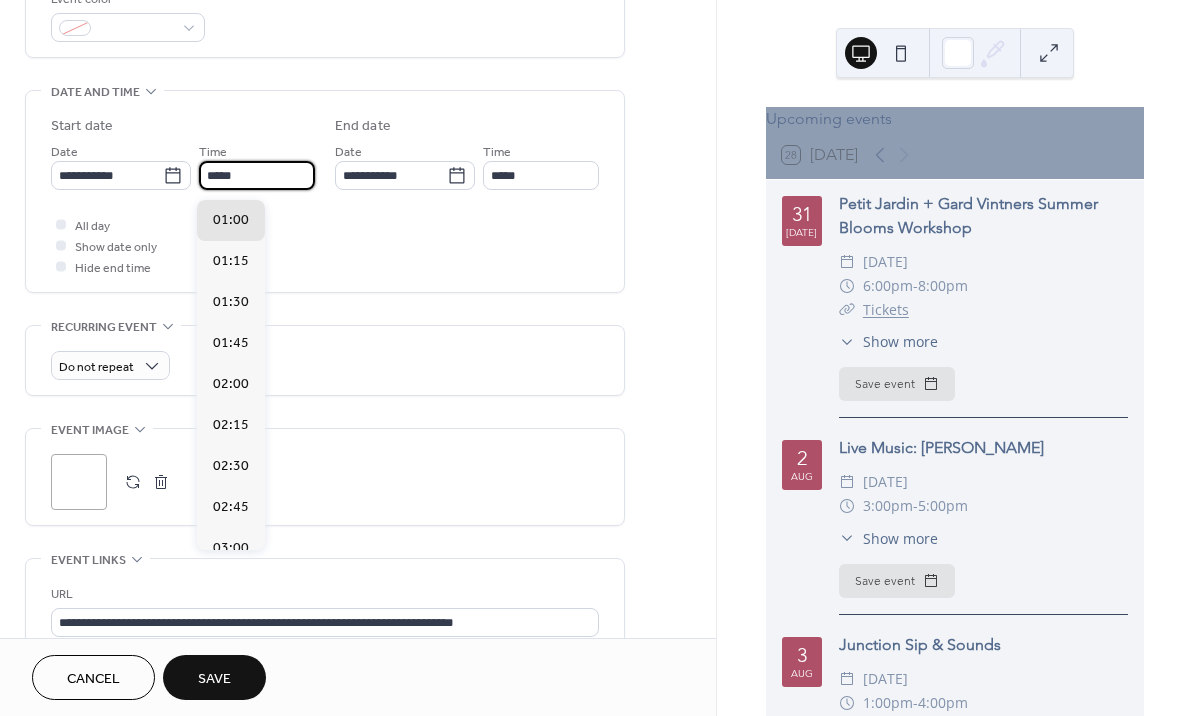 scroll, scrollTop: 2952, scrollLeft: 0, axis: vertical 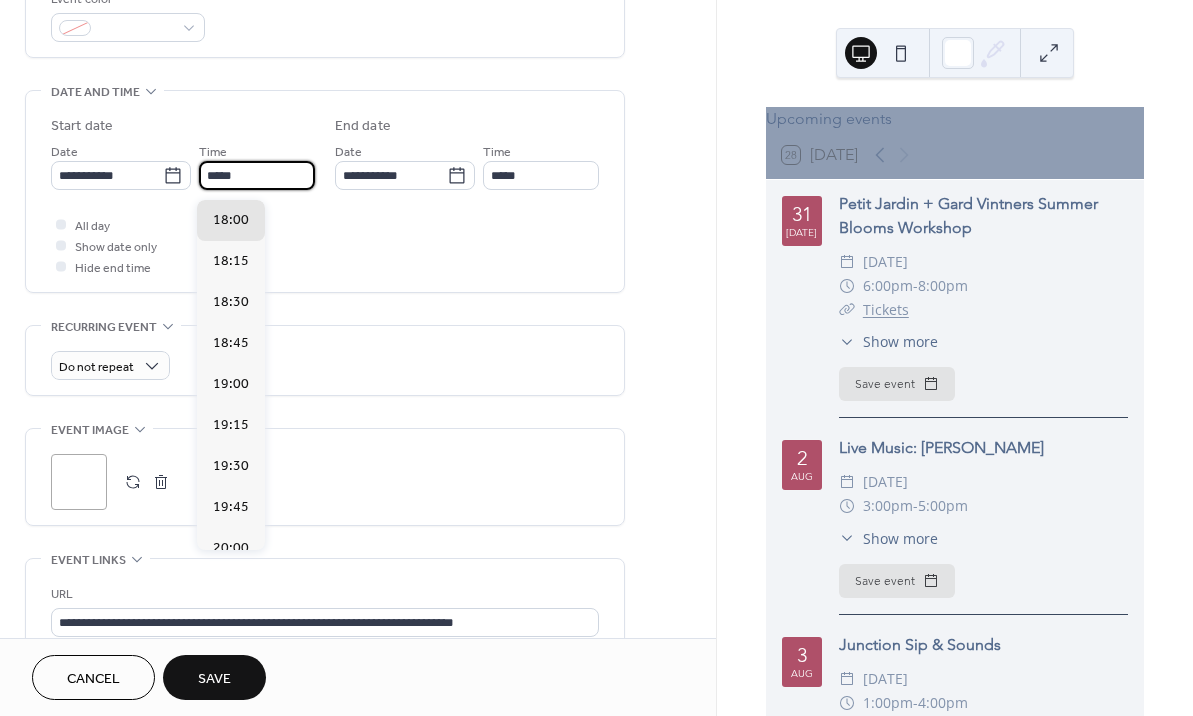 type on "*****" 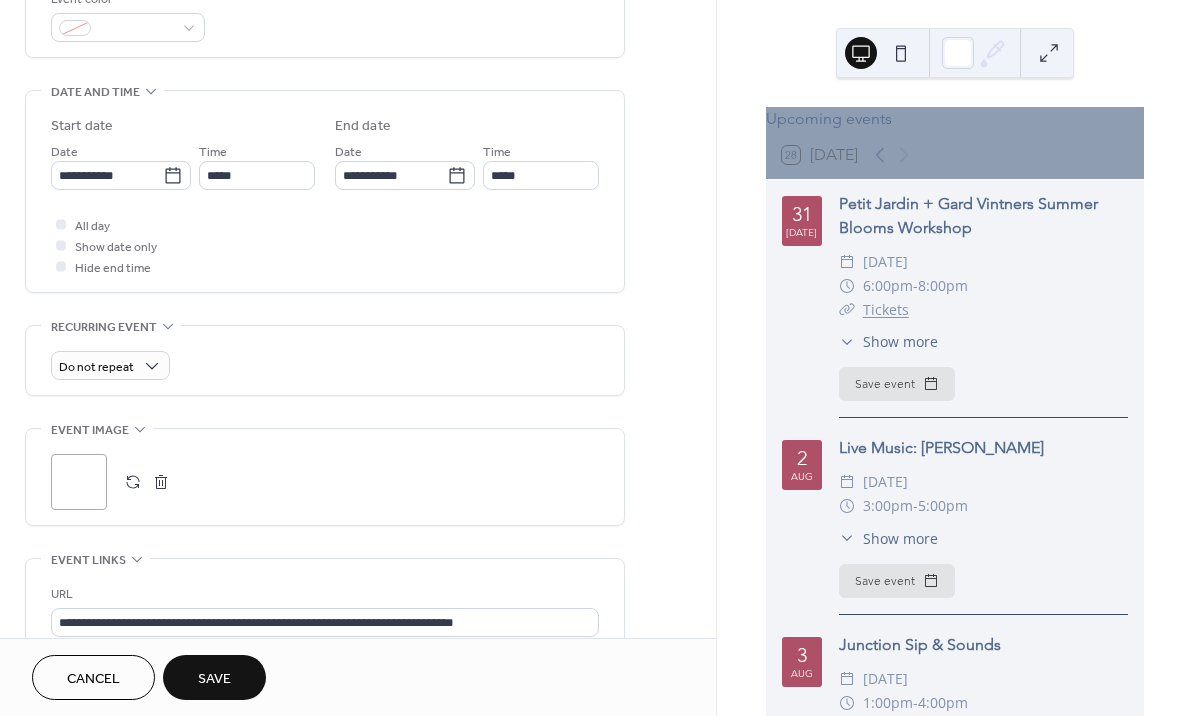 click on "**********" at bounding box center [325, 196] 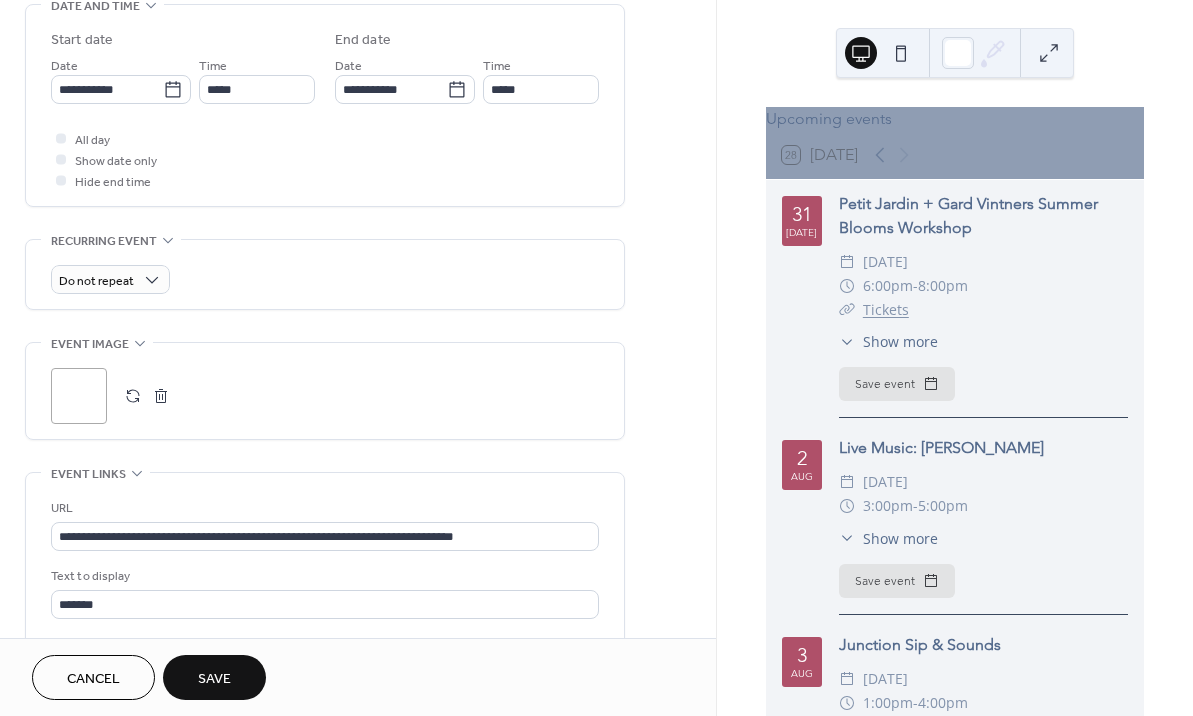 scroll, scrollTop: 668, scrollLeft: 0, axis: vertical 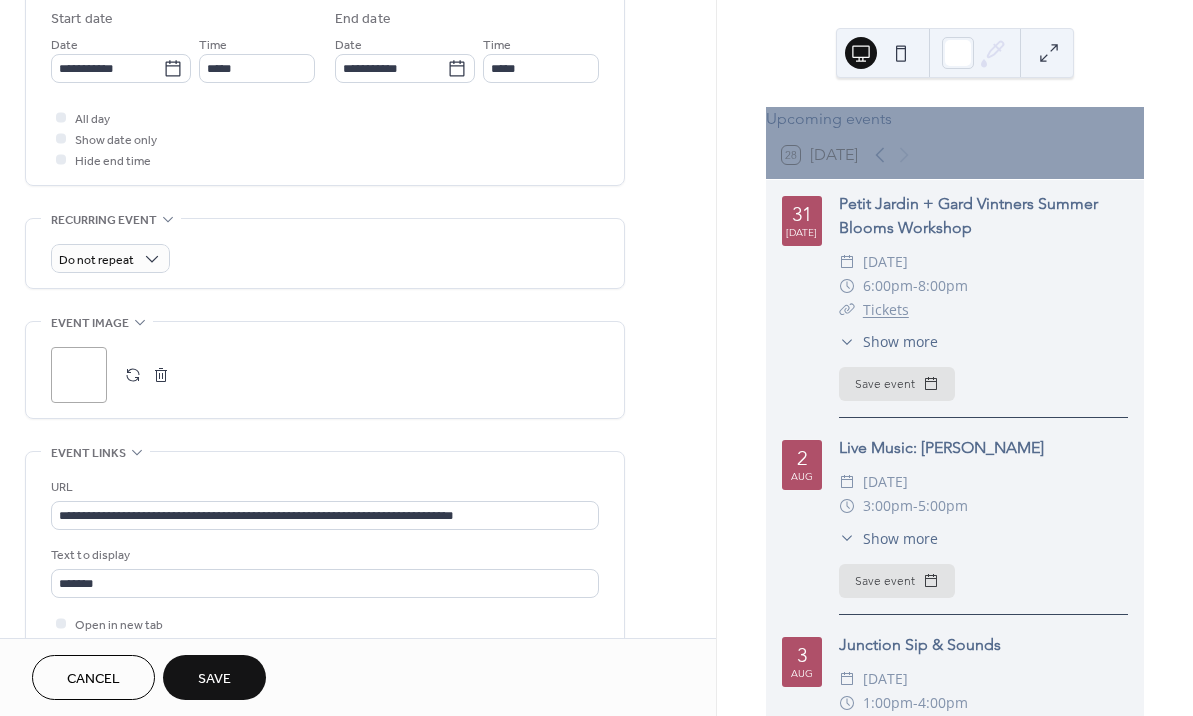 click on "Save" at bounding box center (214, 679) 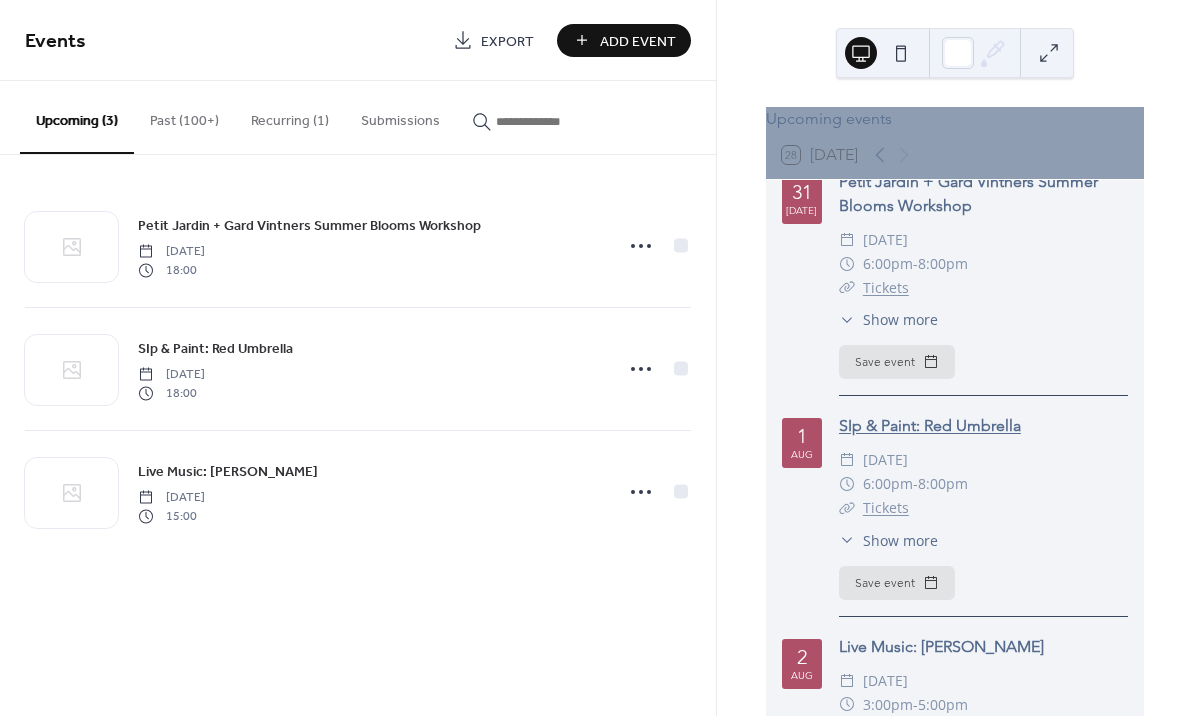 scroll, scrollTop: 39, scrollLeft: 0, axis: vertical 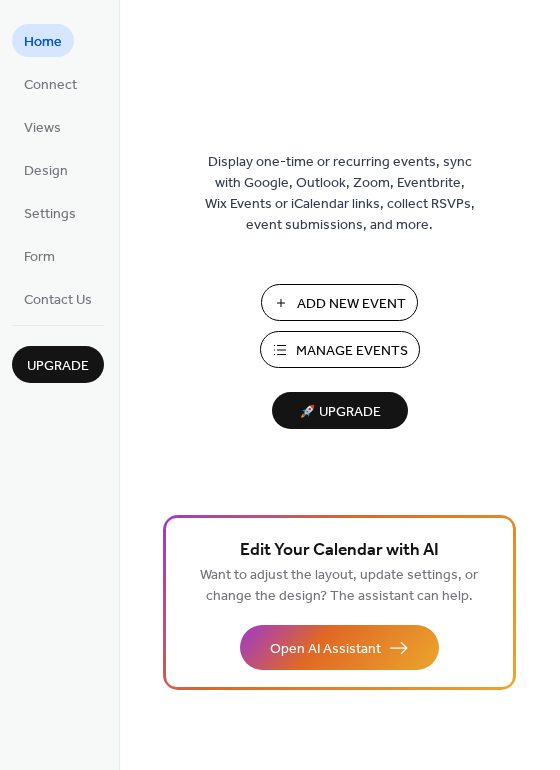 click on "Manage Events" at bounding box center [352, 351] 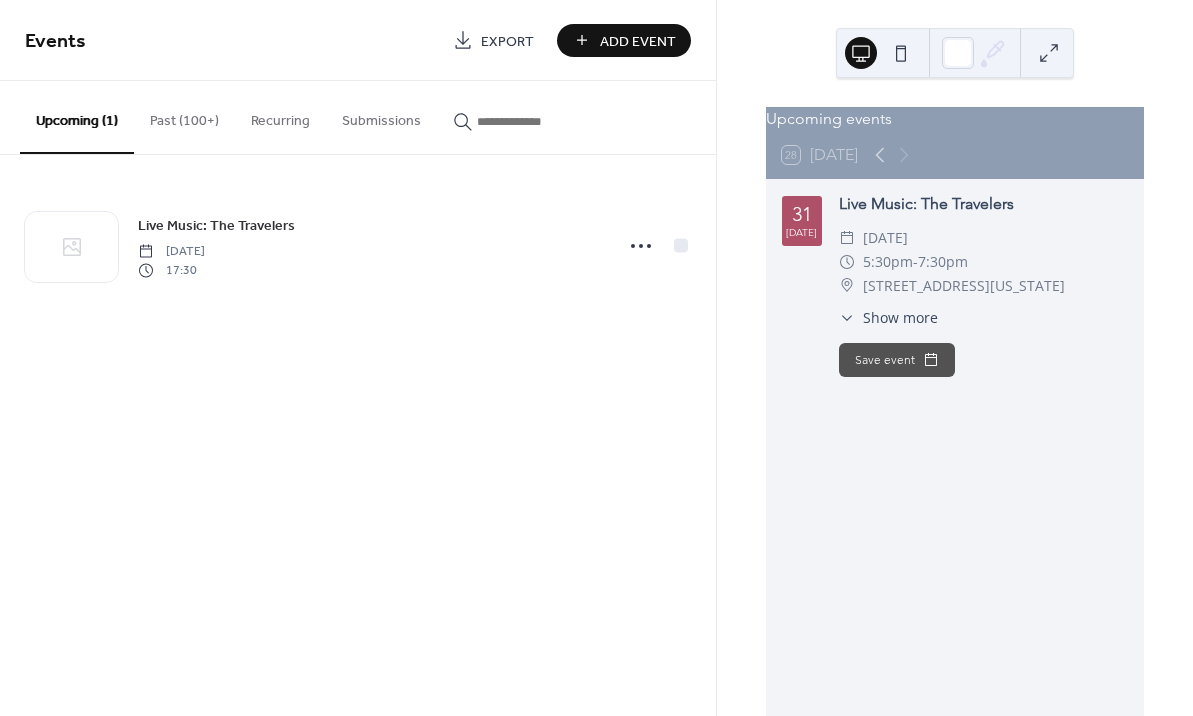 scroll, scrollTop: 0, scrollLeft: 0, axis: both 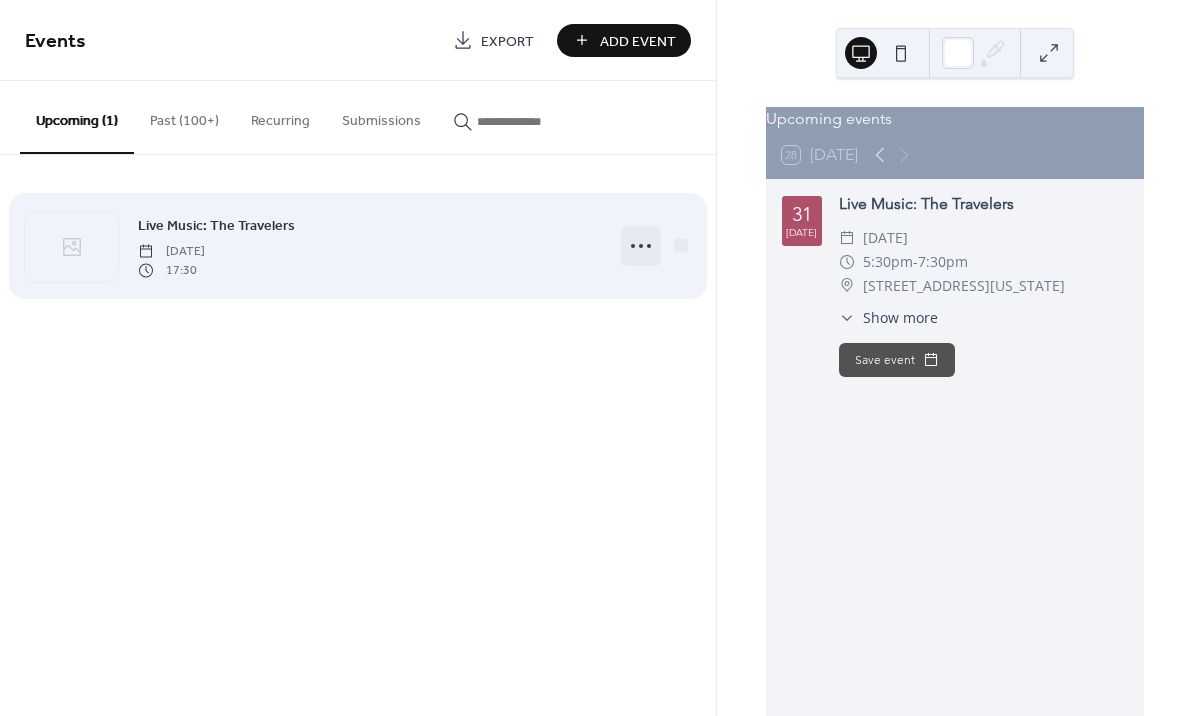 click 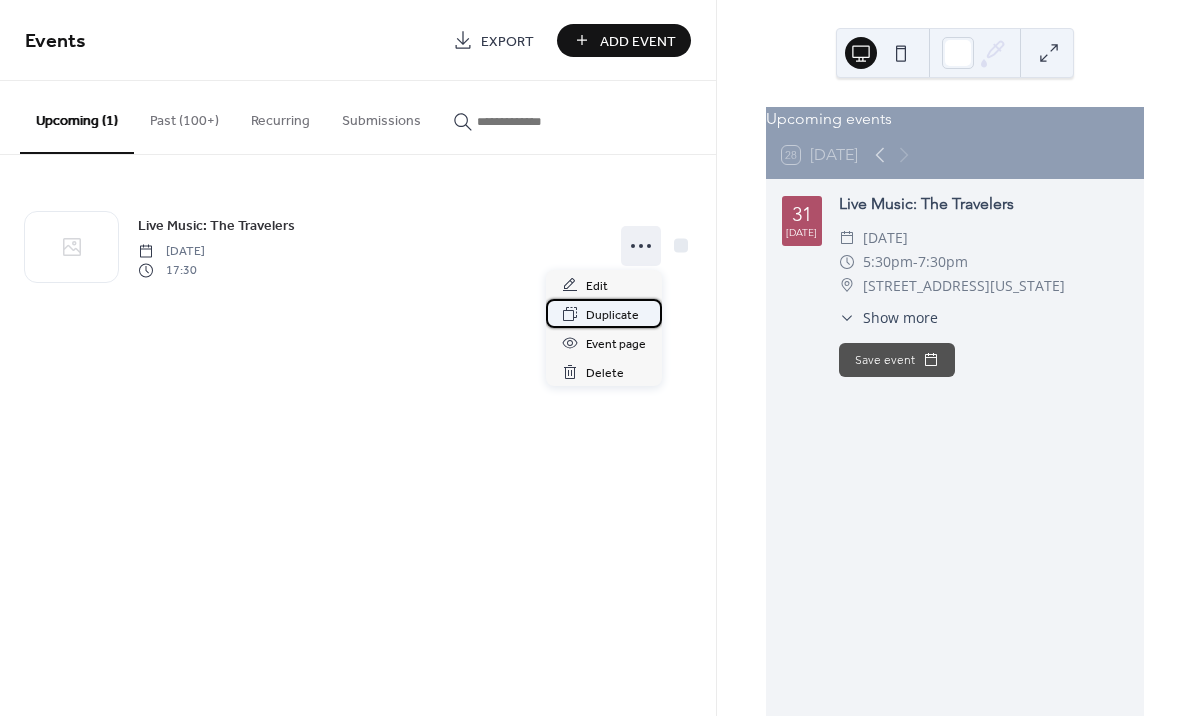 click on "Duplicate" at bounding box center [612, 315] 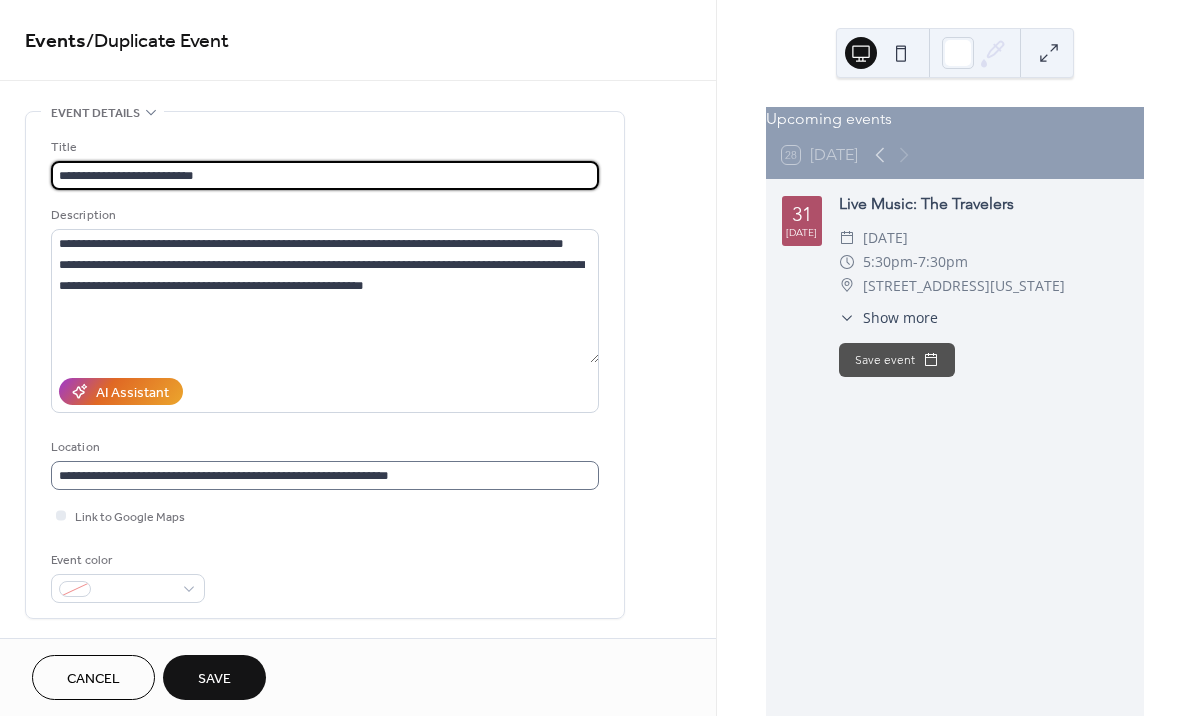 type on "**********" 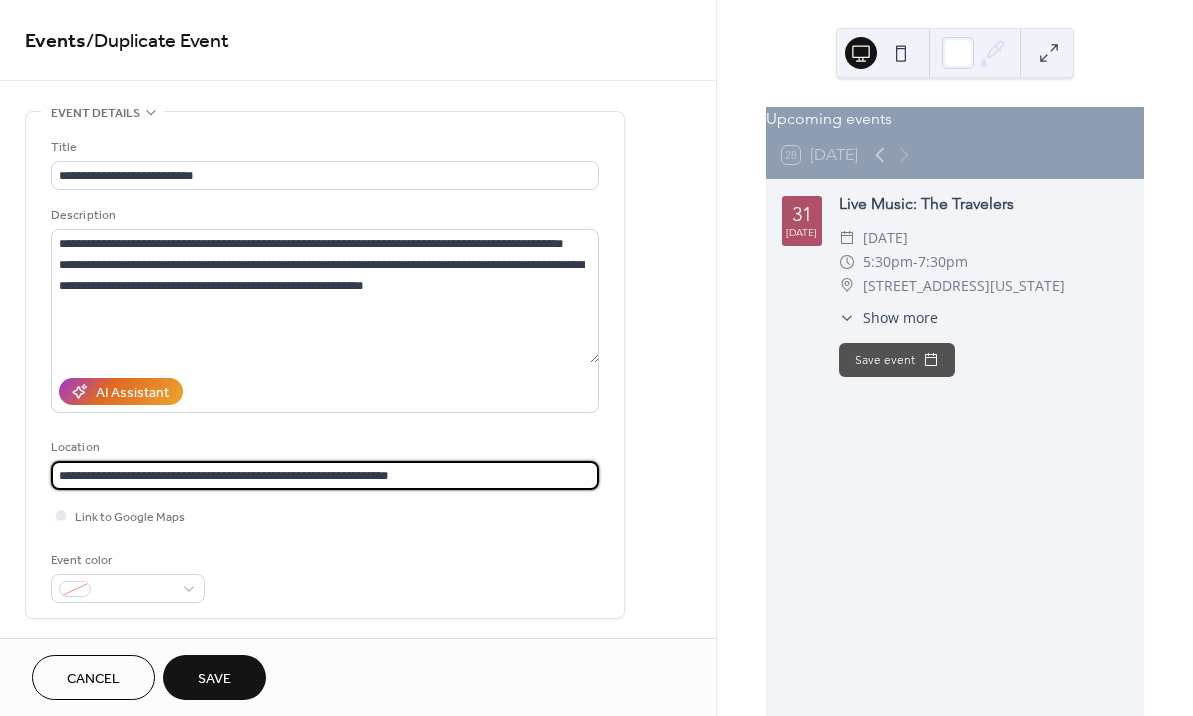 click on "**********" at bounding box center [325, 475] 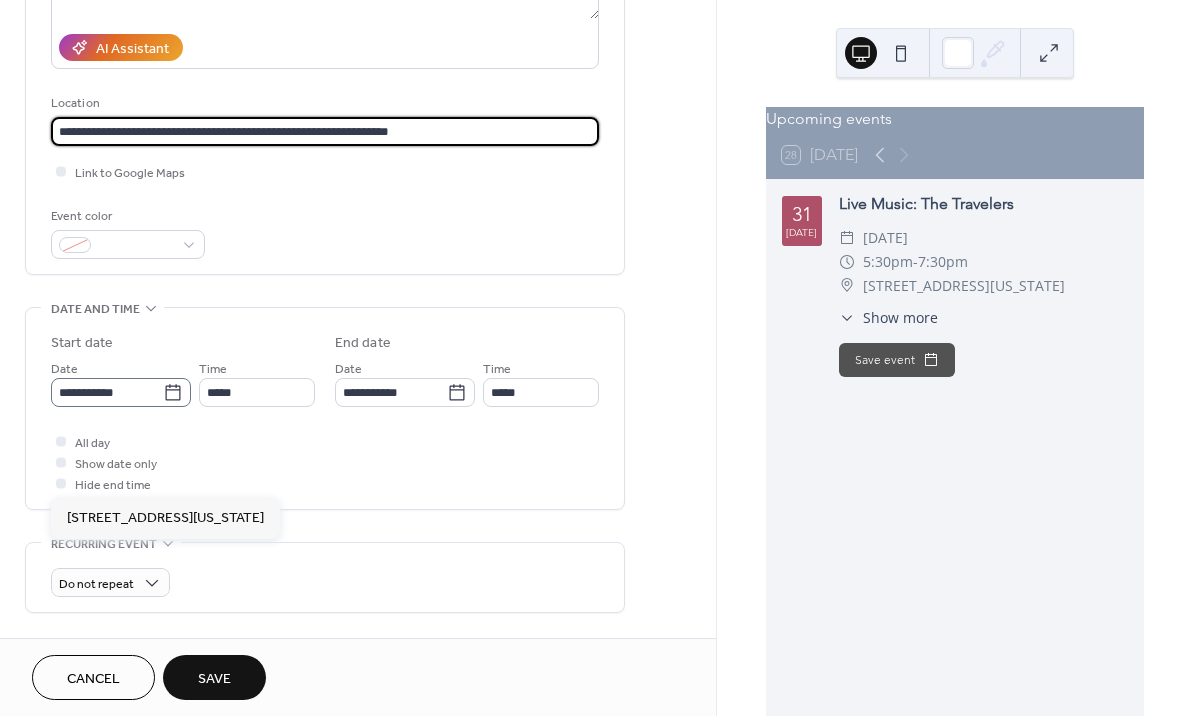 scroll, scrollTop: 358, scrollLeft: 0, axis: vertical 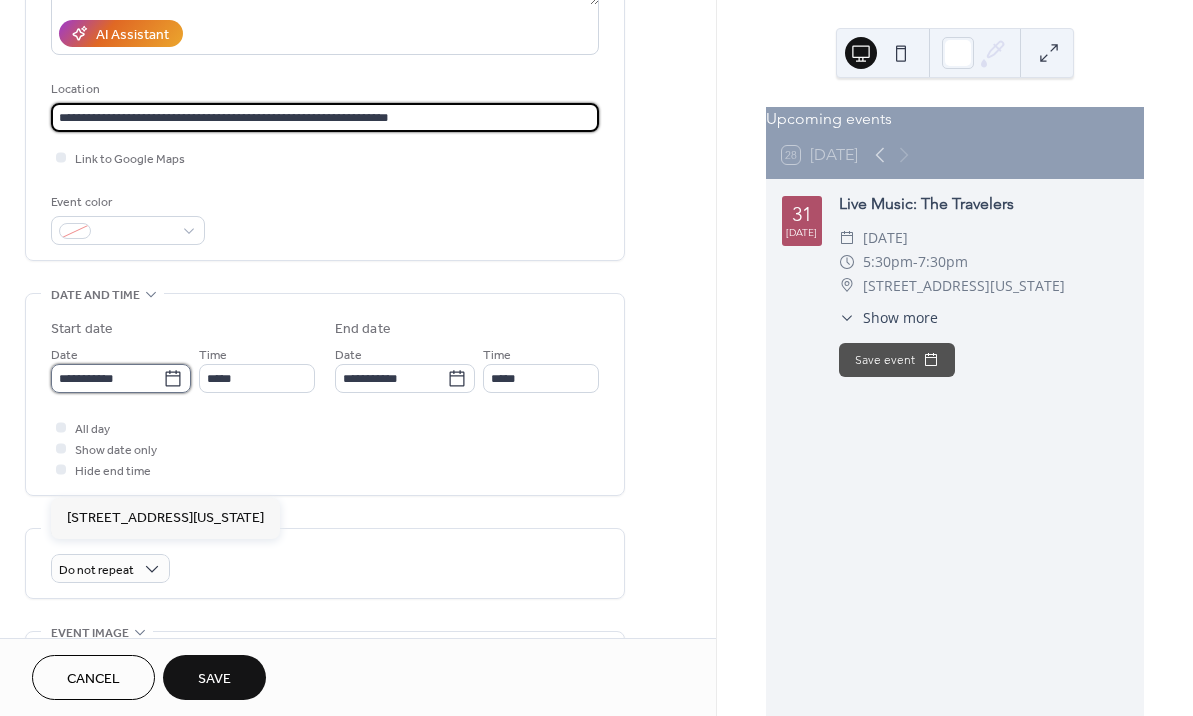 click on "**********" at bounding box center [107, 378] 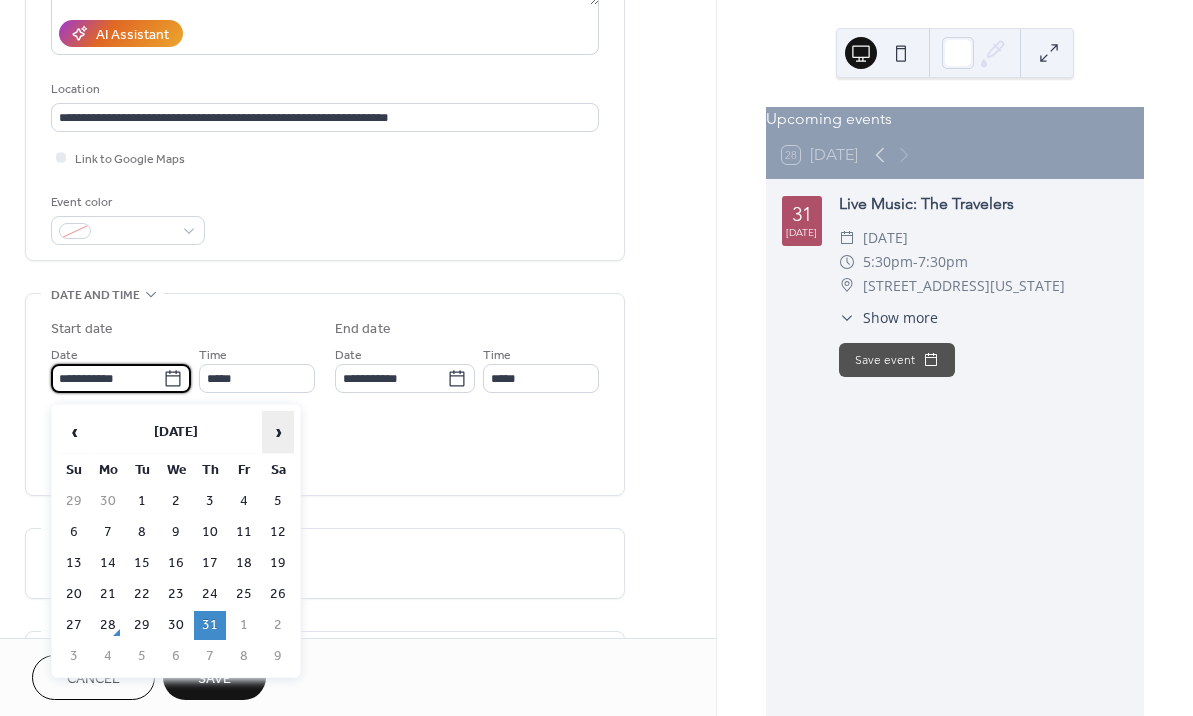 click on "›" at bounding box center (278, 432) 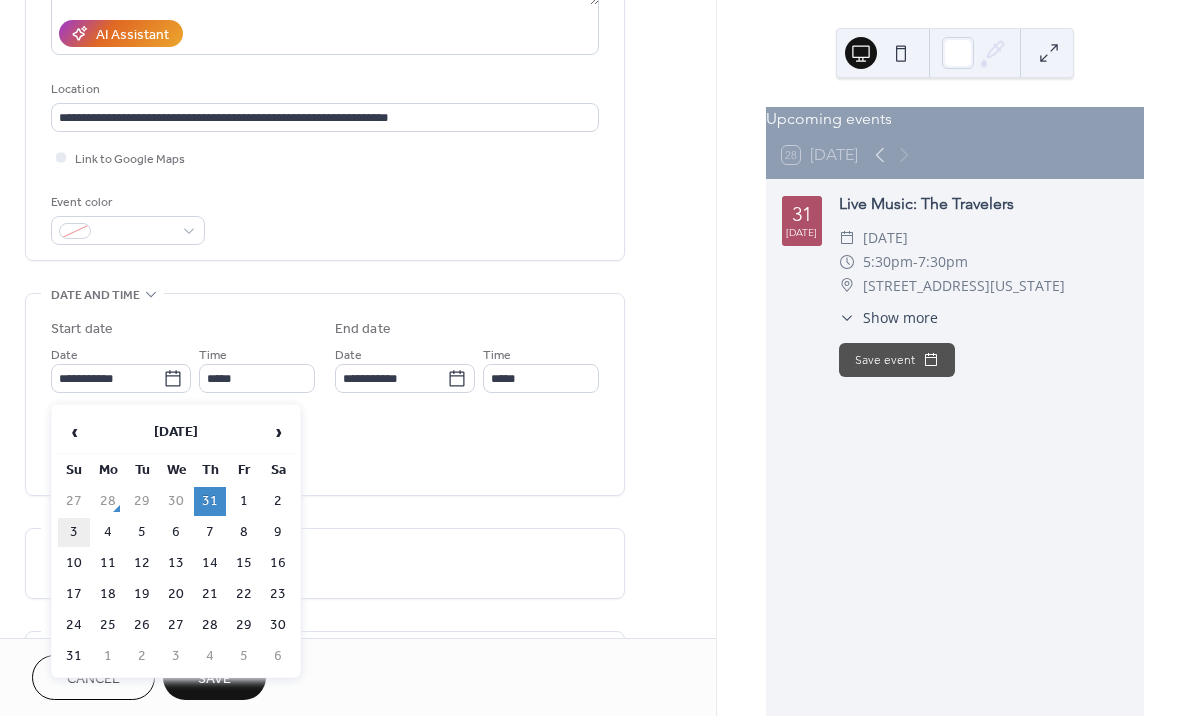 click on "3" at bounding box center (74, 532) 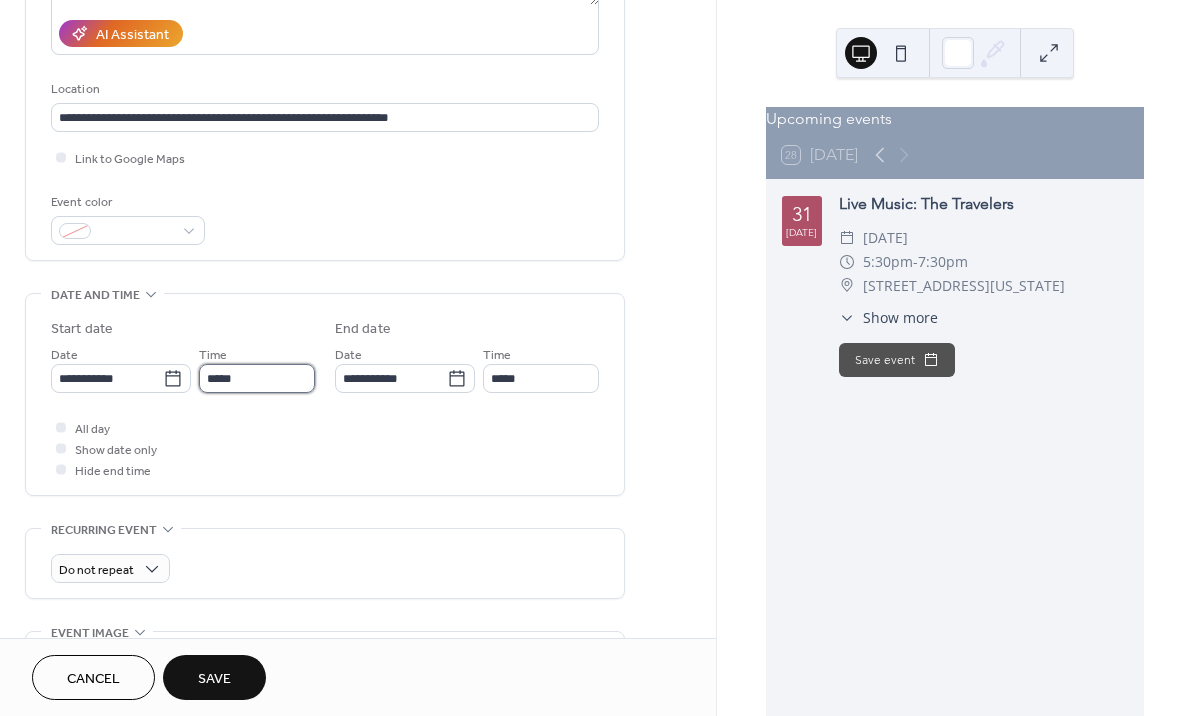 click on "*****" at bounding box center (257, 378) 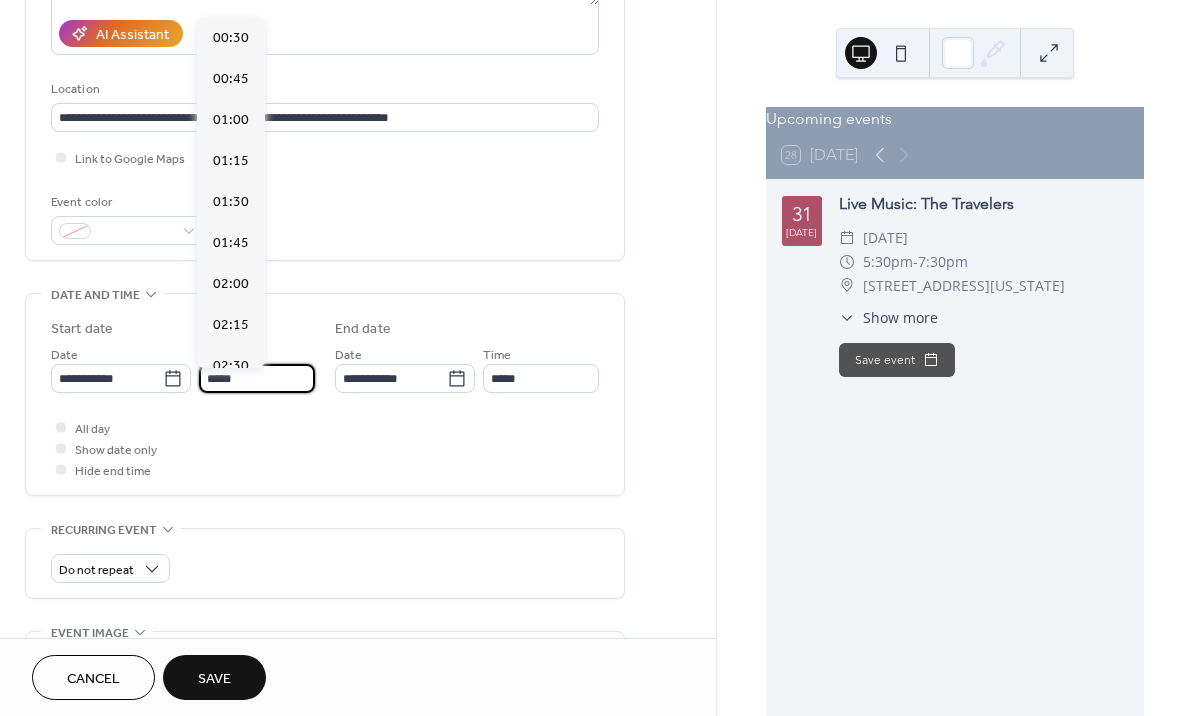 scroll, scrollTop: 2378, scrollLeft: 0, axis: vertical 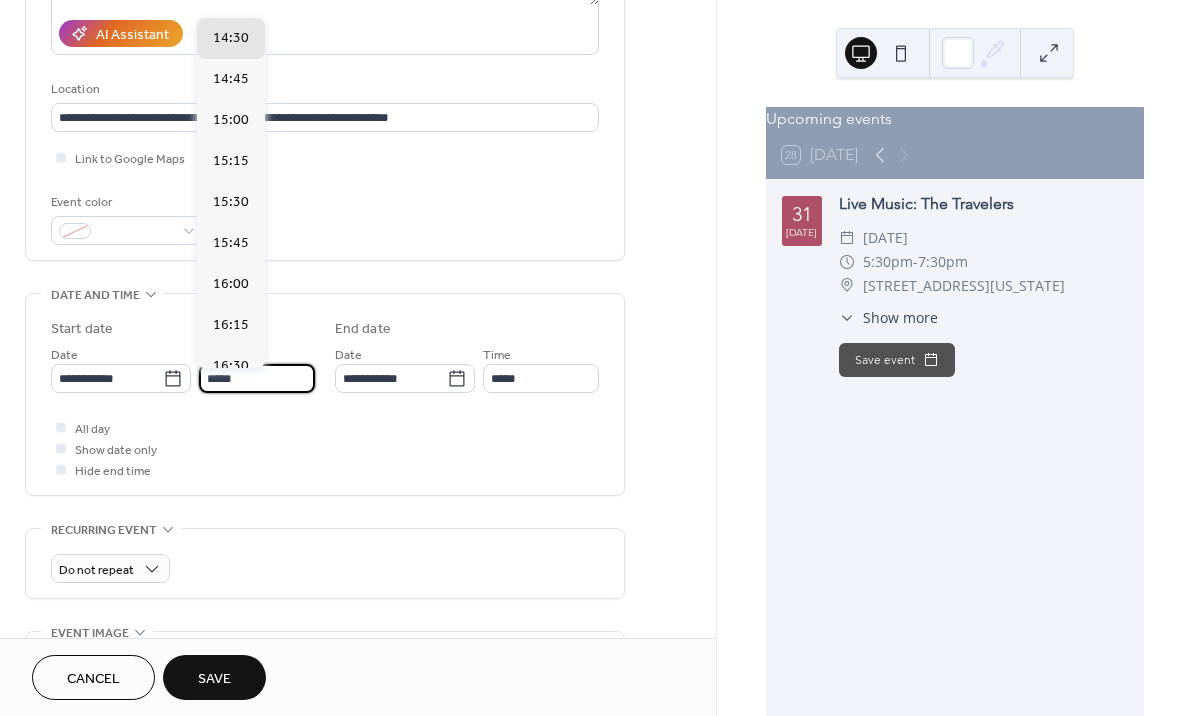 click on "*****" at bounding box center [257, 378] 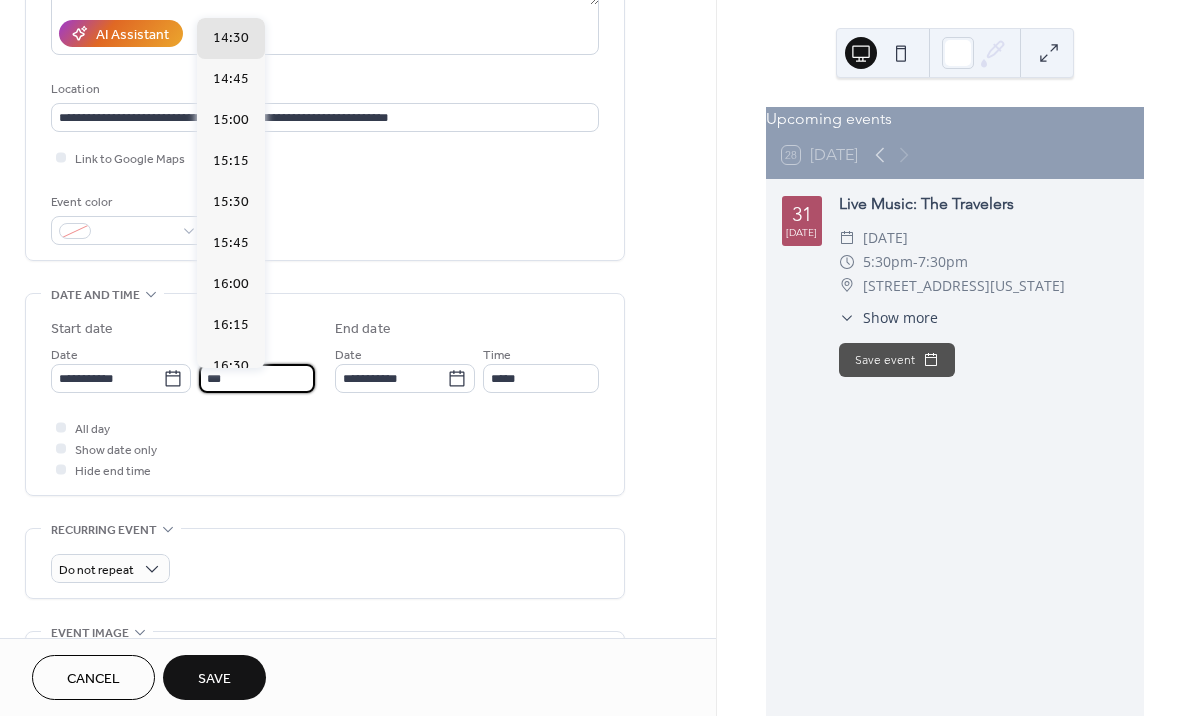 scroll, scrollTop: 2296, scrollLeft: 0, axis: vertical 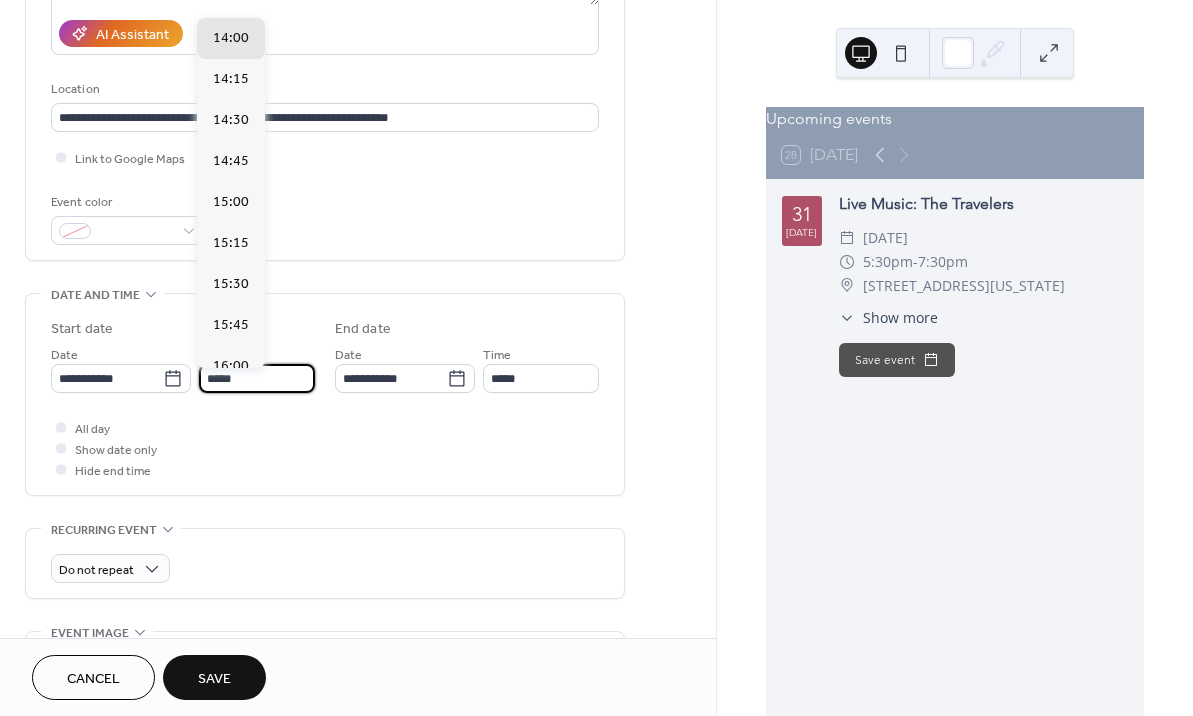 type on "*****" 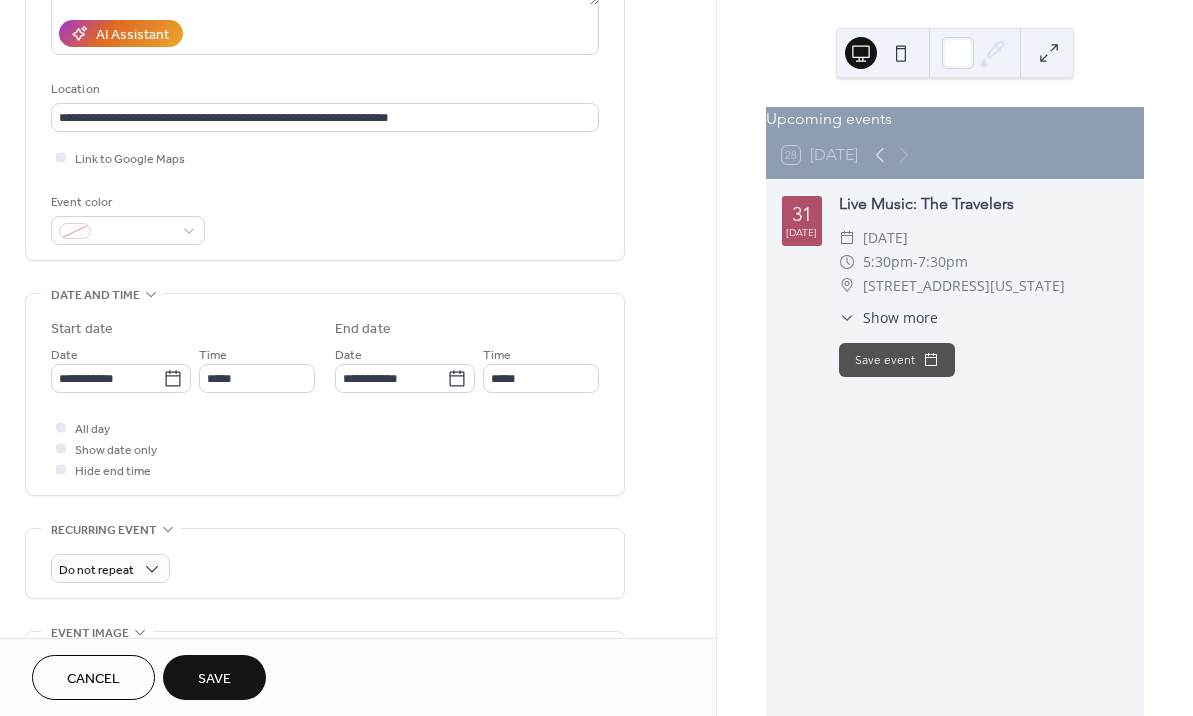 click on "All day Show date only Hide end time" at bounding box center [325, 448] 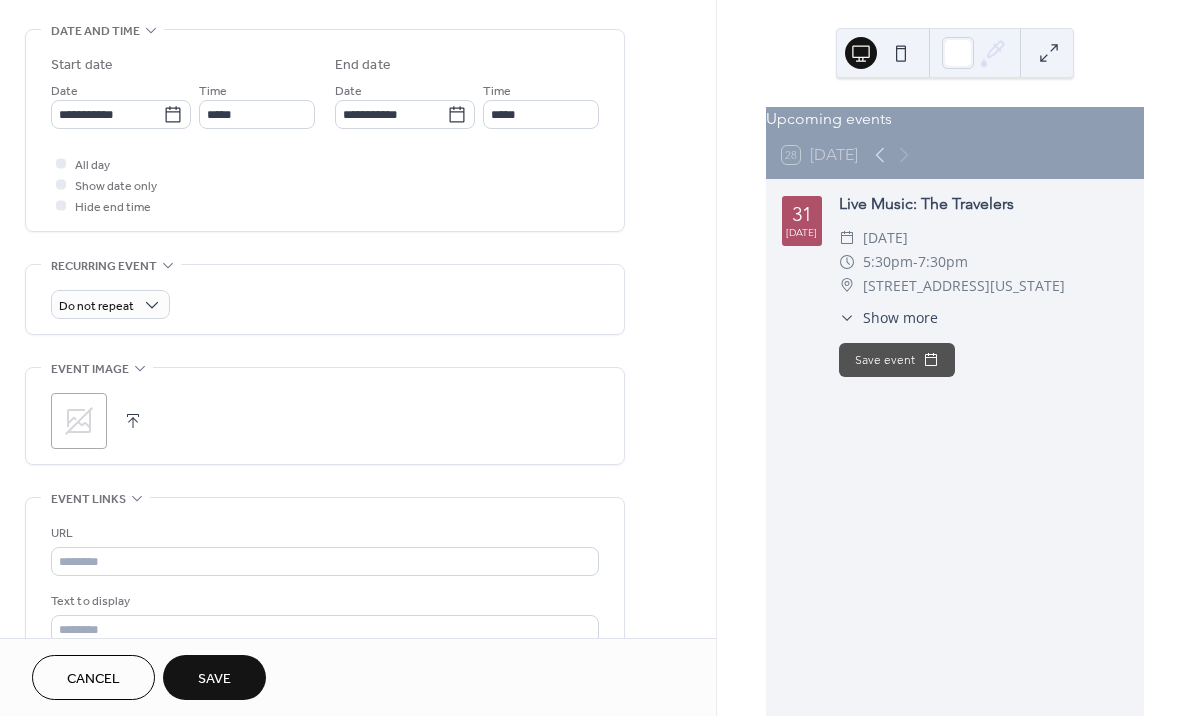 scroll, scrollTop: 412, scrollLeft: 0, axis: vertical 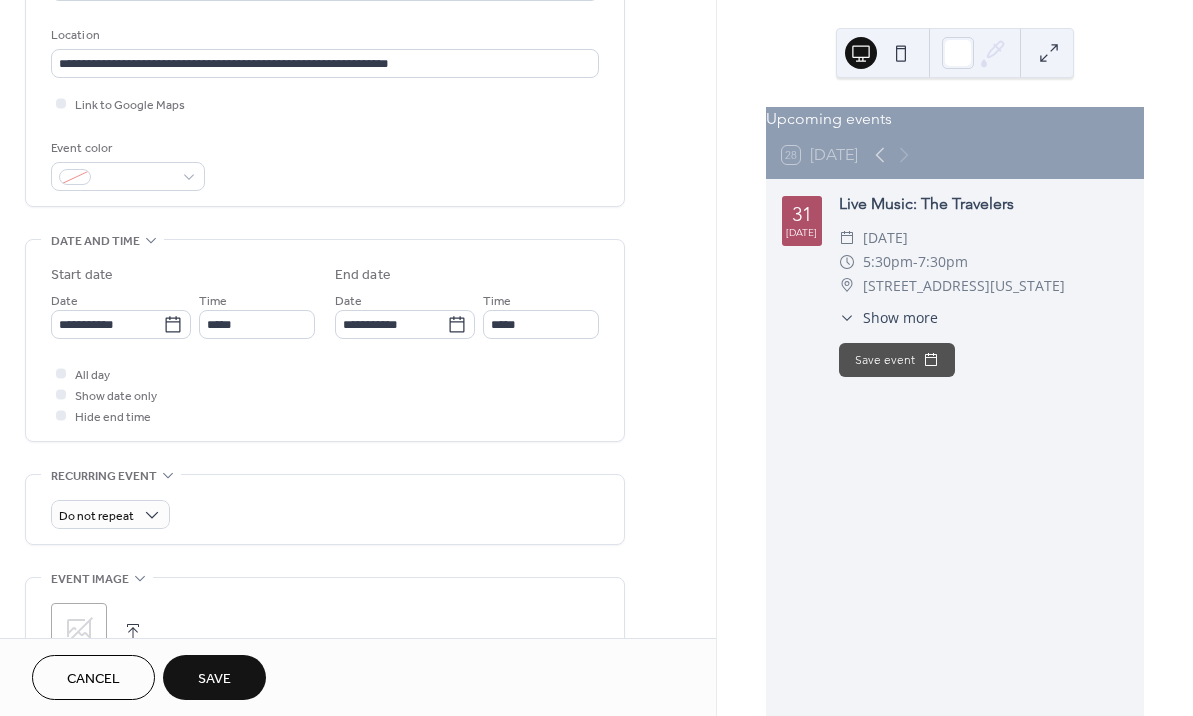 click on "Save" at bounding box center [214, 679] 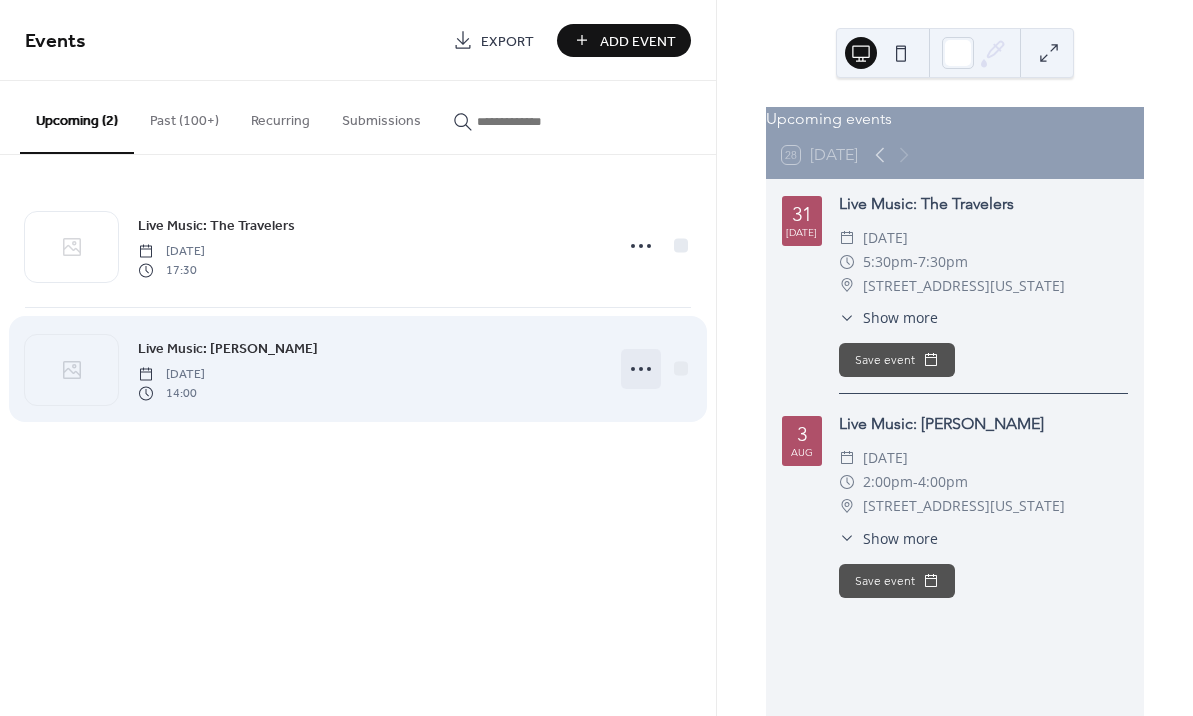 click 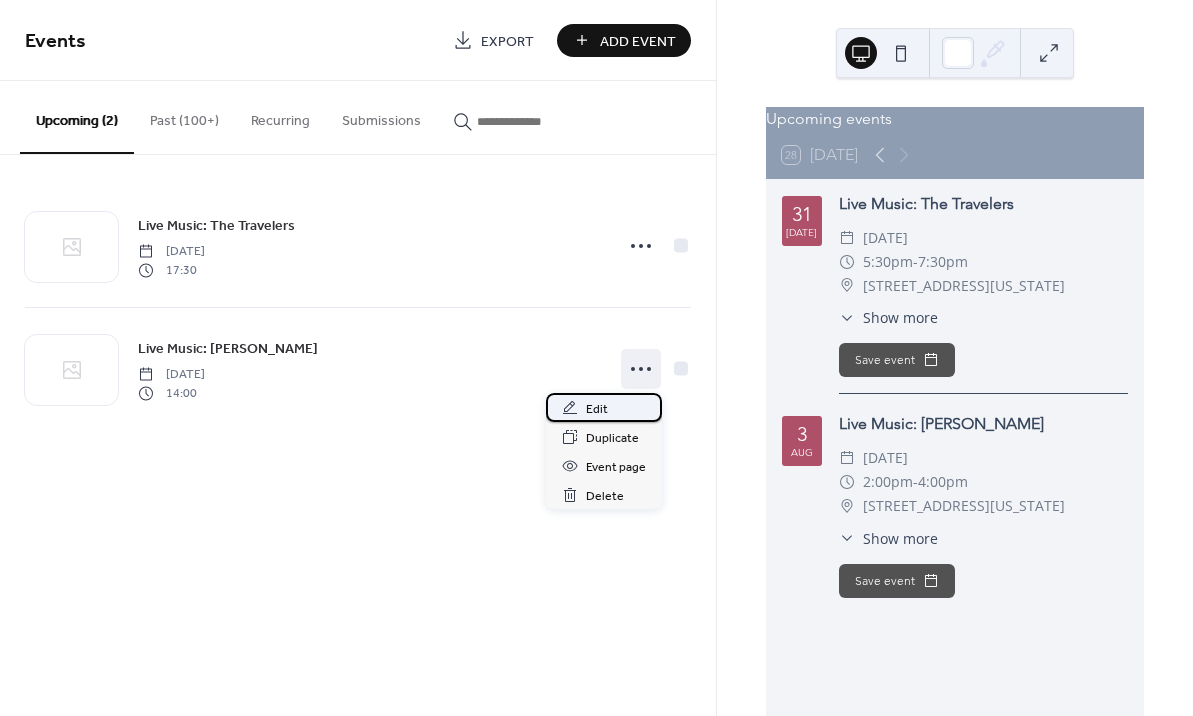 click on "Edit" at bounding box center (597, 409) 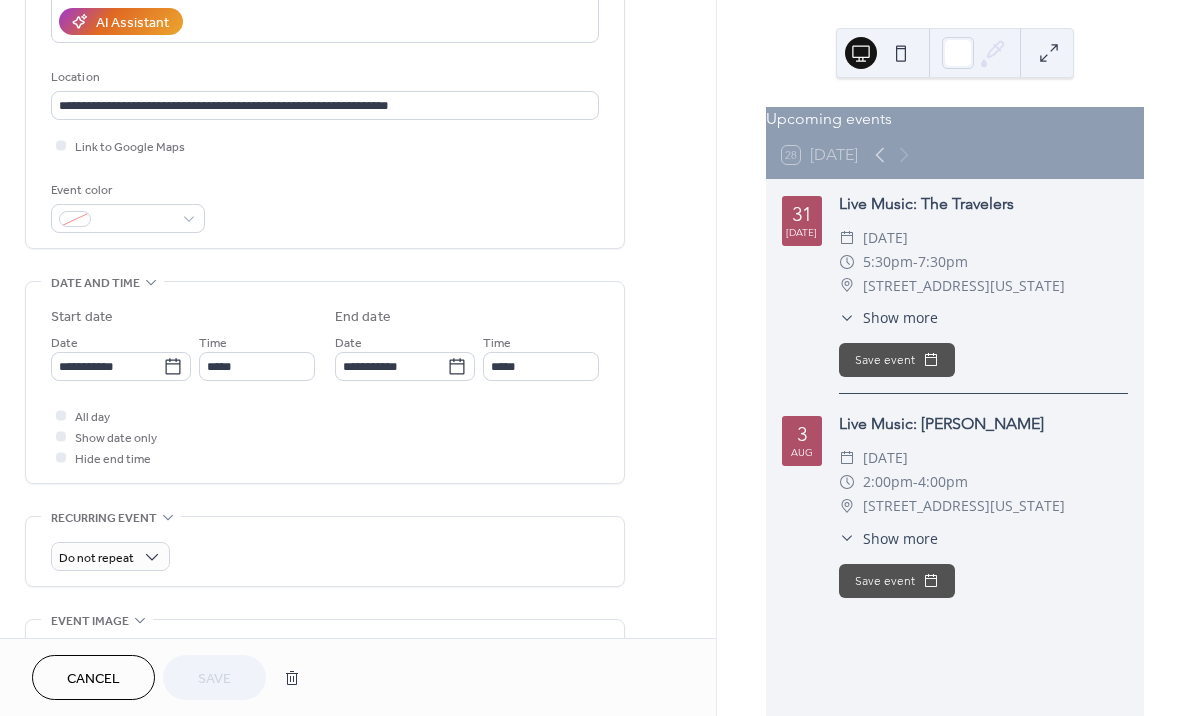 scroll, scrollTop: 370, scrollLeft: 0, axis: vertical 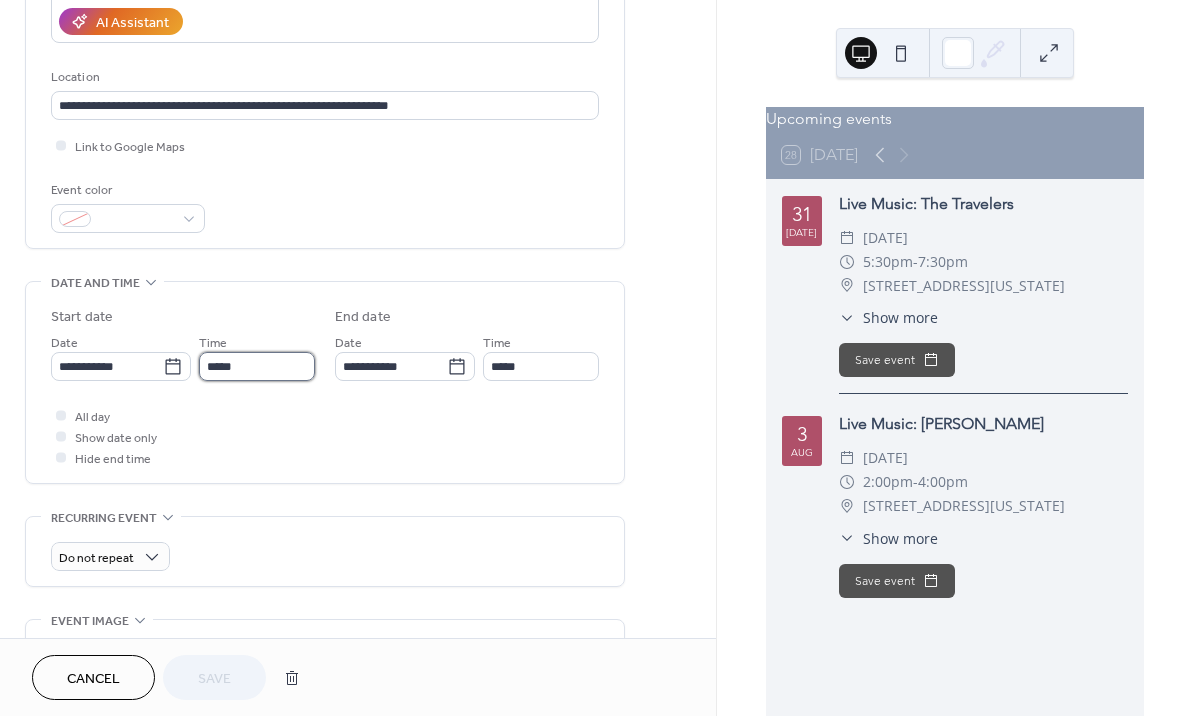 click on "*****" at bounding box center [257, 366] 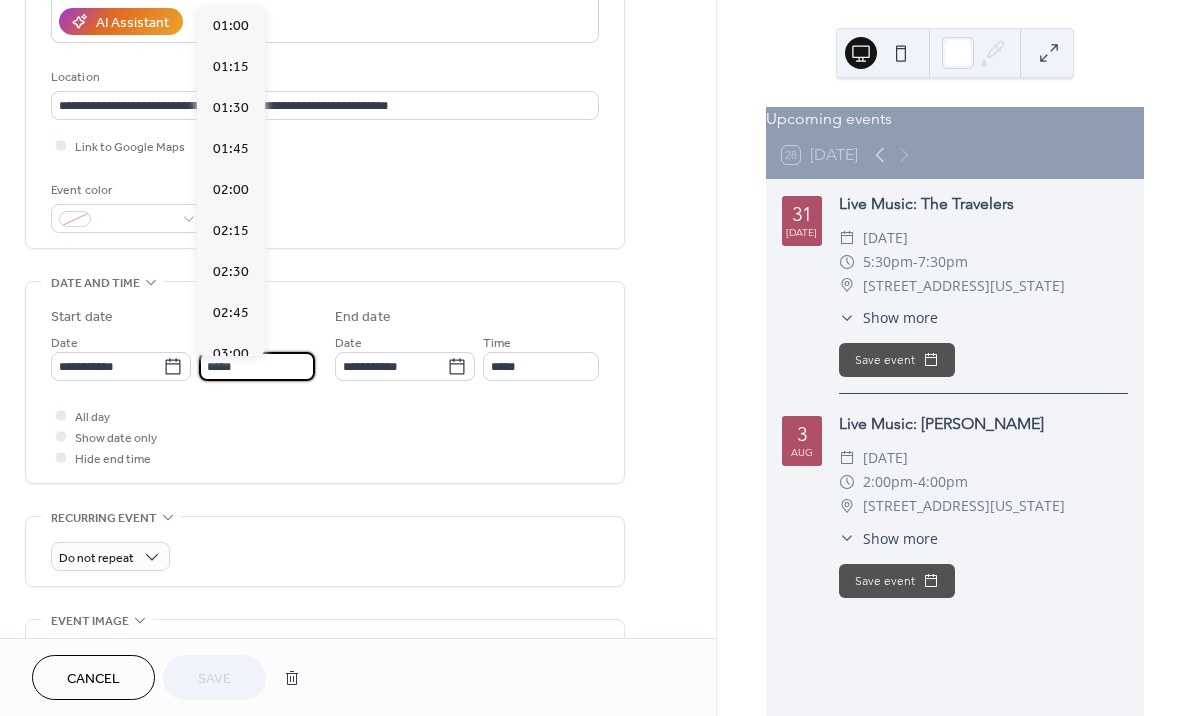 scroll, scrollTop: 2624, scrollLeft: 0, axis: vertical 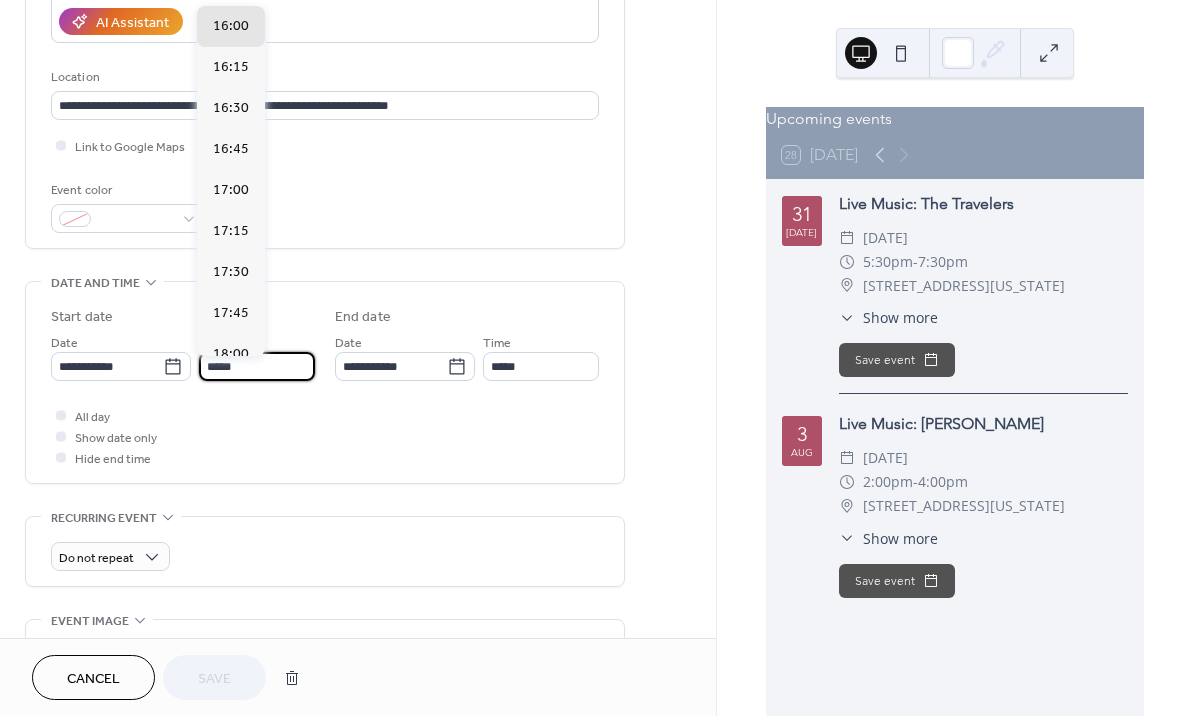 type on "*****" 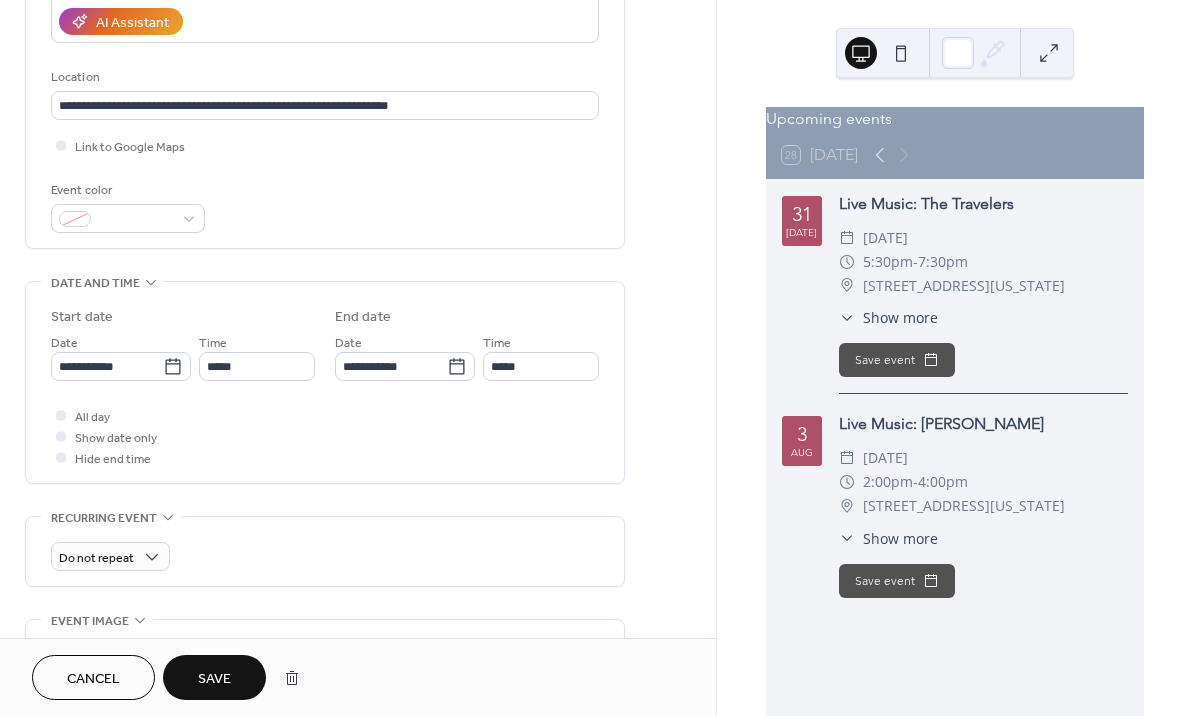 click on "Save" at bounding box center [214, 677] 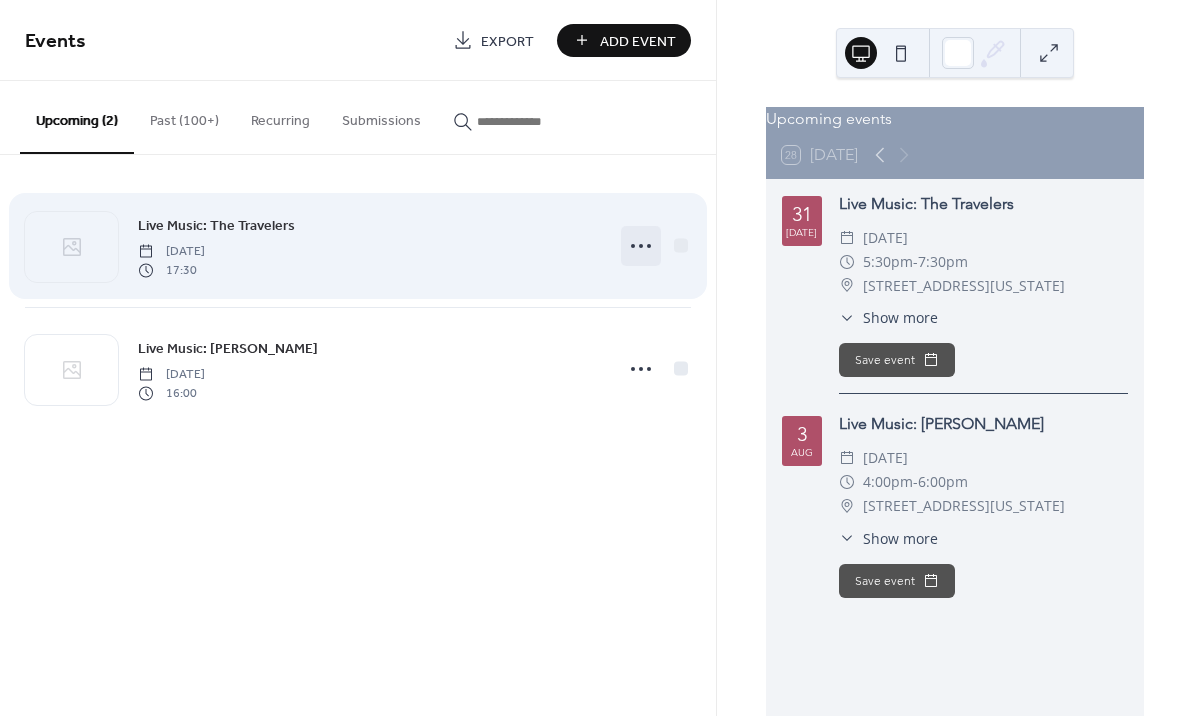click 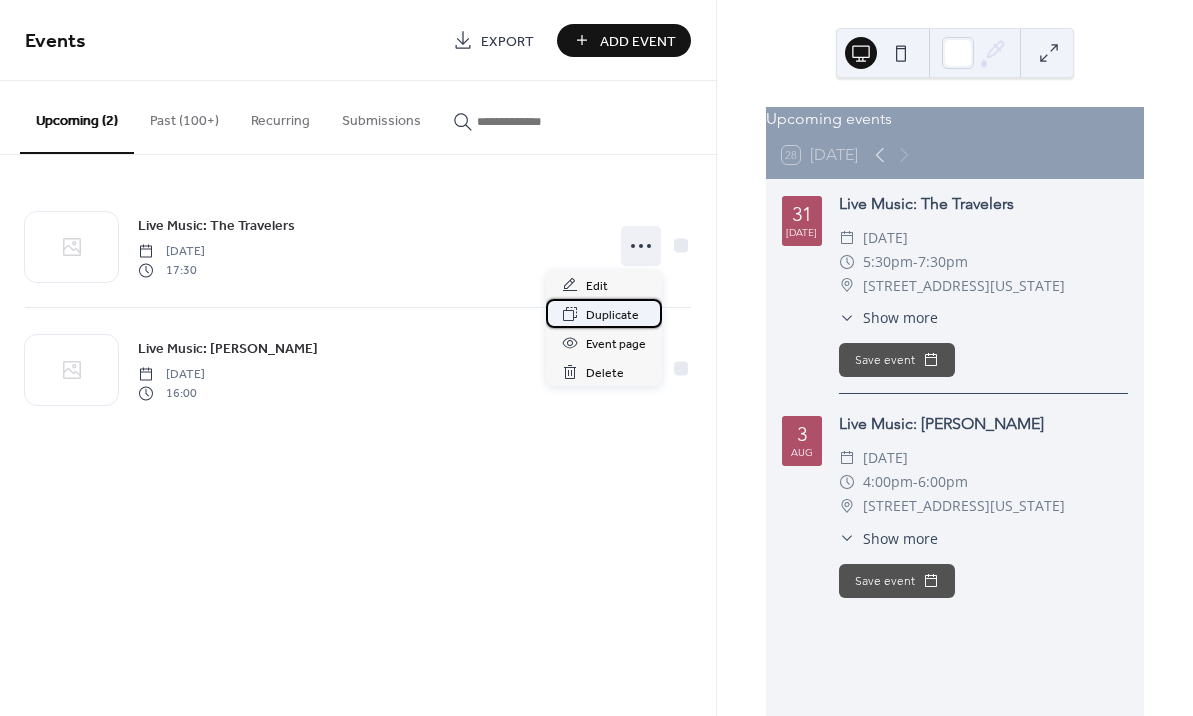 click on "Duplicate" at bounding box center (612, 315) 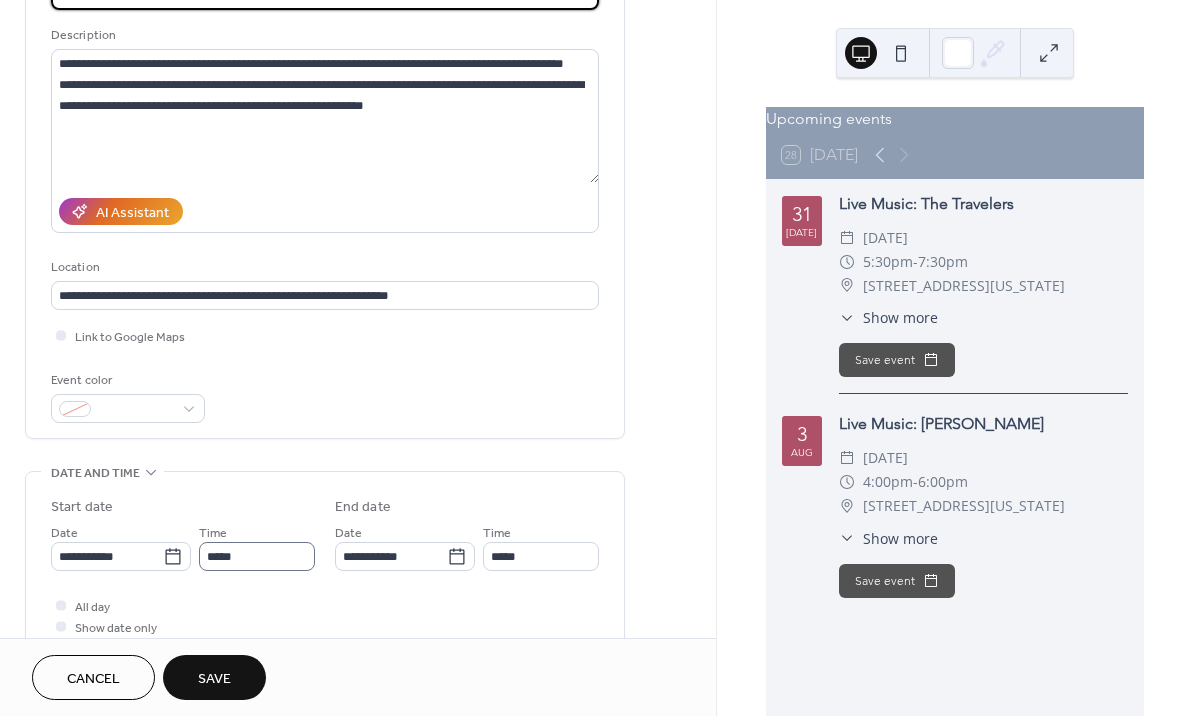 scroll, scrollTop: 193, scrollLeft: 0, axis: vertical 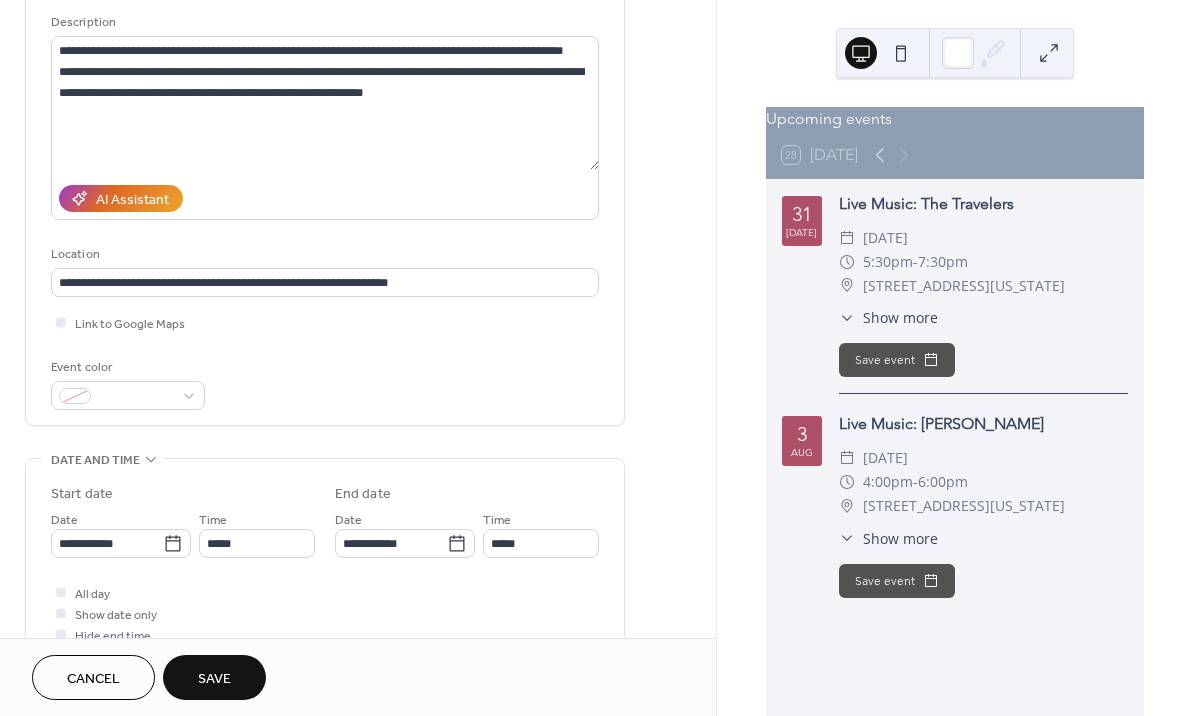 type on "**********" 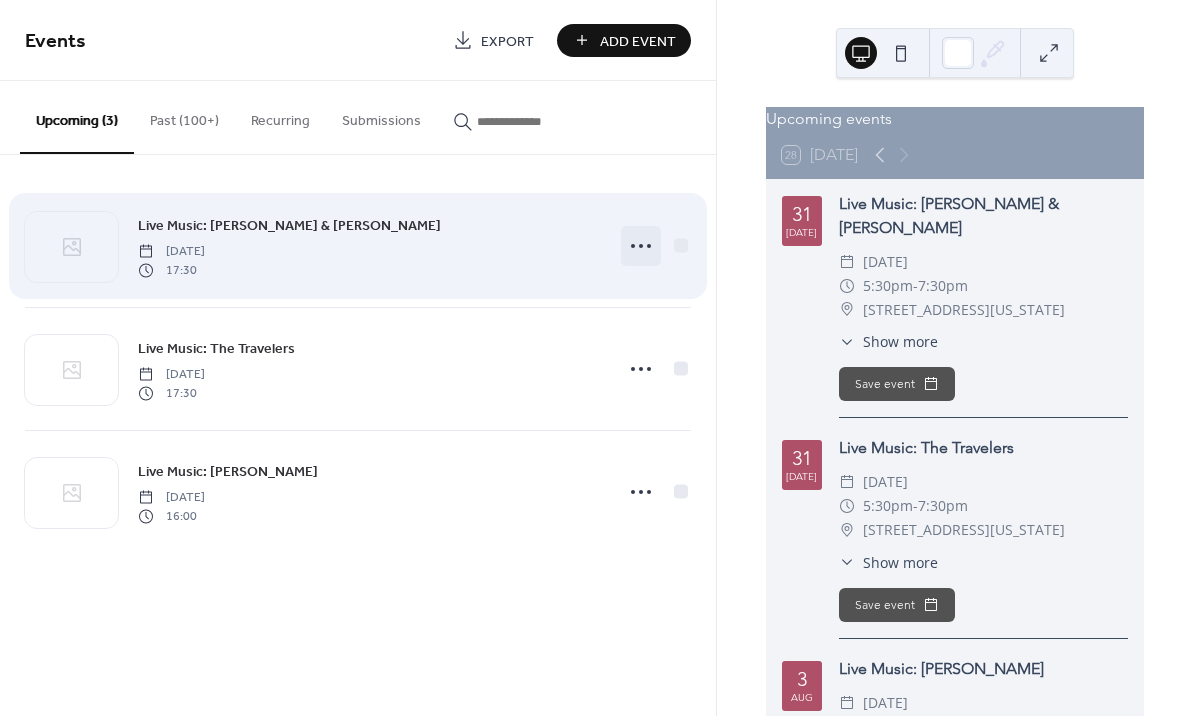 click 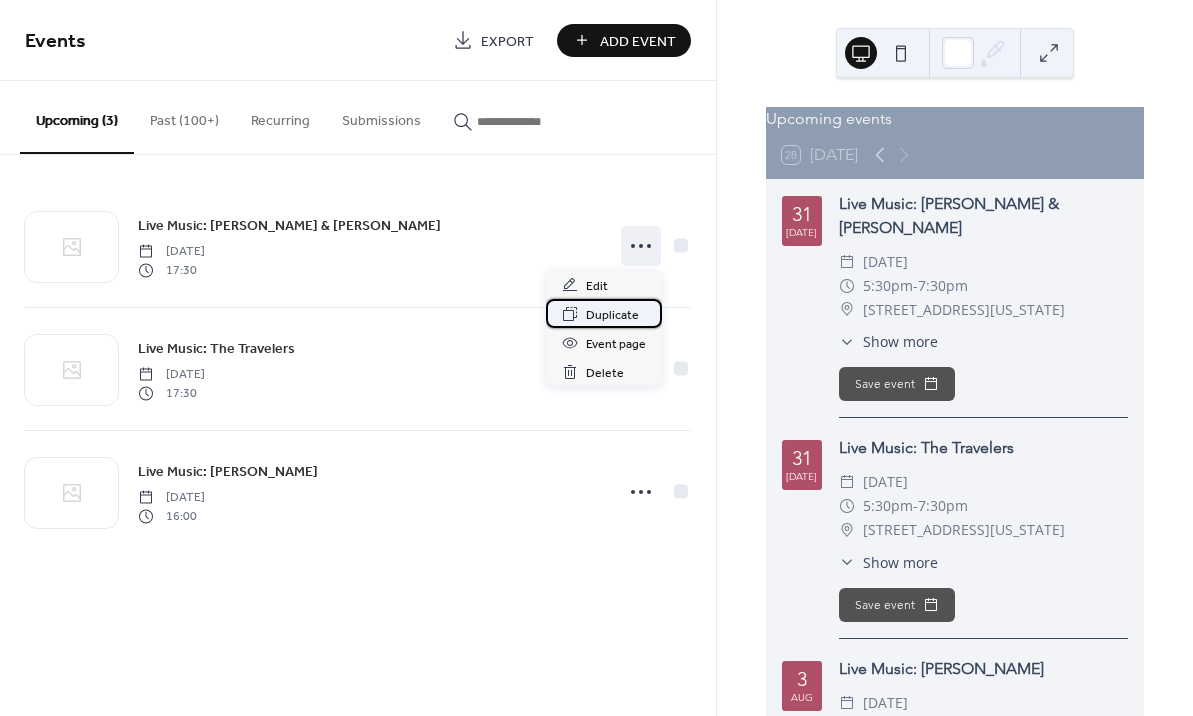 click on "Duplicate" at bounding box center (612, 315) 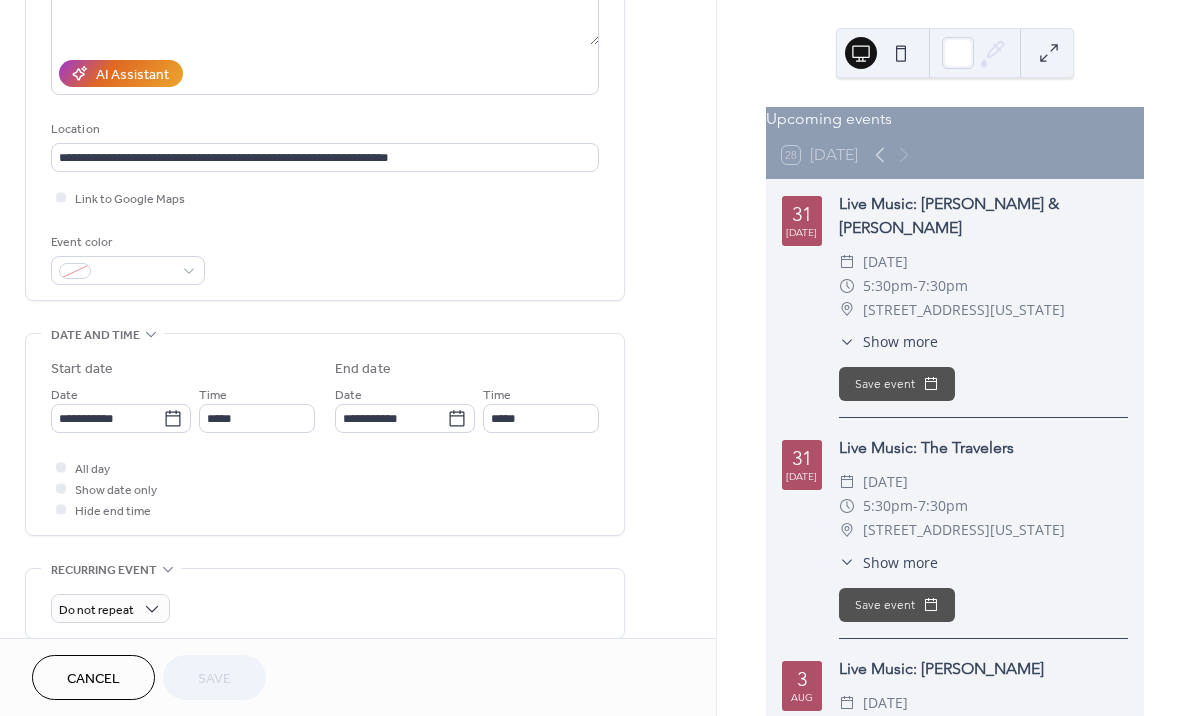 scroll, scrollTop: 359, scrollLeft: 0, axis: vertical 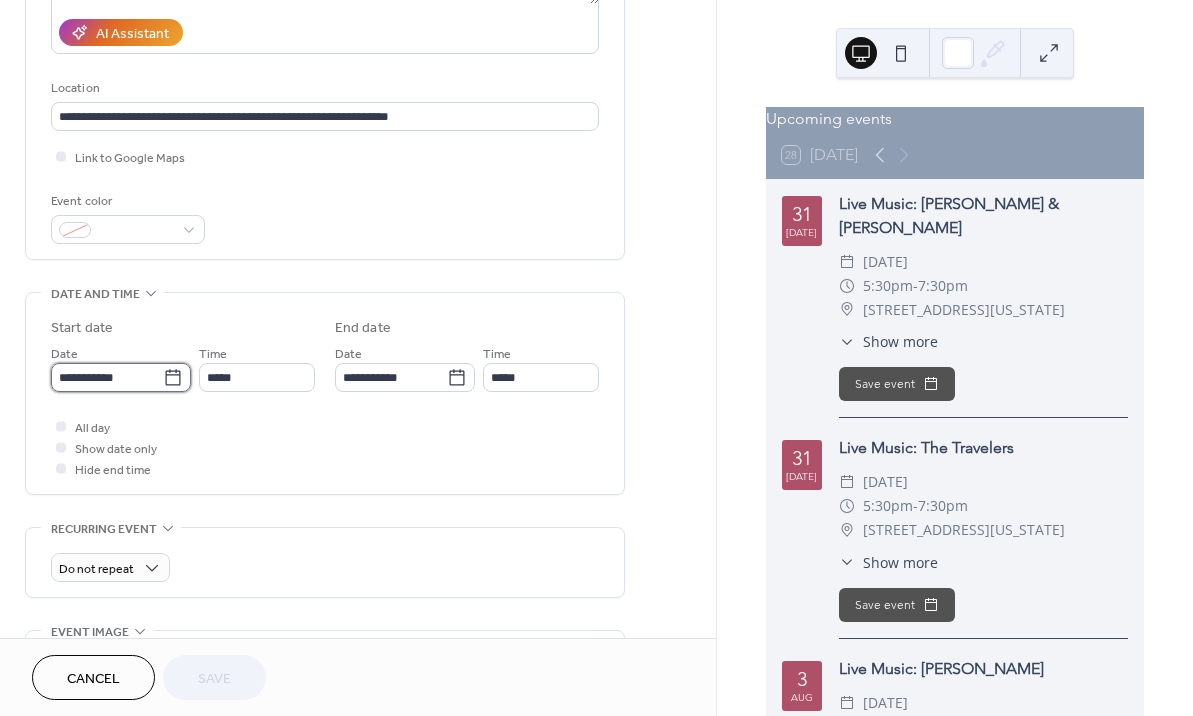 click on "**********" at bounding box center (107, 377) 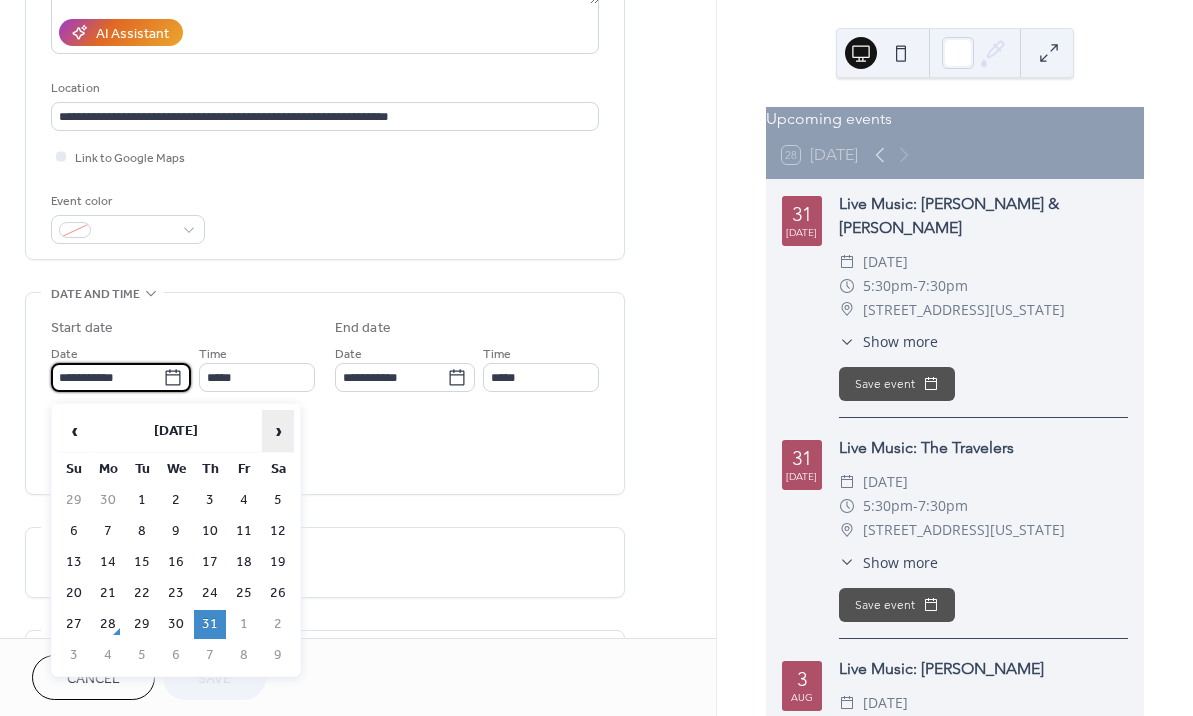 click on "›" at bounding box center [278, 431] 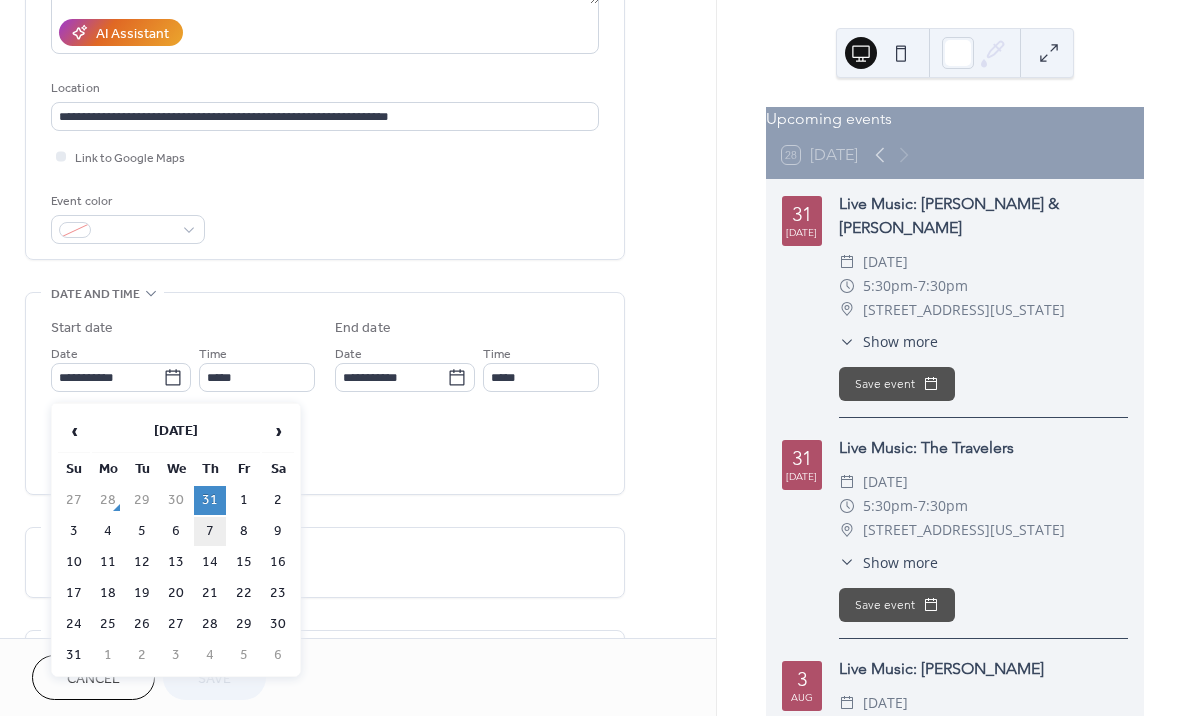 click on "7" at bounding box center (210, 531) 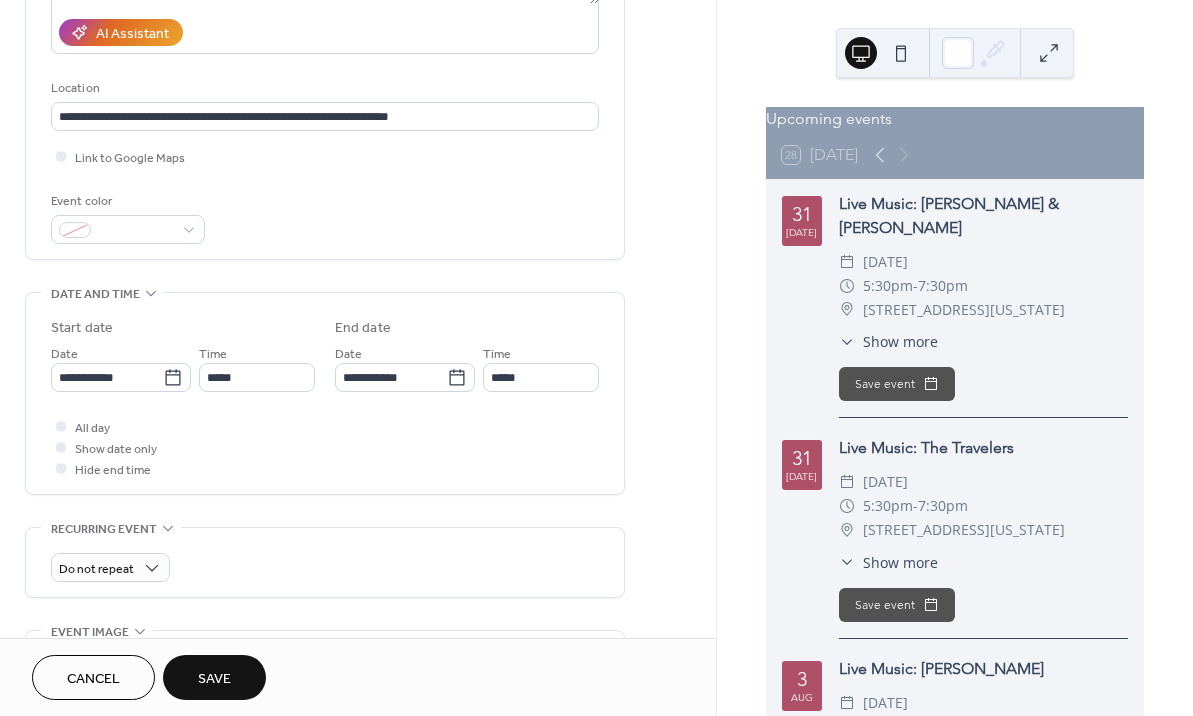 type on "**********" 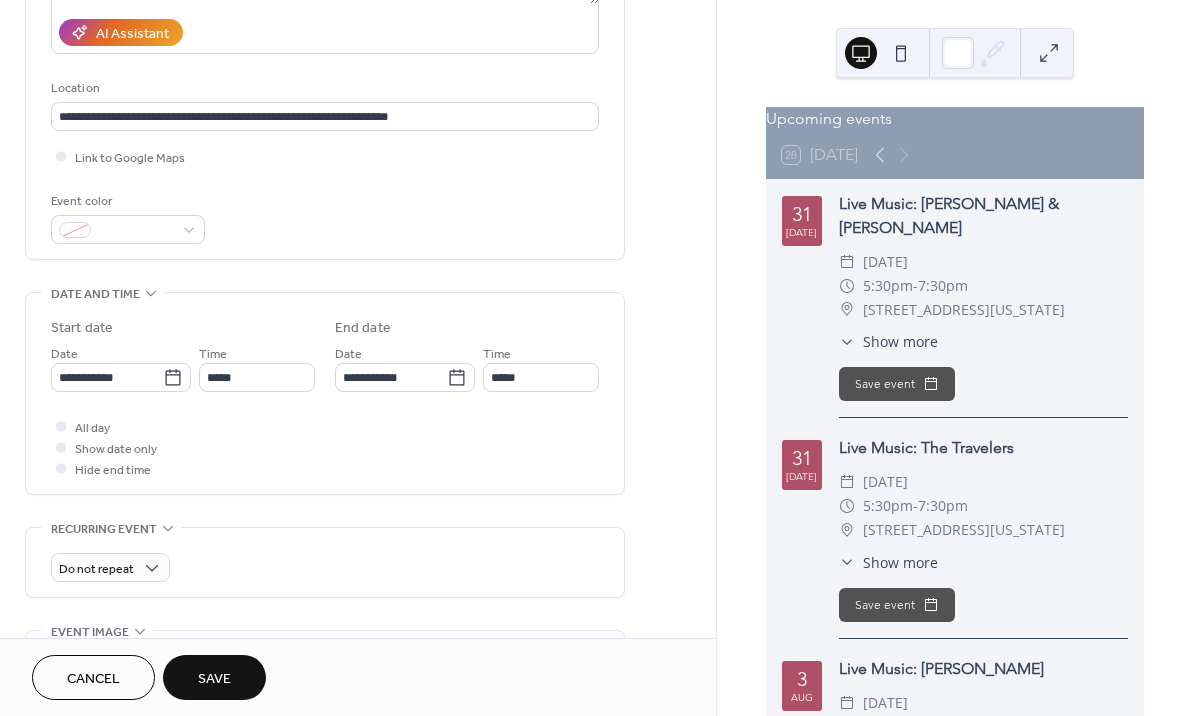 type on "**********" 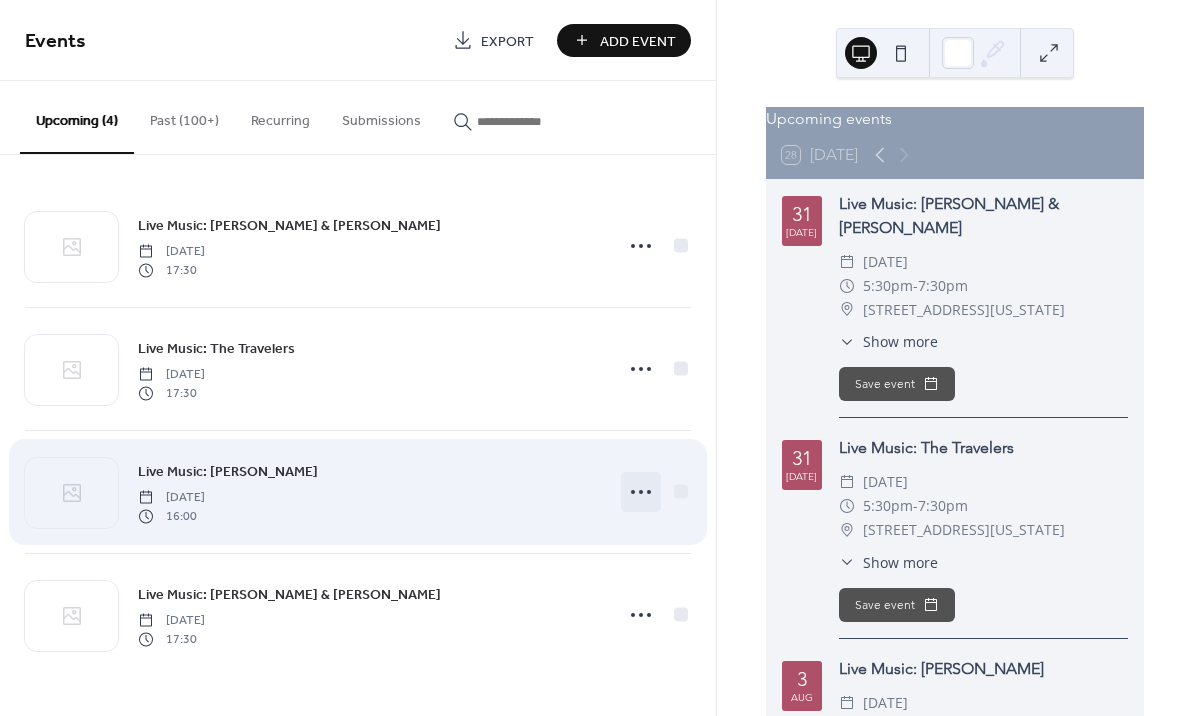 click 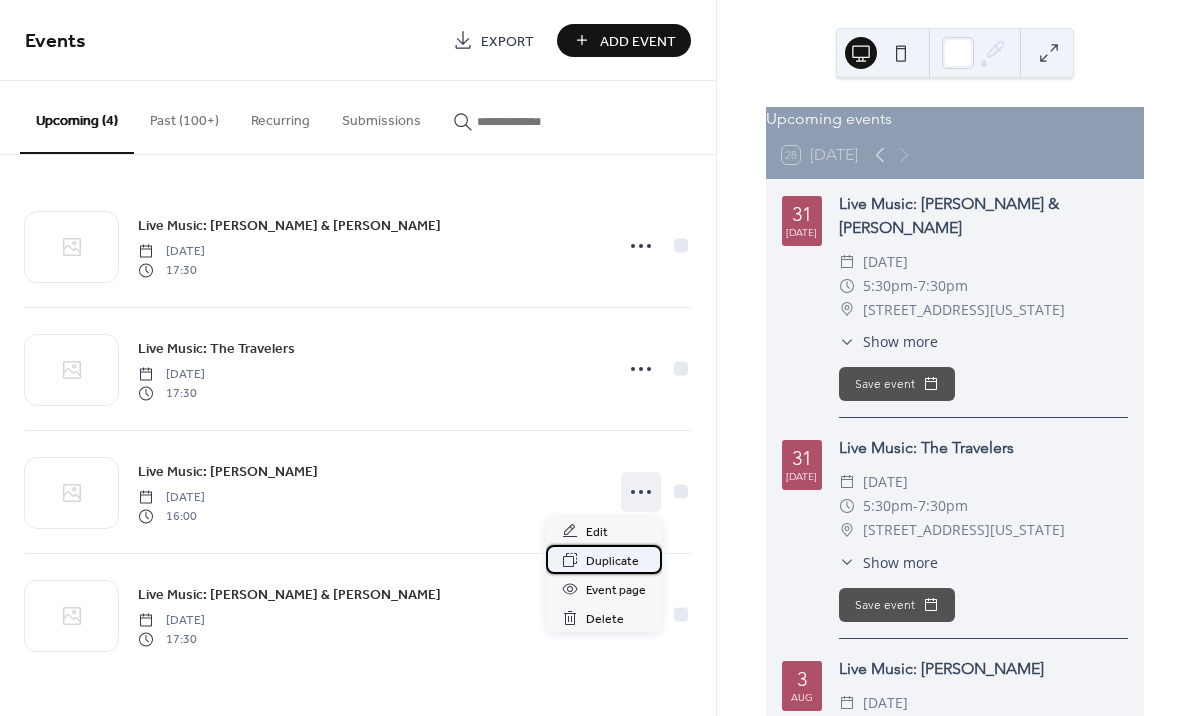 click on "Duplicate" at bounding box center [612, 561] 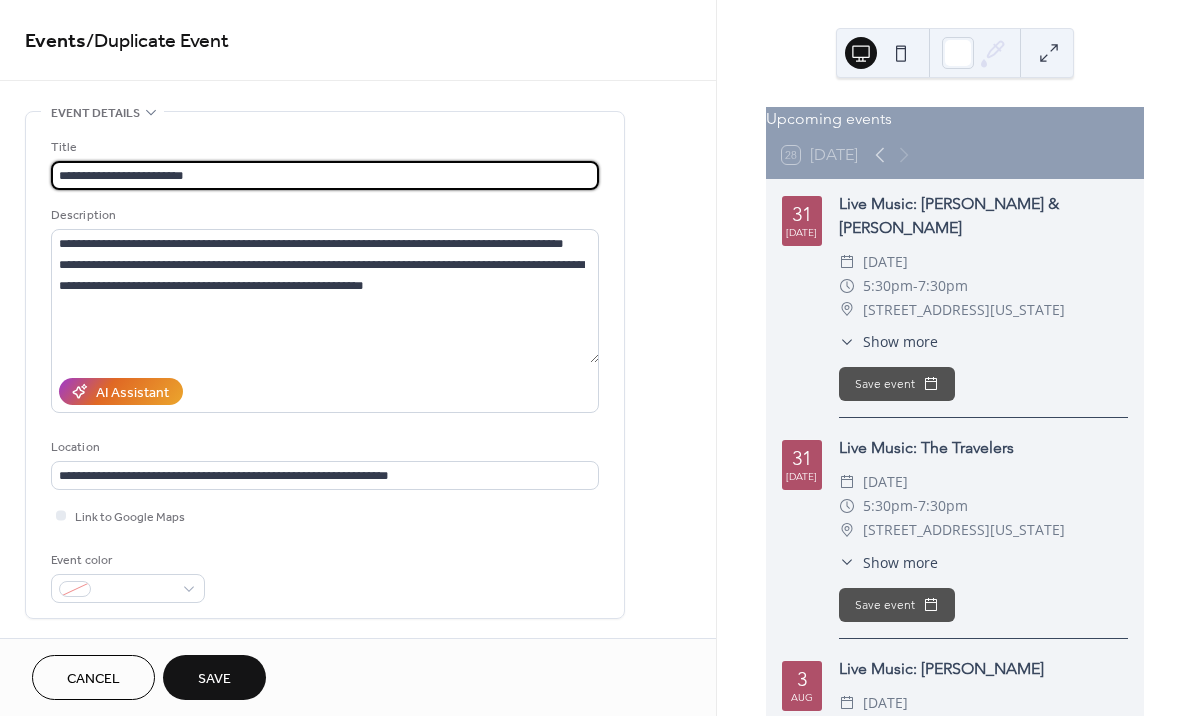 scroll, scrollTop: 419, scrollLeft: 0, axis: vertical 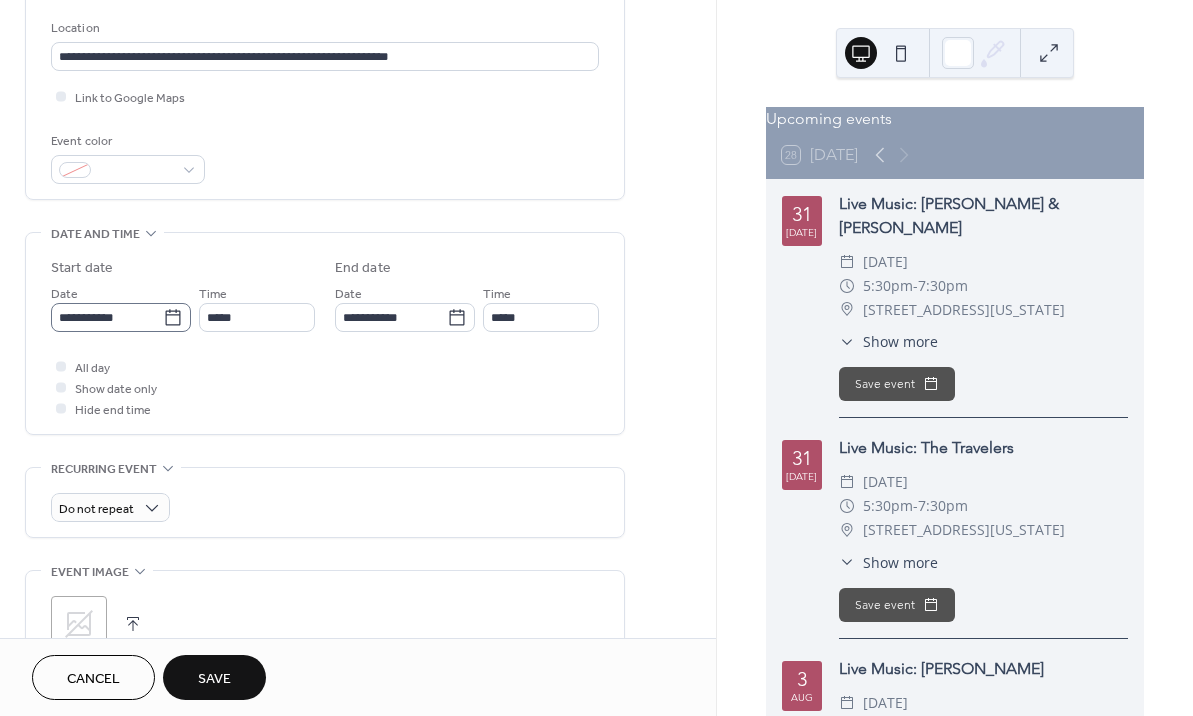 type on "**********" 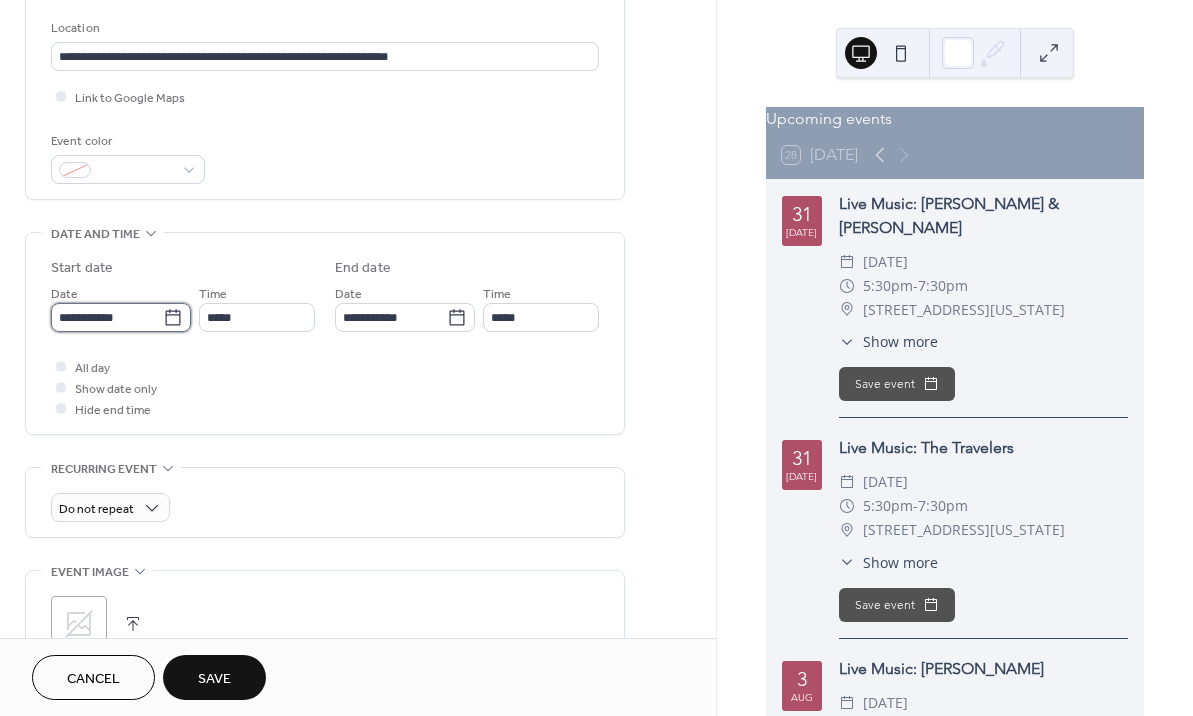 click on "**********" at bounding box center (107, 317) 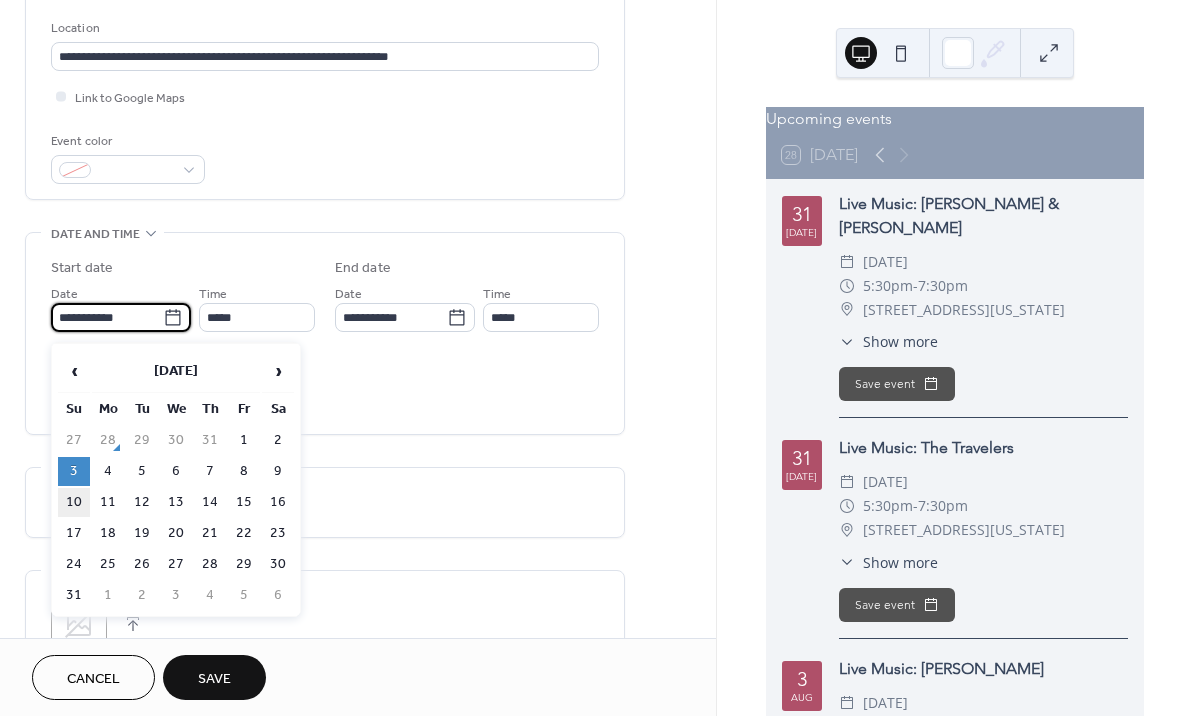 click on "10" at bounding box center [74, 502] 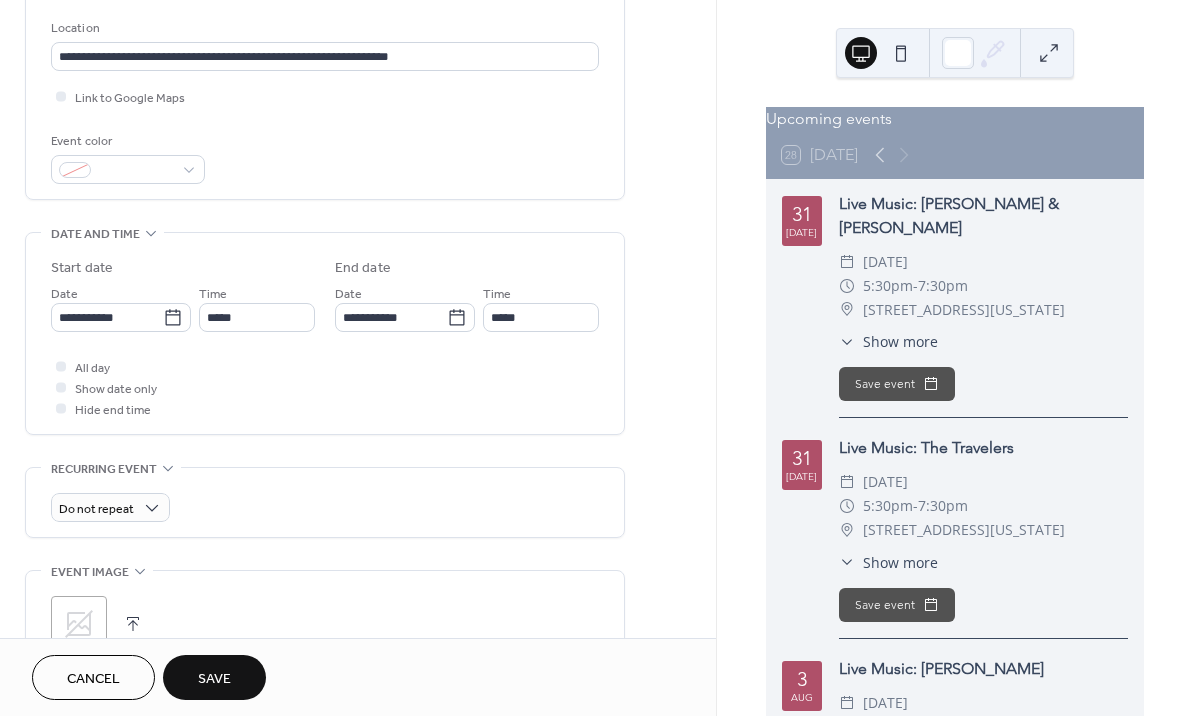 type on "**********" 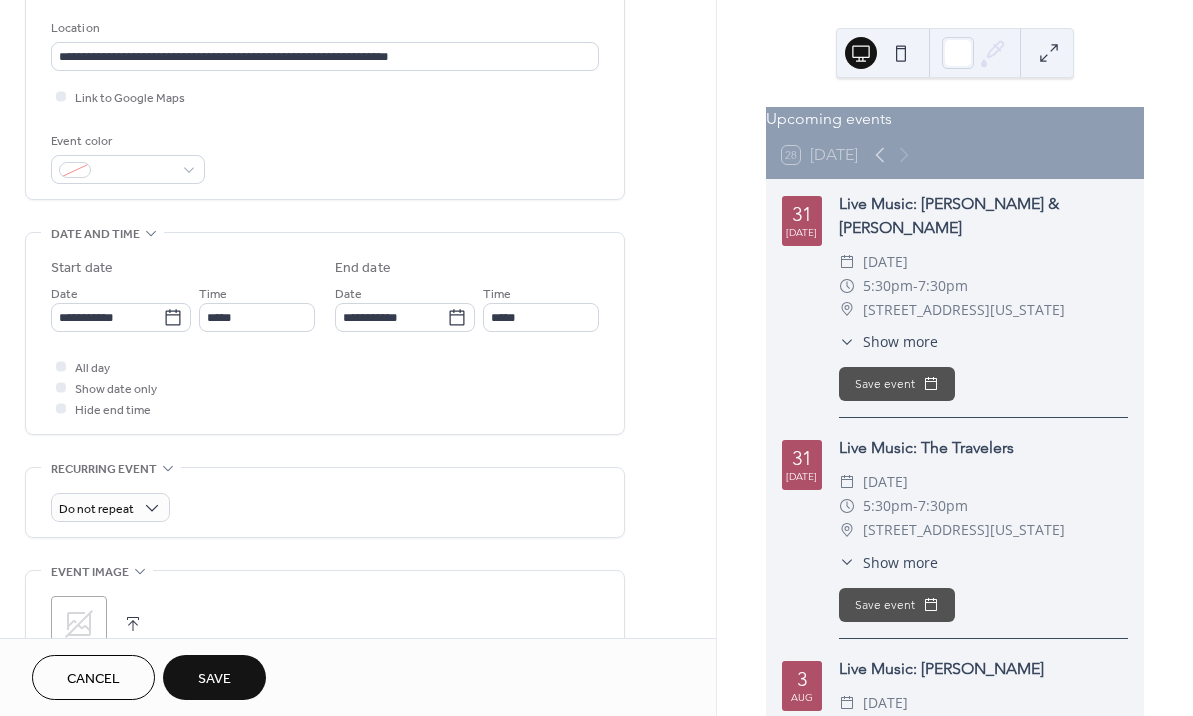type on "**********" 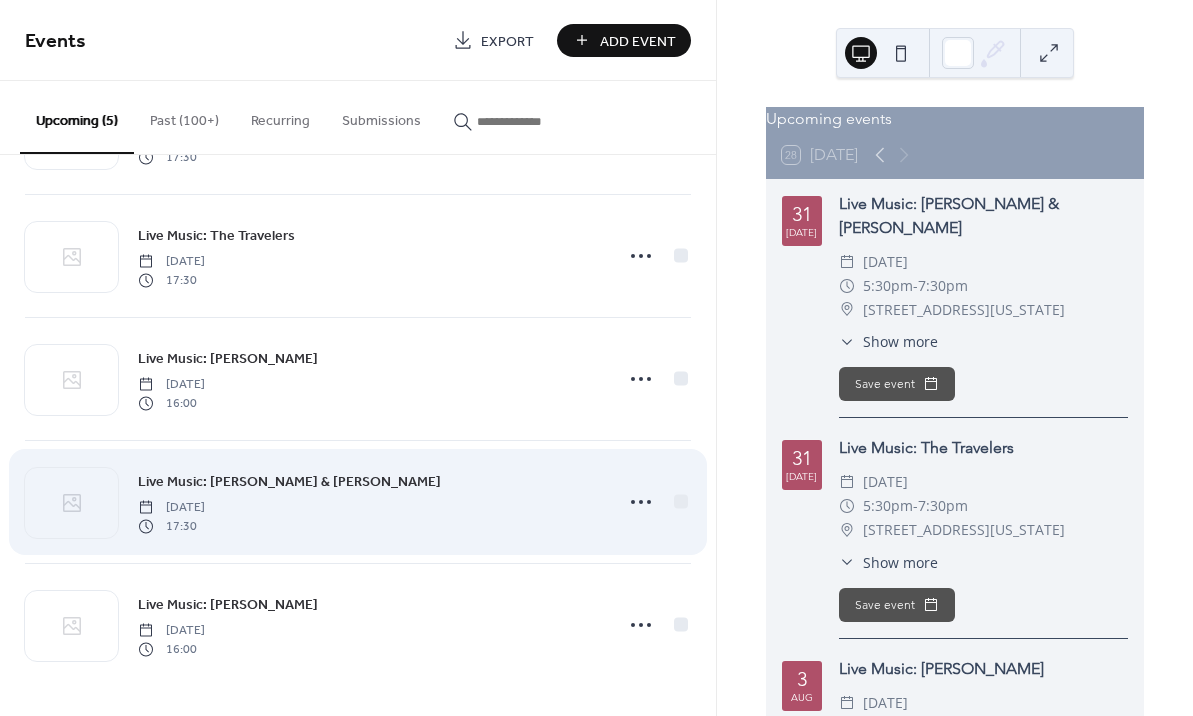 scroll, scrollTop: 113, scrollLeft: 0, axis: vertical 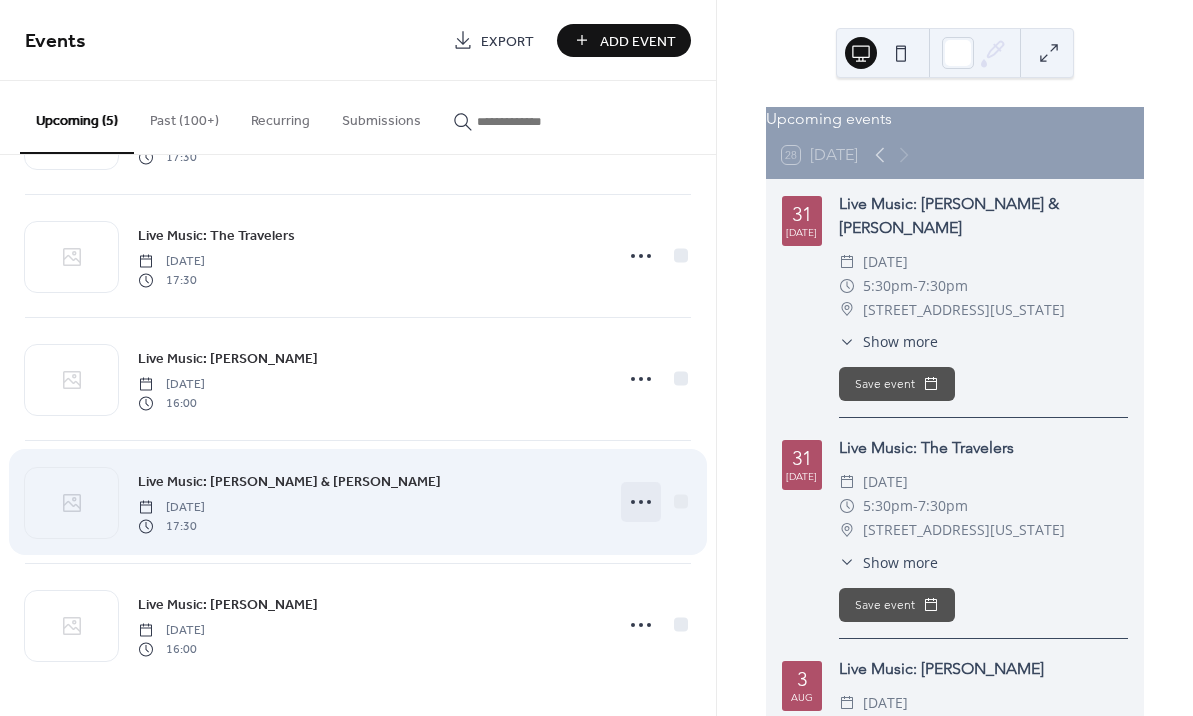 click 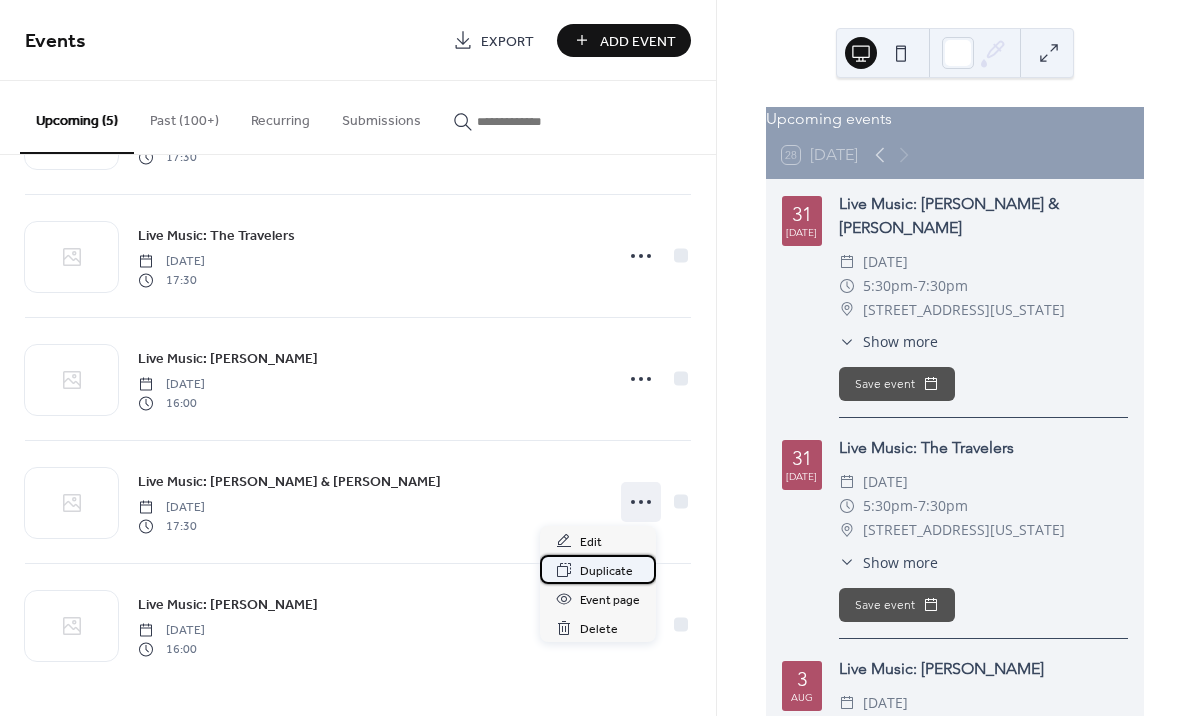 click on "Duplicate" at bounding box center (606, 571) 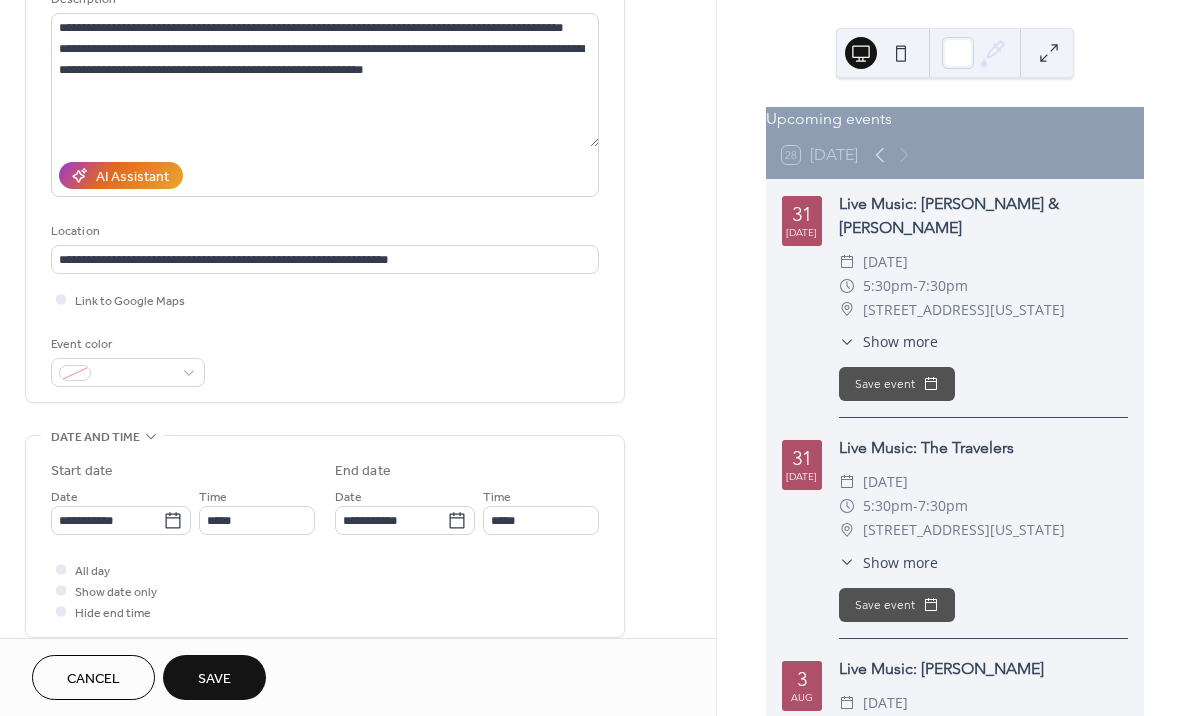 scroll, scrollTop: 253, scrollLeft: 0, axis: vertical 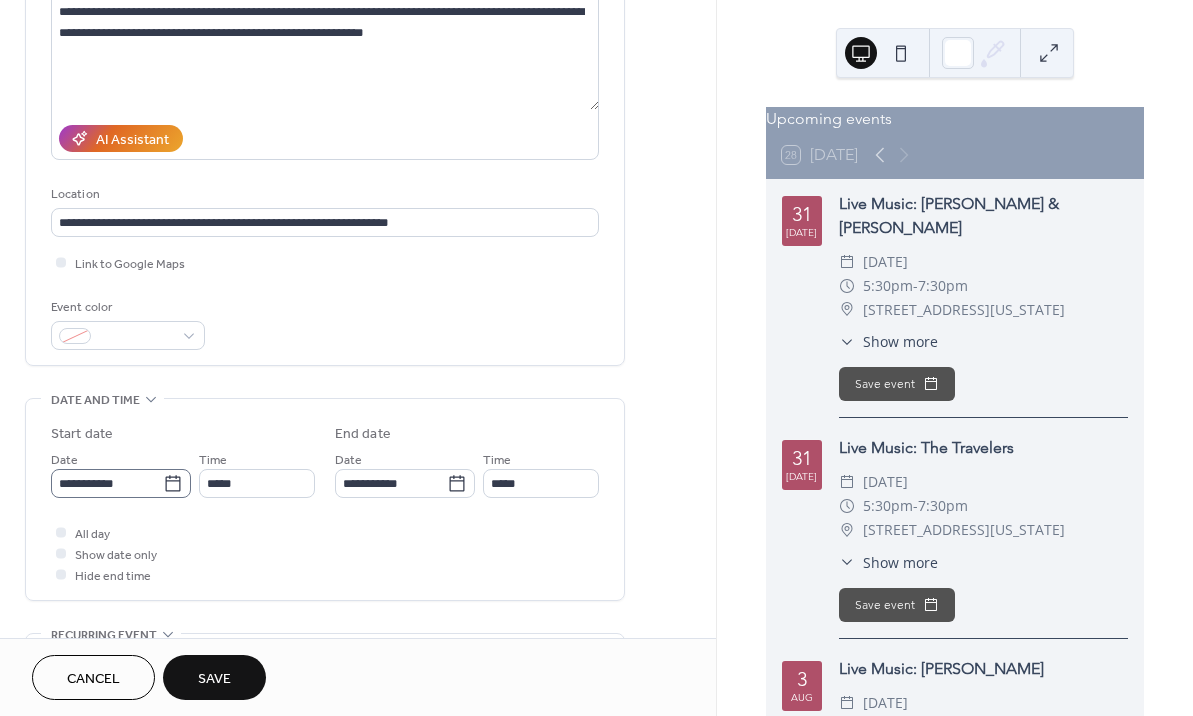 type on "**********" 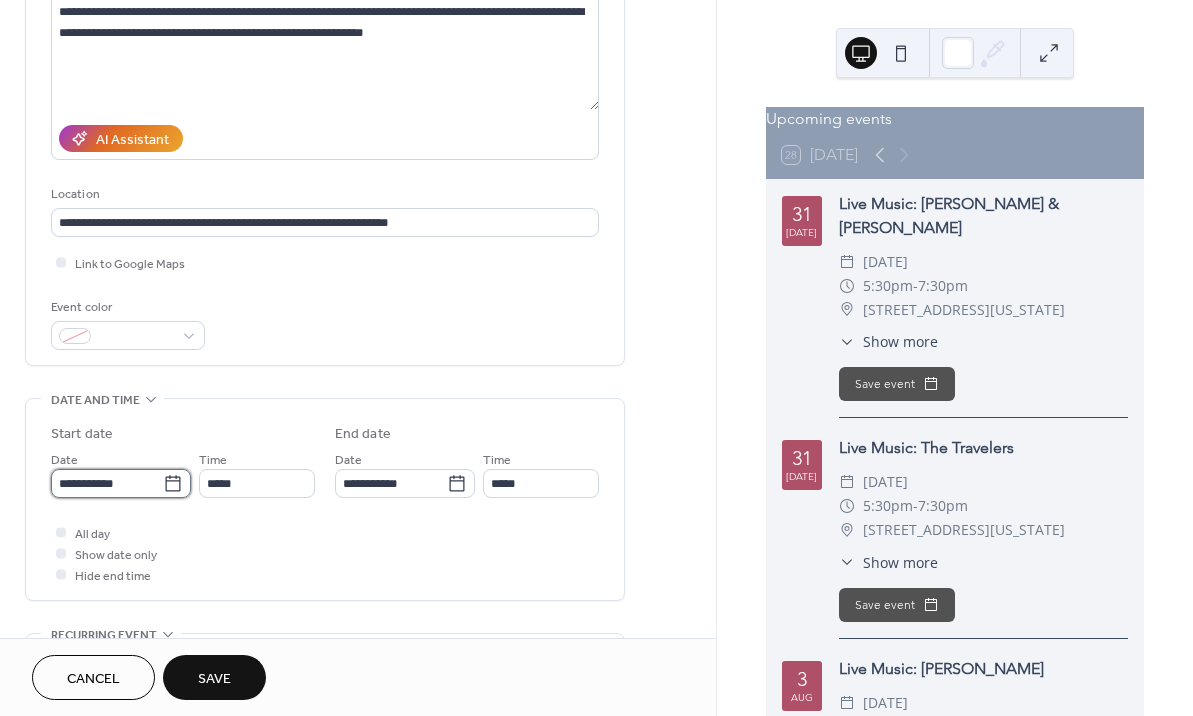 click on "**********" at bounding box center (107, 483) 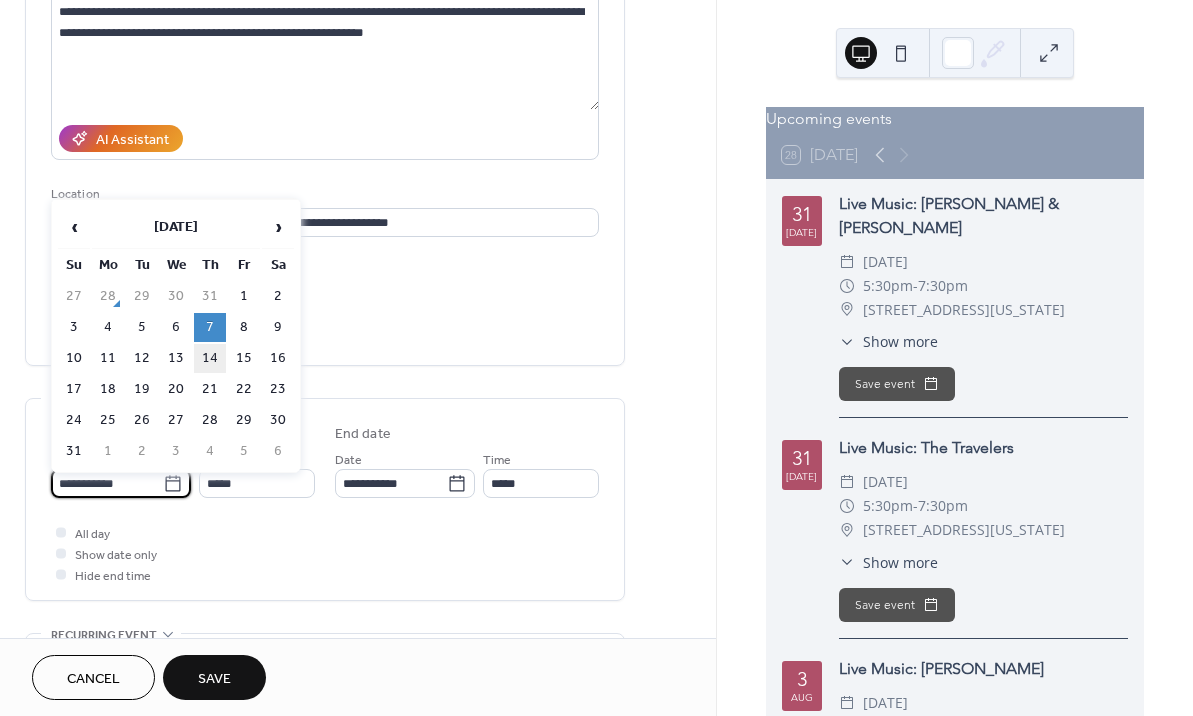 click on "14" at bounding box center [210, 358] 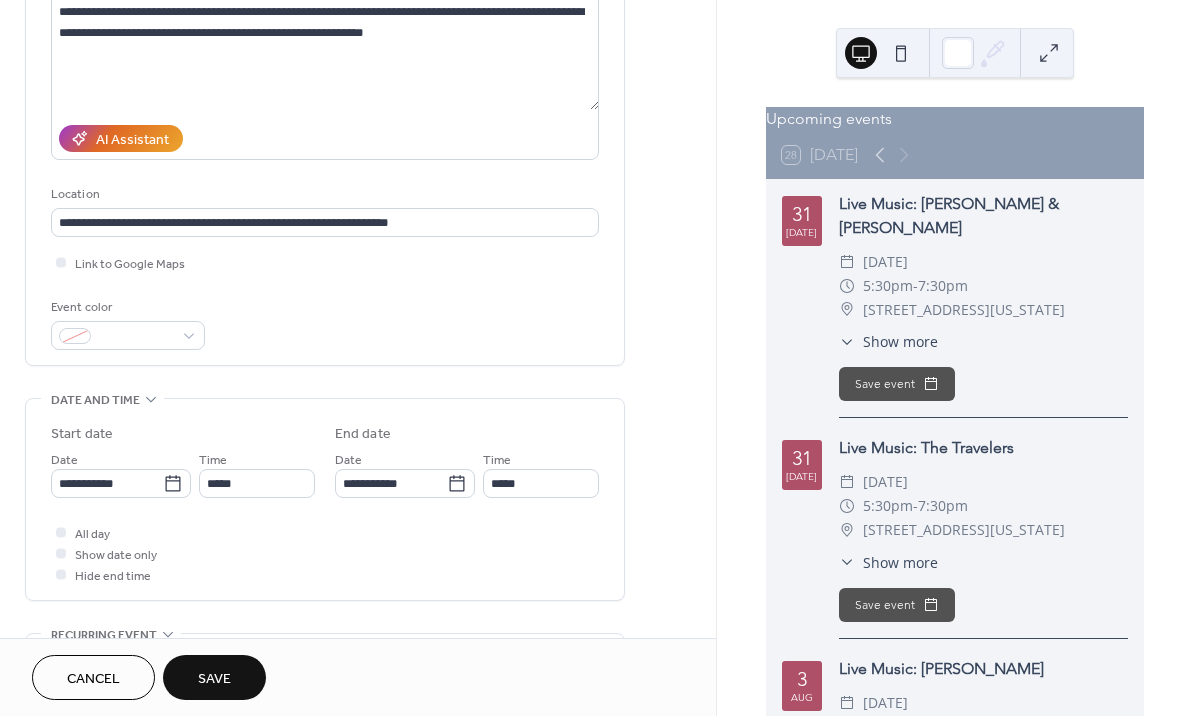 click on "Save" at bounding box center [214, 679] 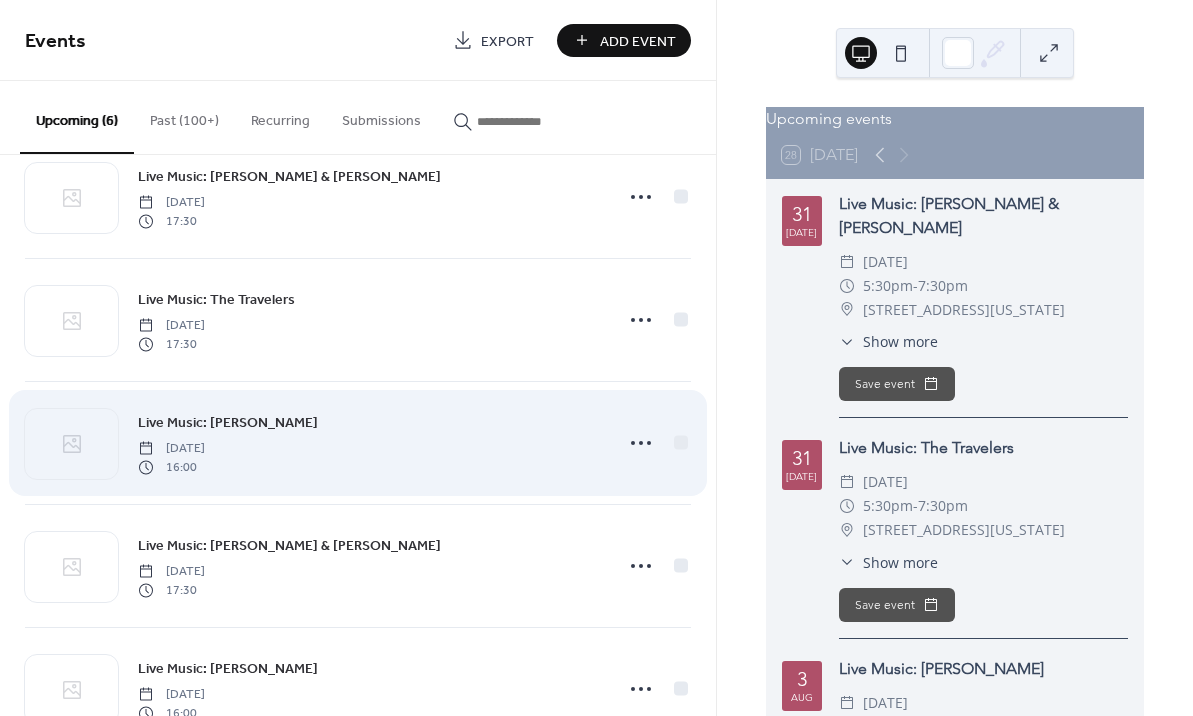 scroll, scrollTop: 50, scrollLeft: 0, axis: vertical 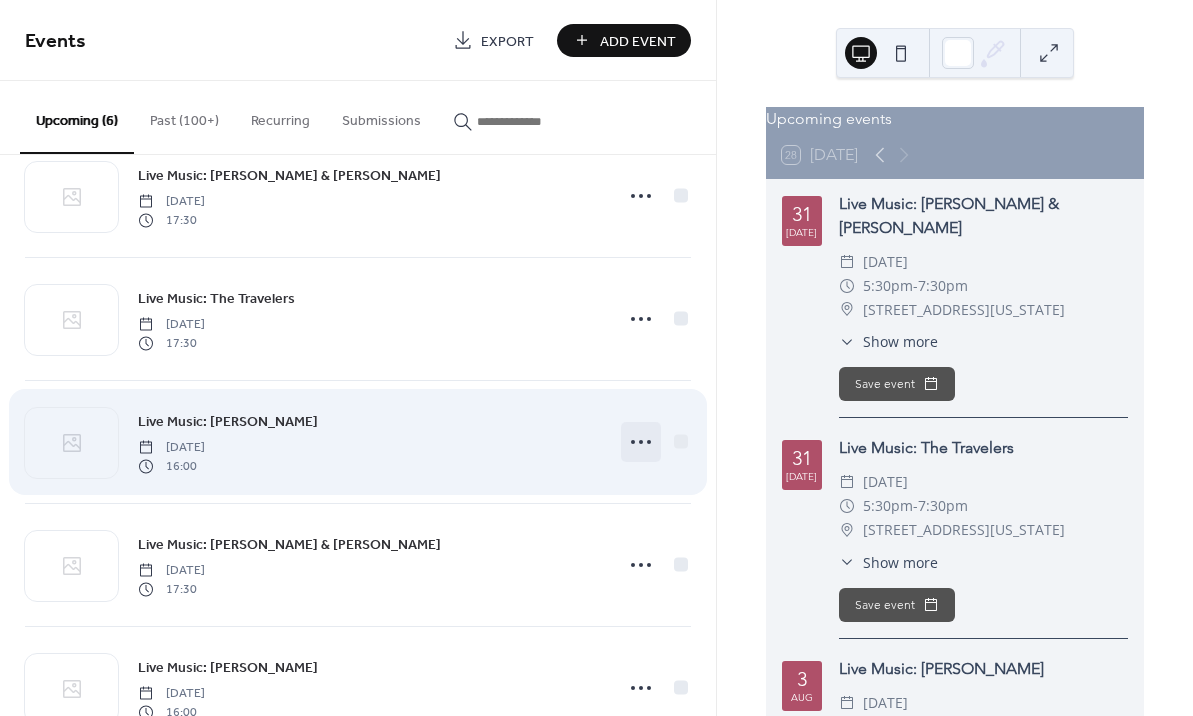 click 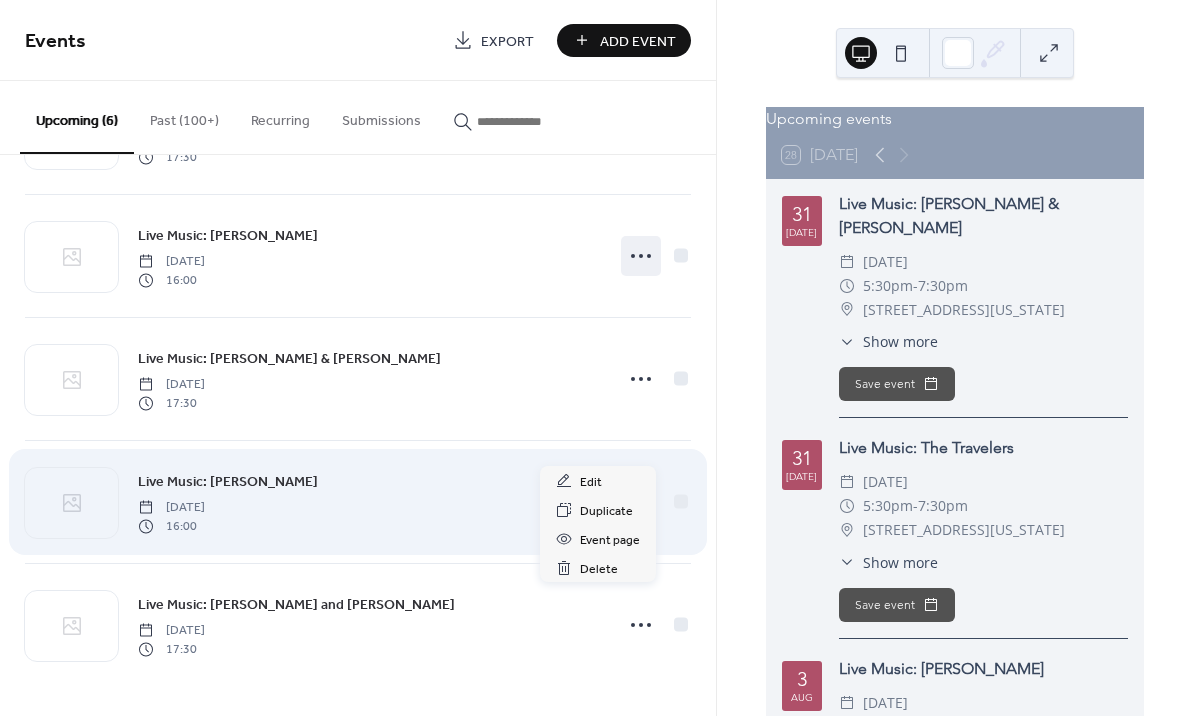 scroll, scrollTop: 236, scrollLeft: 0, axis: vertical 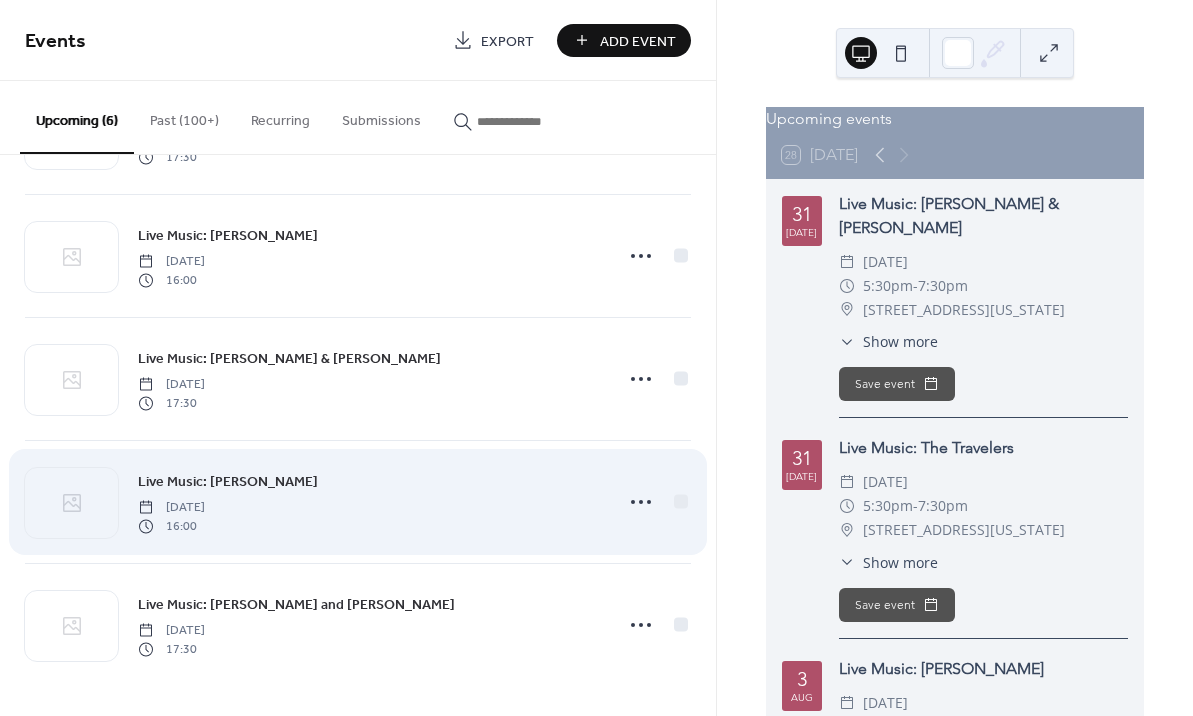 click on "Live Music: Daniel Faller Sunday, August 10, 2025 16:00" at bounding box center [369, 502] 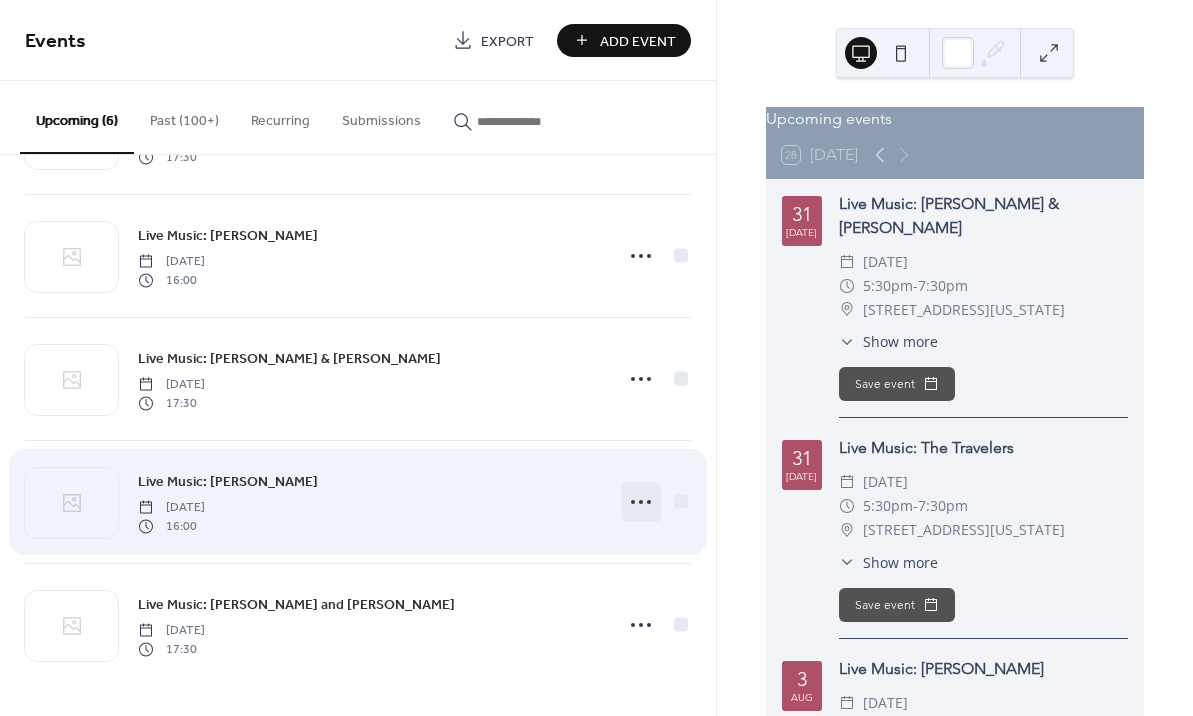 click 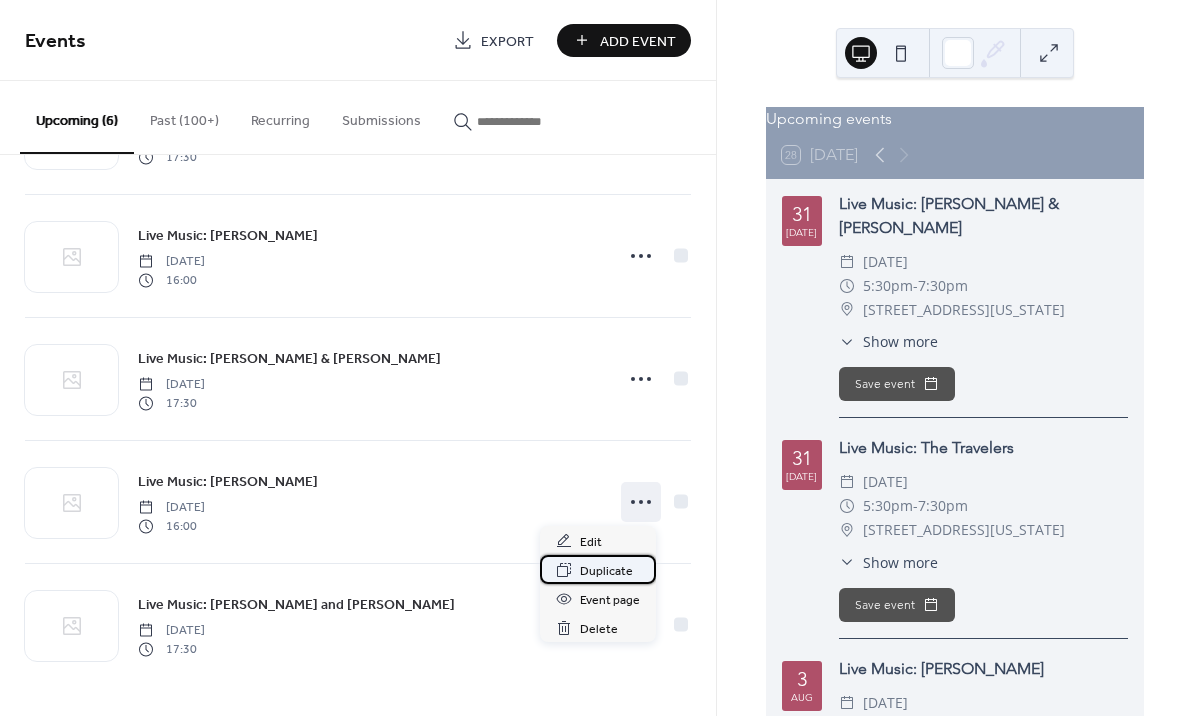 click on "Duplicate" at bounding box center (606, 571) 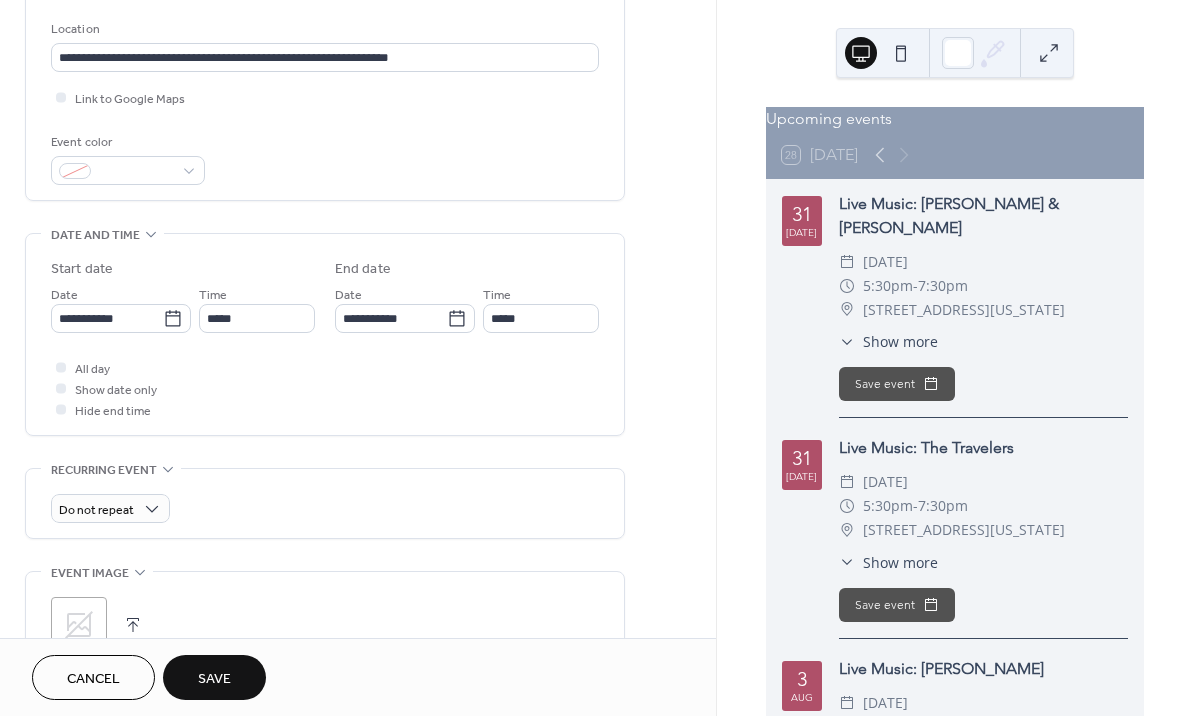 scroll, scrollTop: 575, scrollLeft: 0, axis: vertical 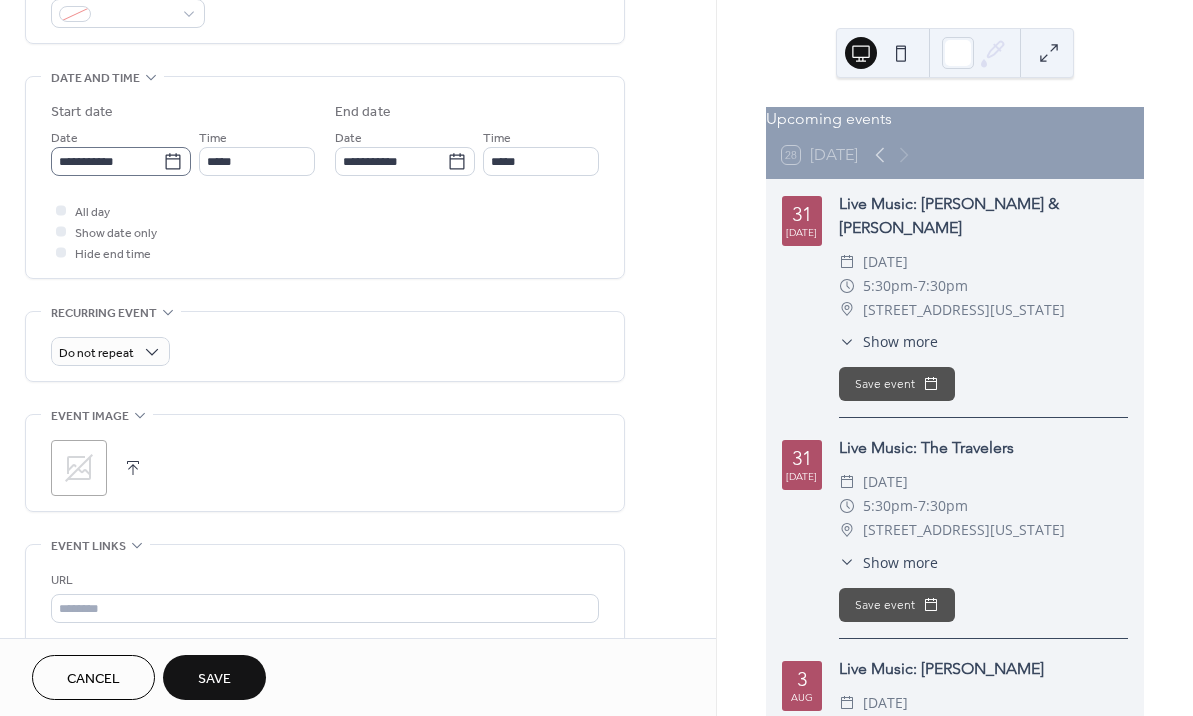 type on "**********" 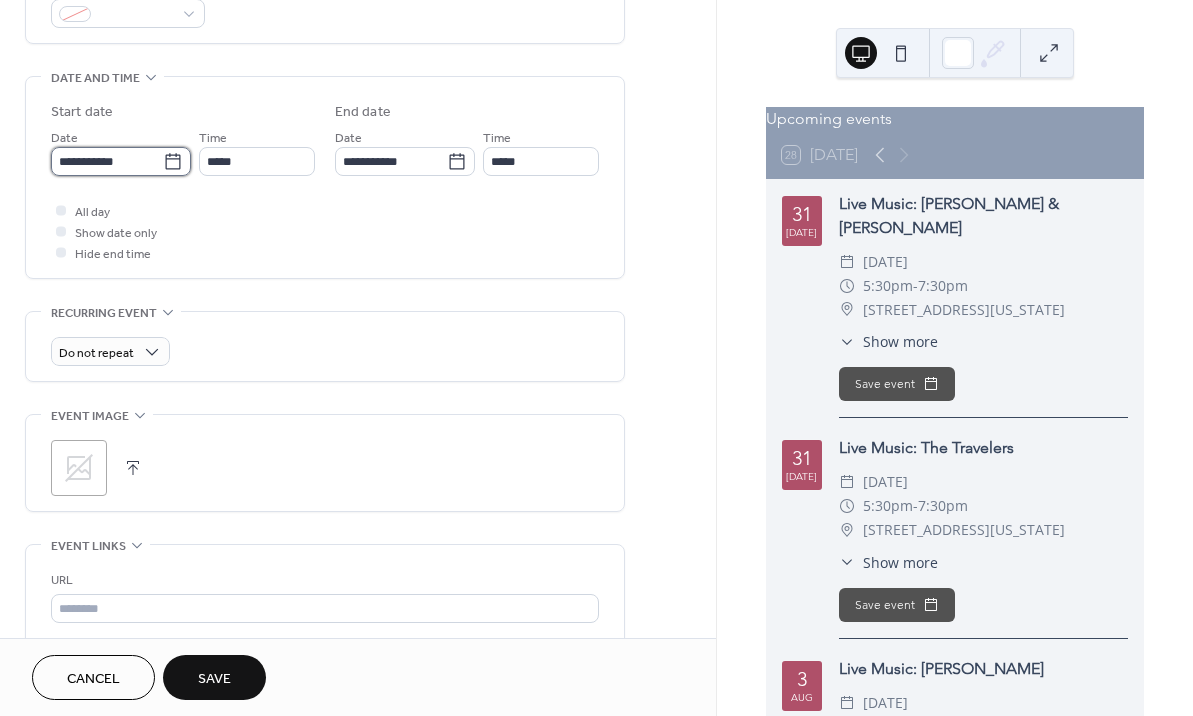 click on "**********" at bounding box center [107, 161] 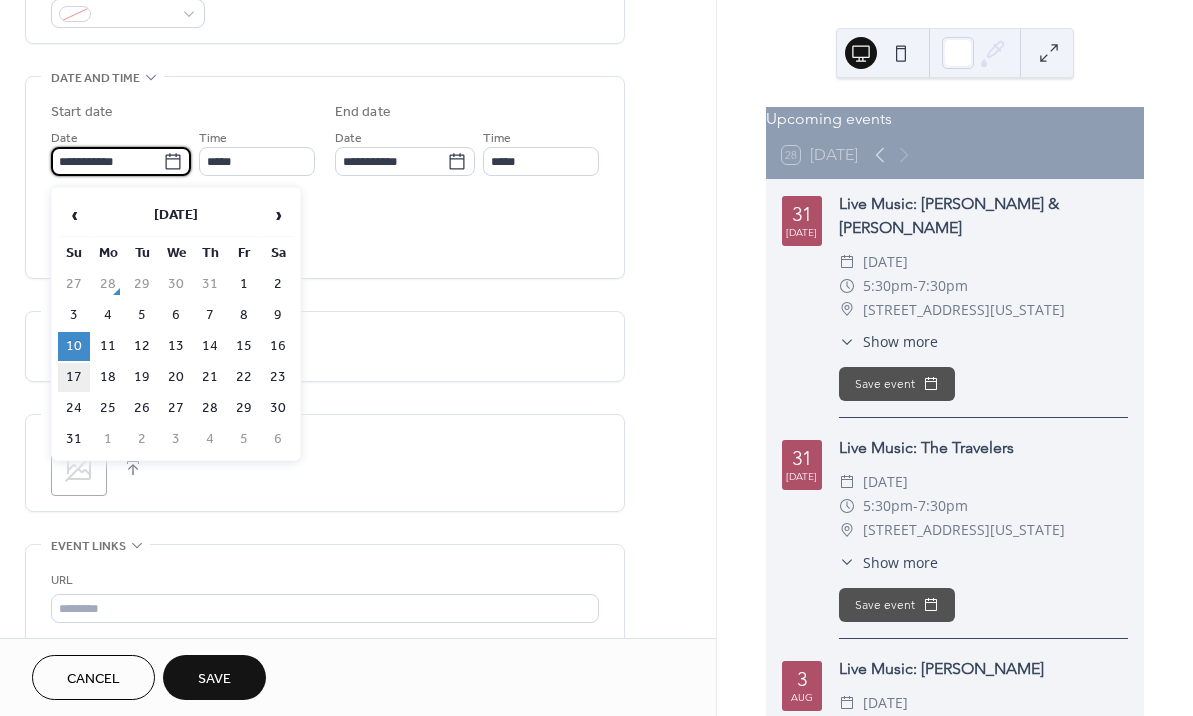 click on "17" at bounding box center (74, 377) 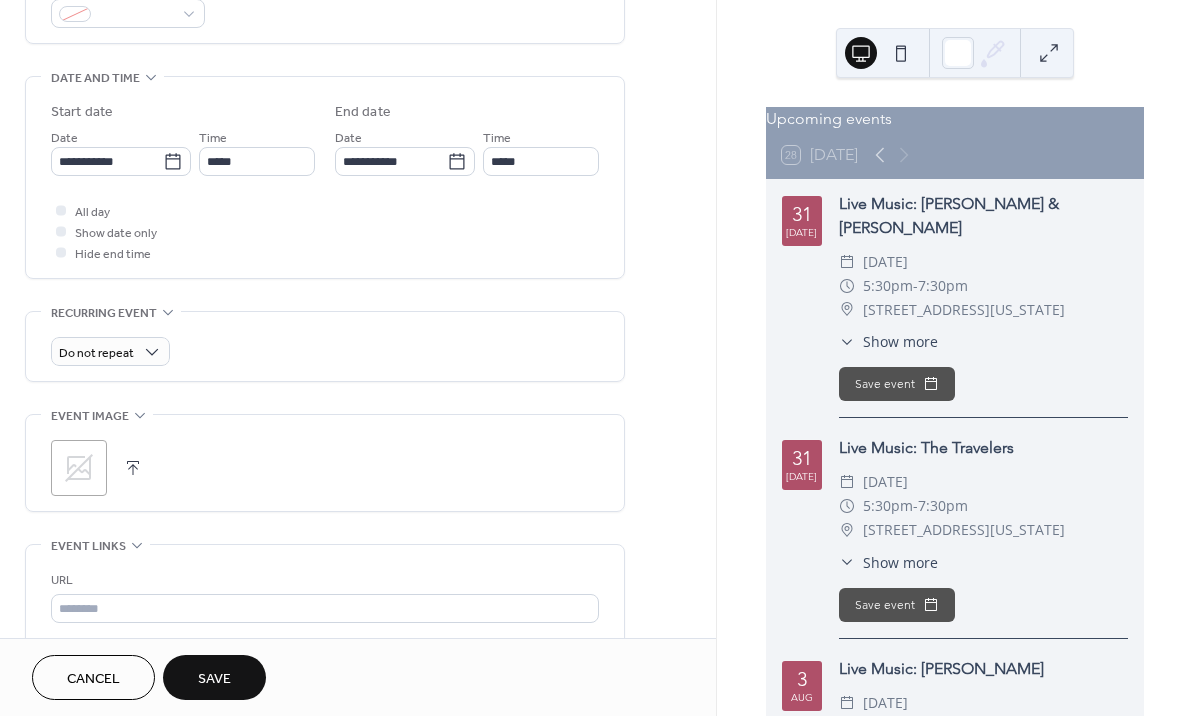 click on "Save" at bounding box center [214, 679] 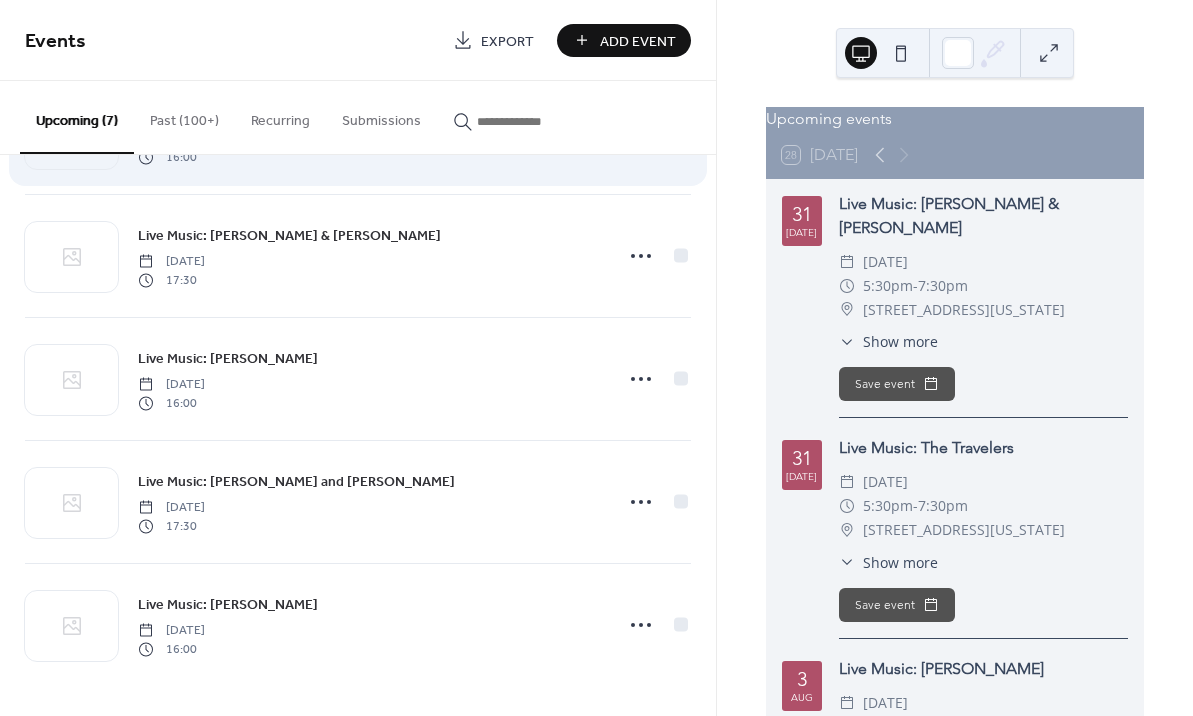 scroll, scrollTop: 359, scrollLeft: 0, axis: vertical 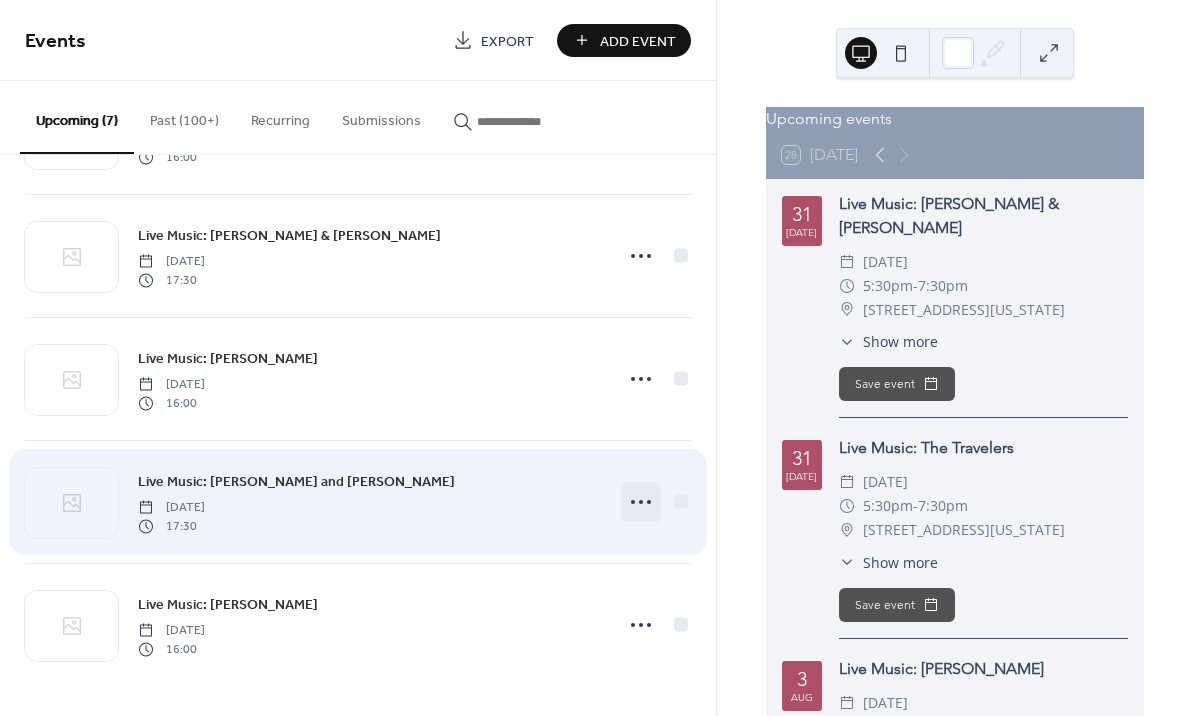 click 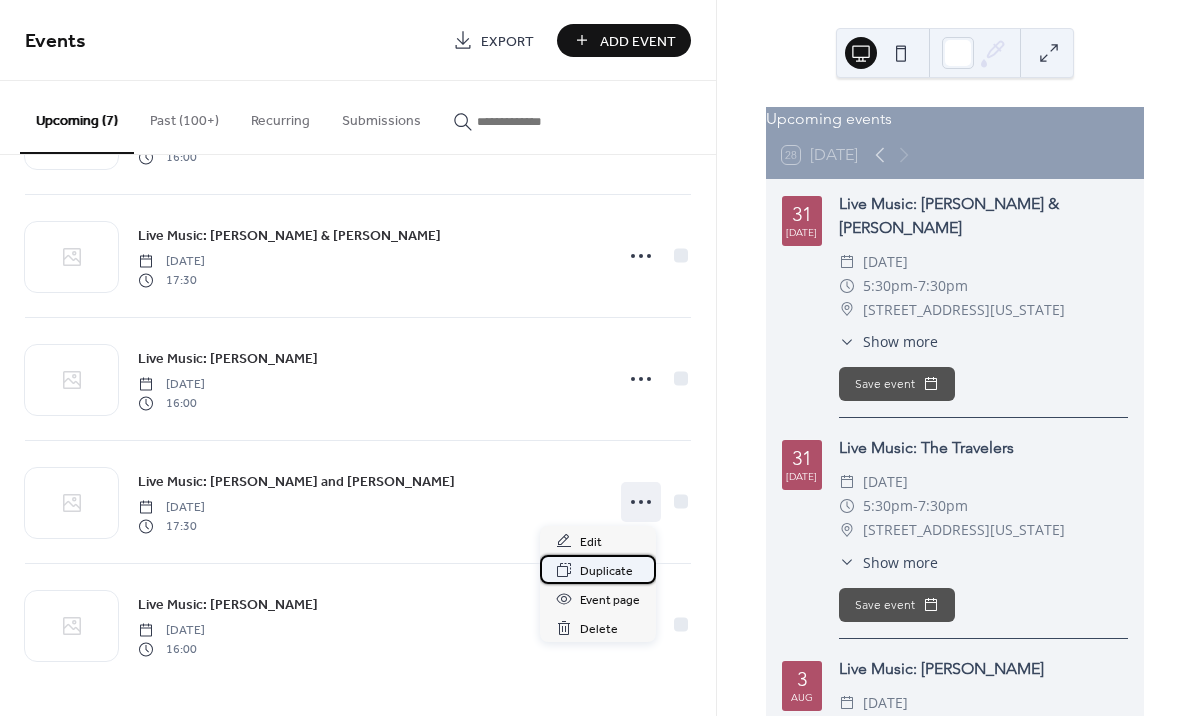 click on "Duplicate" at bounding box center [606, 571] 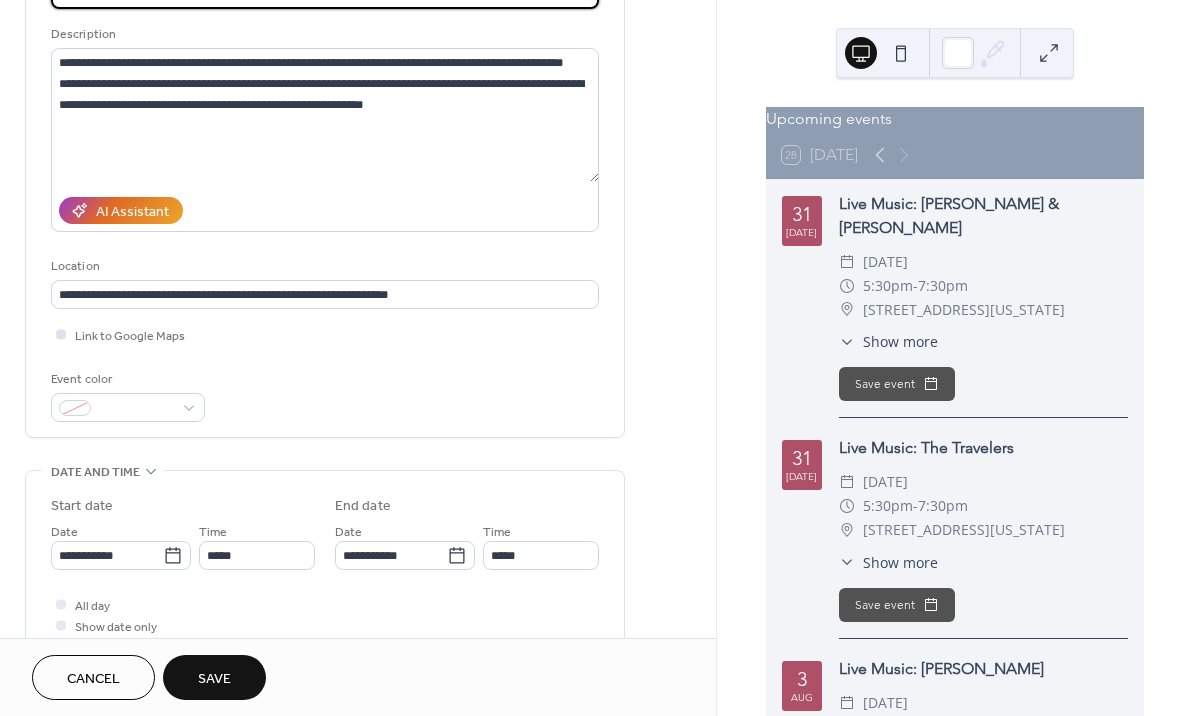 scroll, scrollTop: 215, scrollLeft: 0, axis: vertical 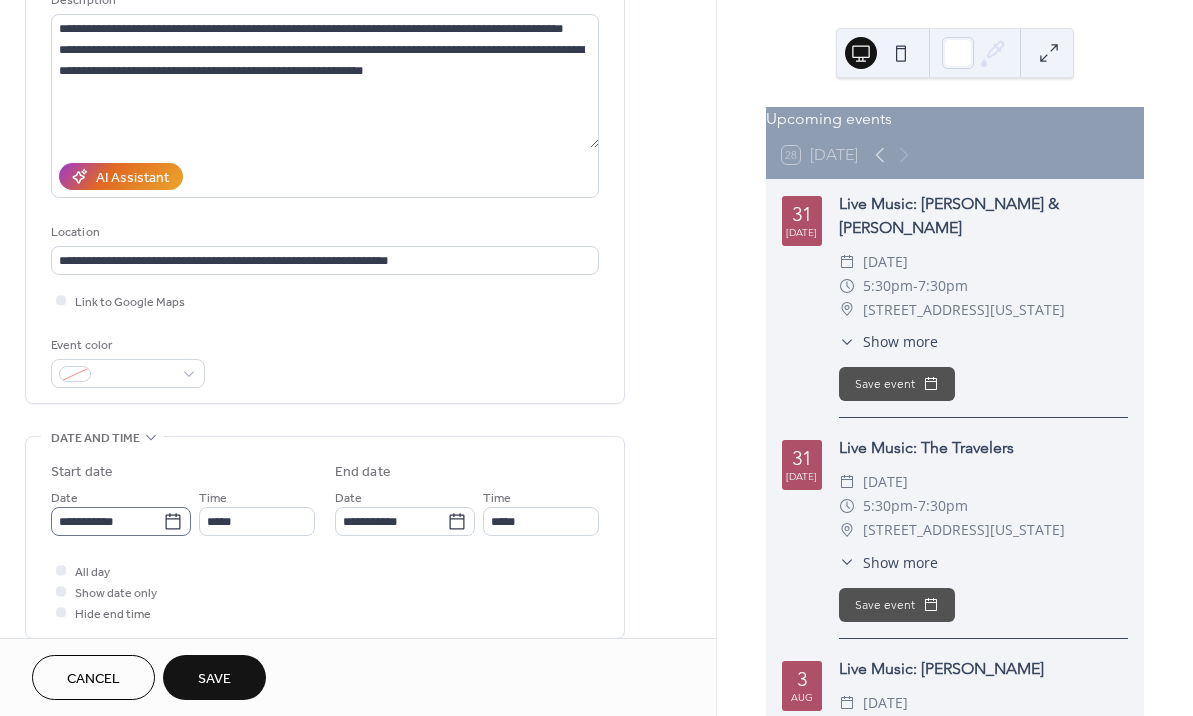 type on "**********" 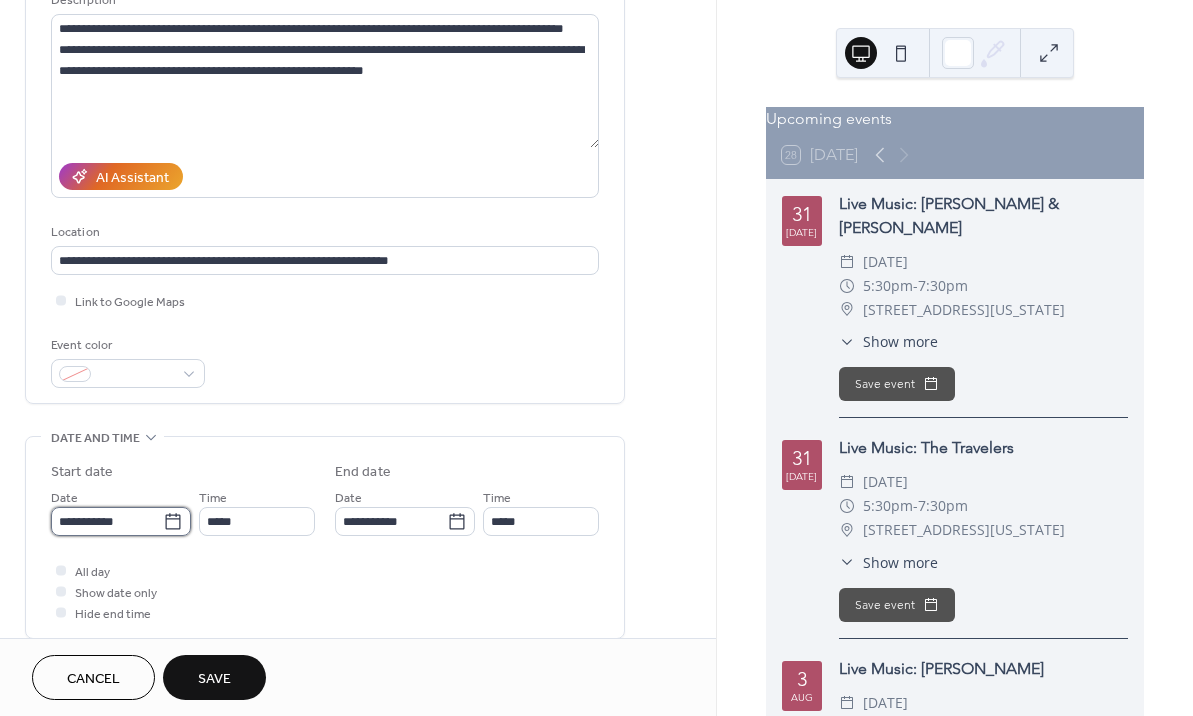 click on "**********" at bounding box center (107, 521) 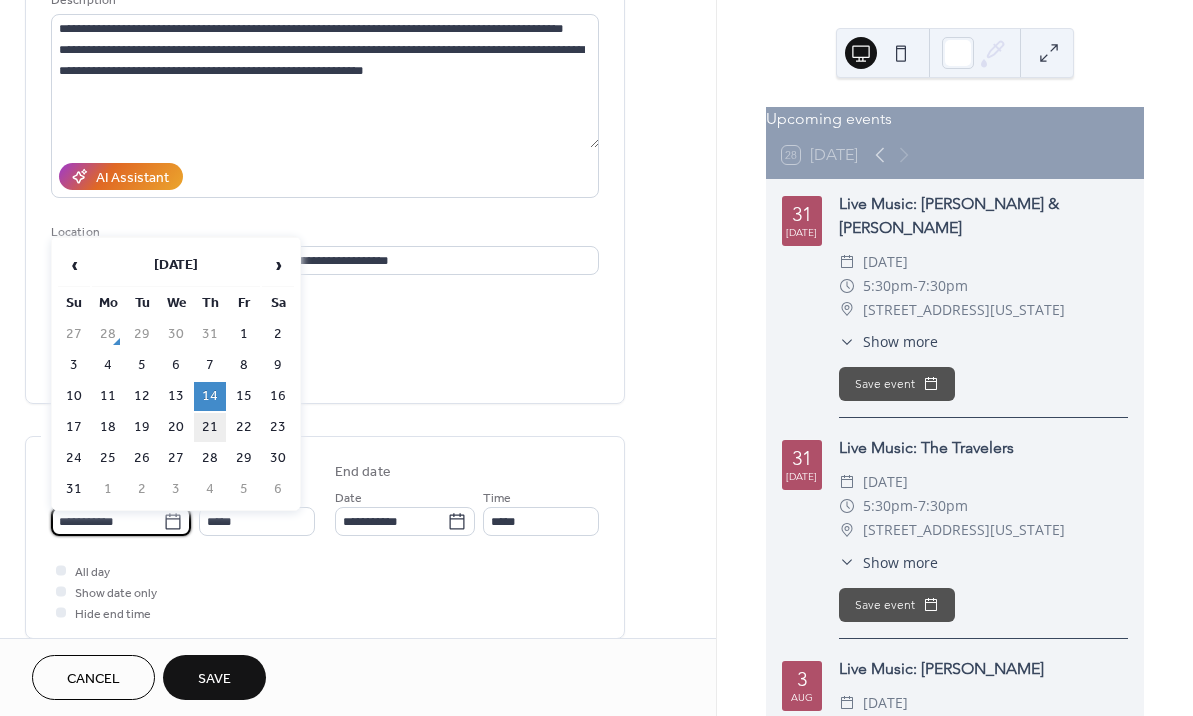 click on "21" at bounding box center (210, 427) 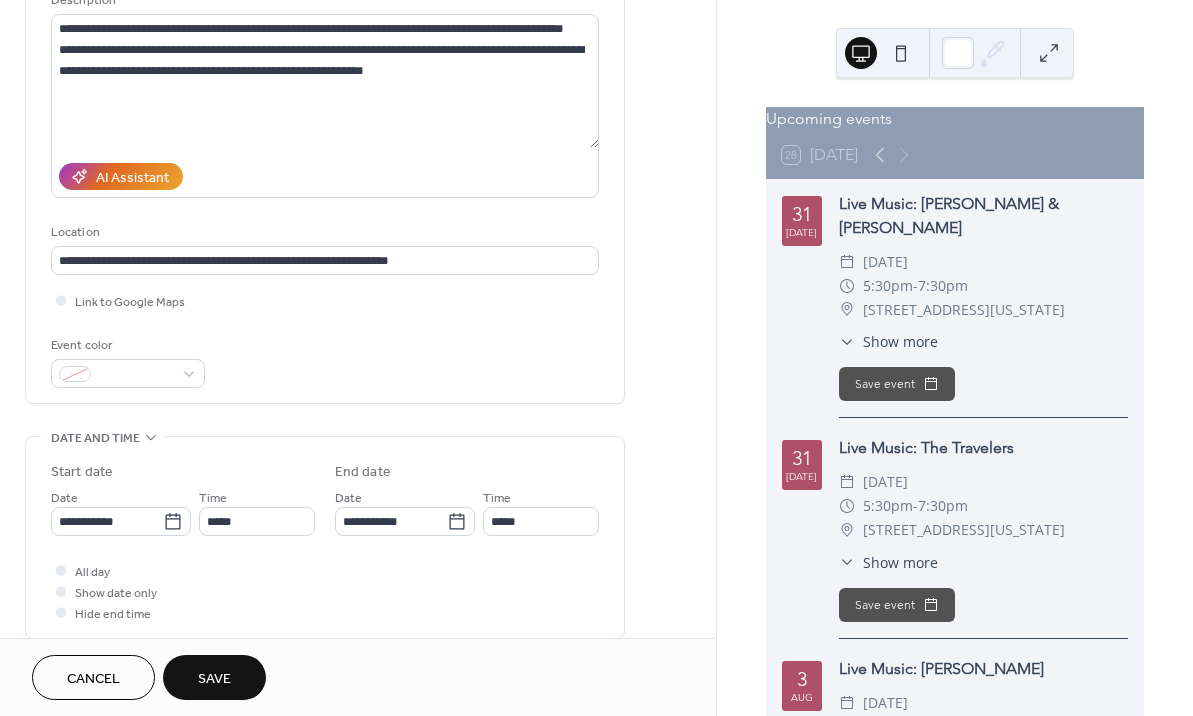 click on "Save" at bounding box center (214, 677) 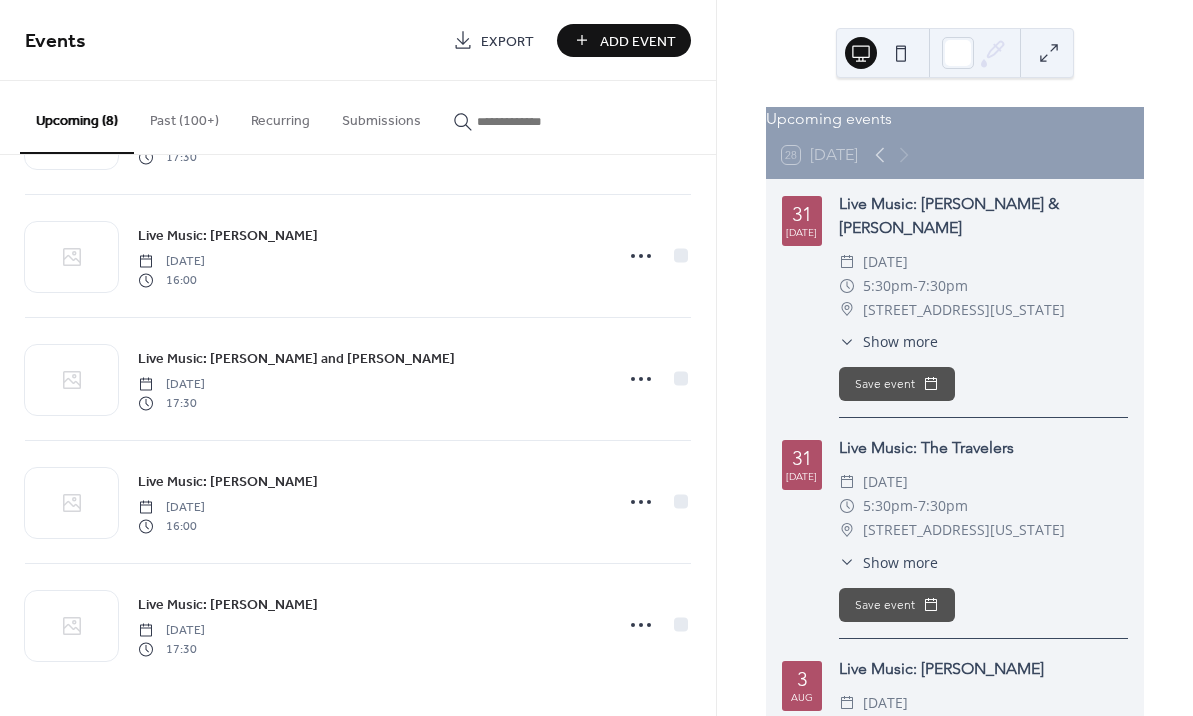 scroll, scrollTop: 482, scrollLeft: 0, axis: vertical 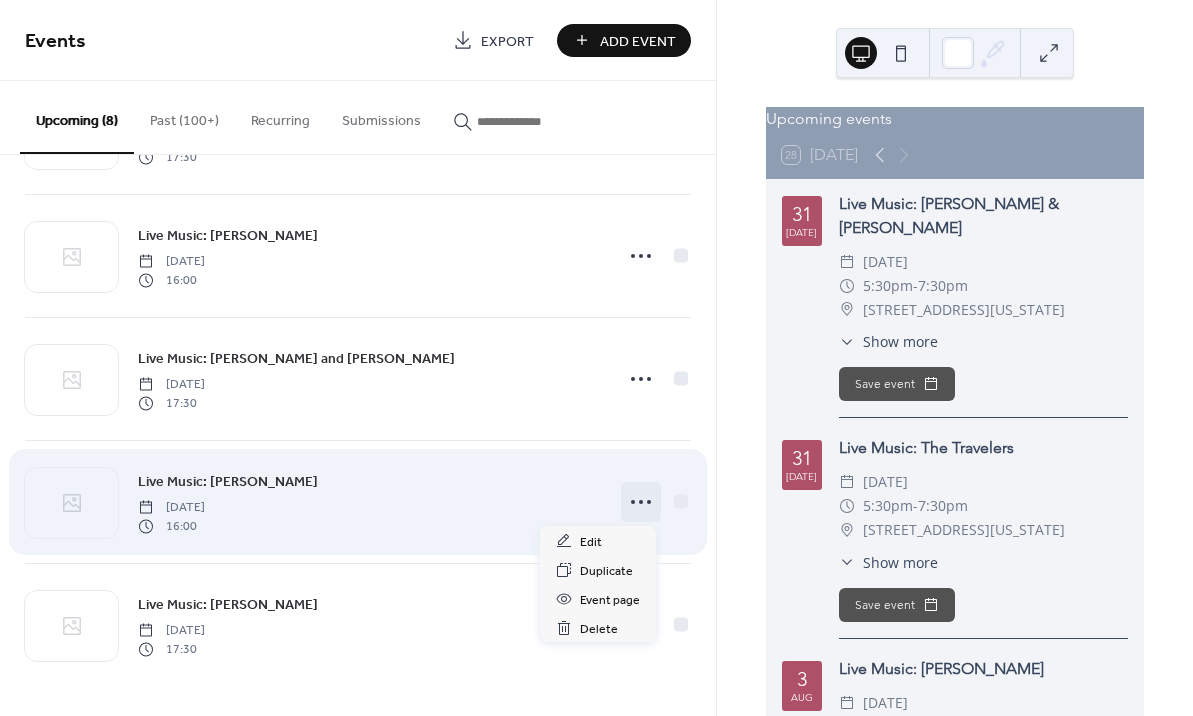 click 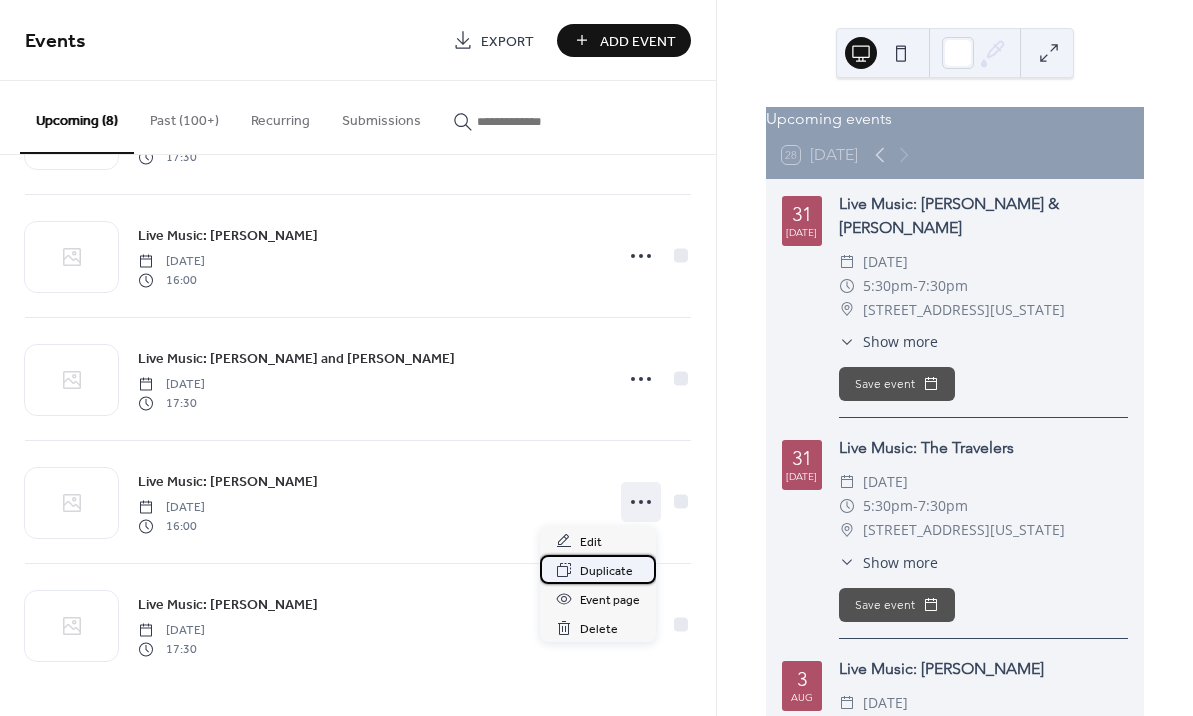 click on "Duplicate" at bounding box center (606, 571) 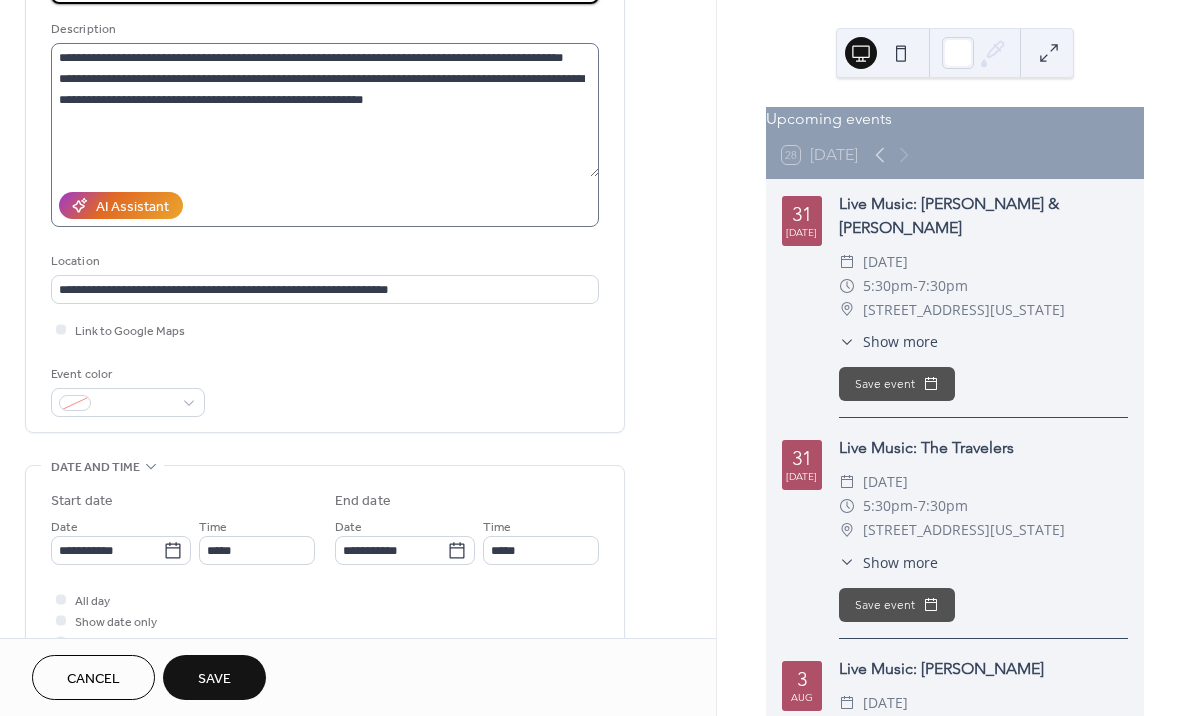 scroll, scrollTop: 228, scrollLeft: 0, axis: vertical 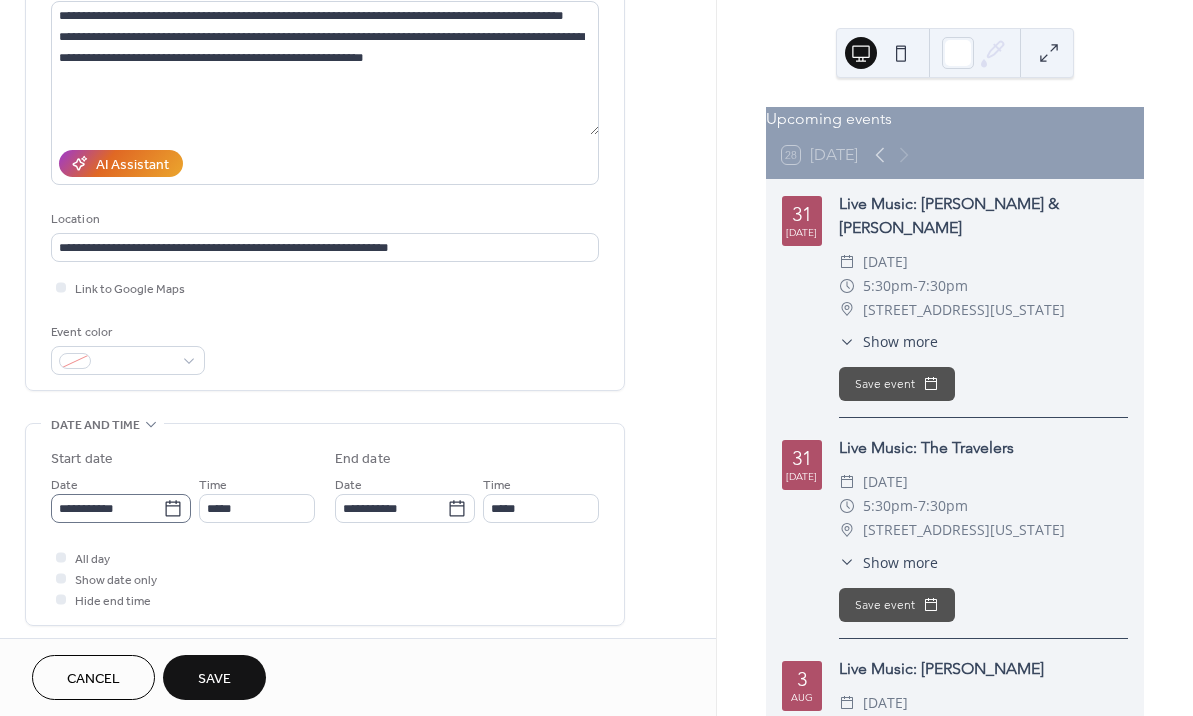 type on "**********" 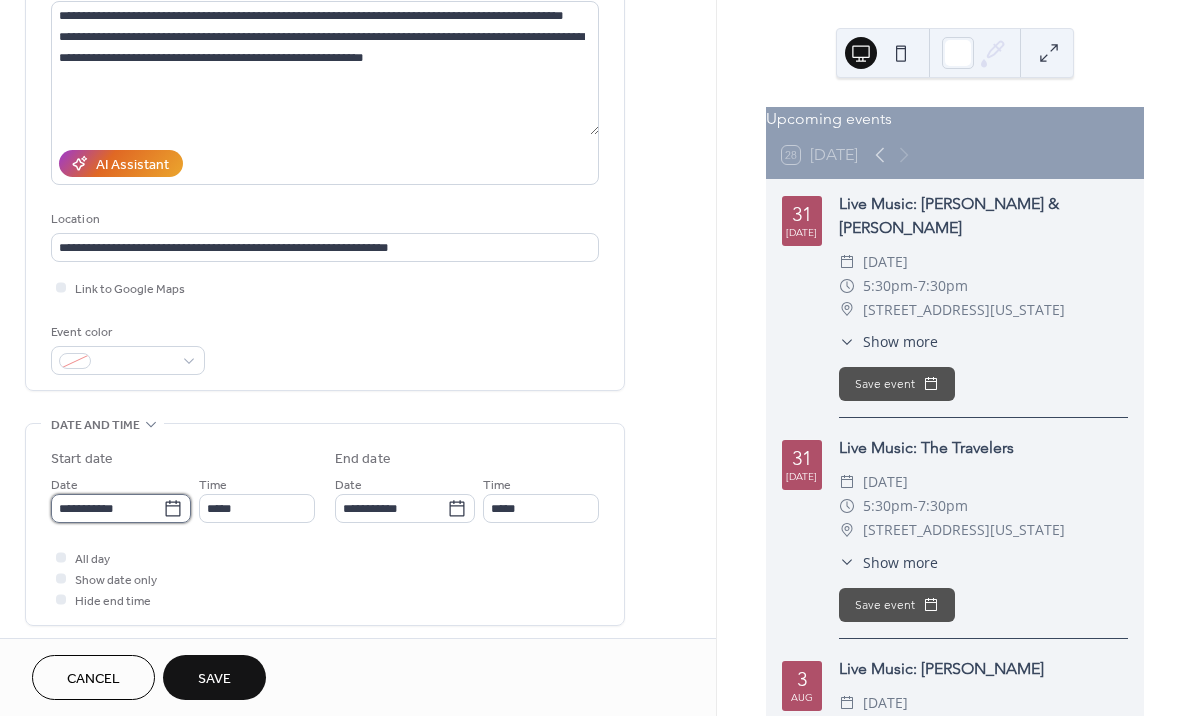 click on "**********" at bounding box center (107, 508) 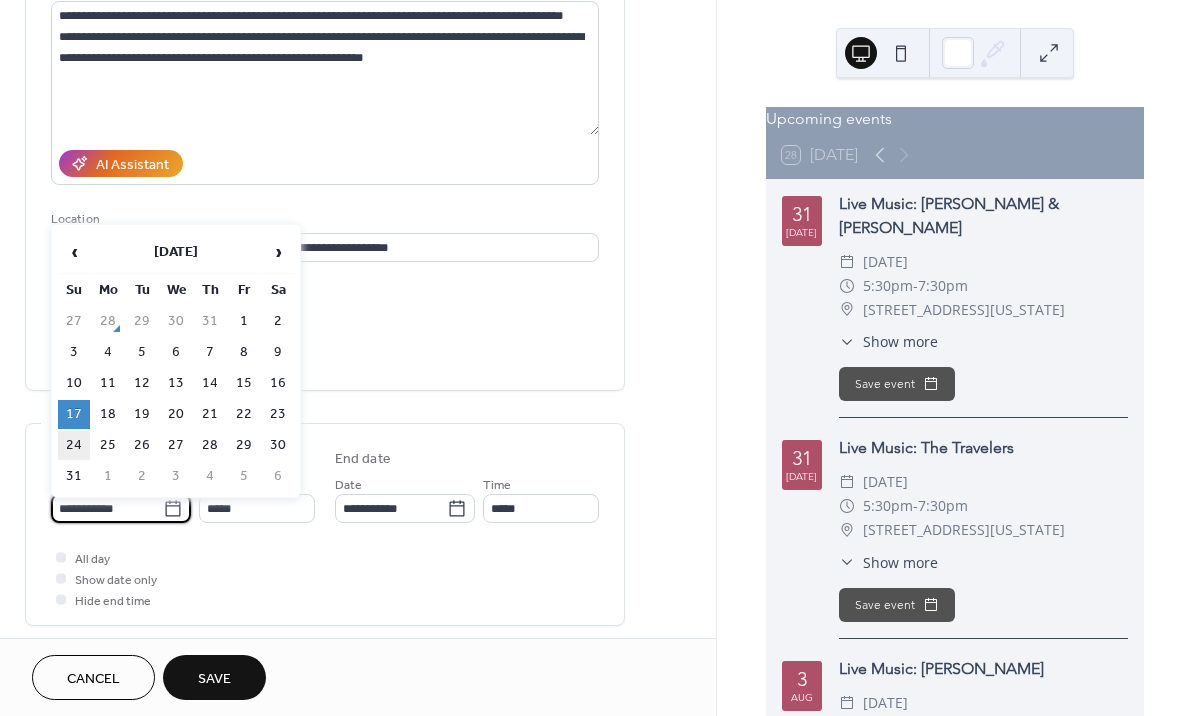 click on "24" at bounding box center (74, 445) 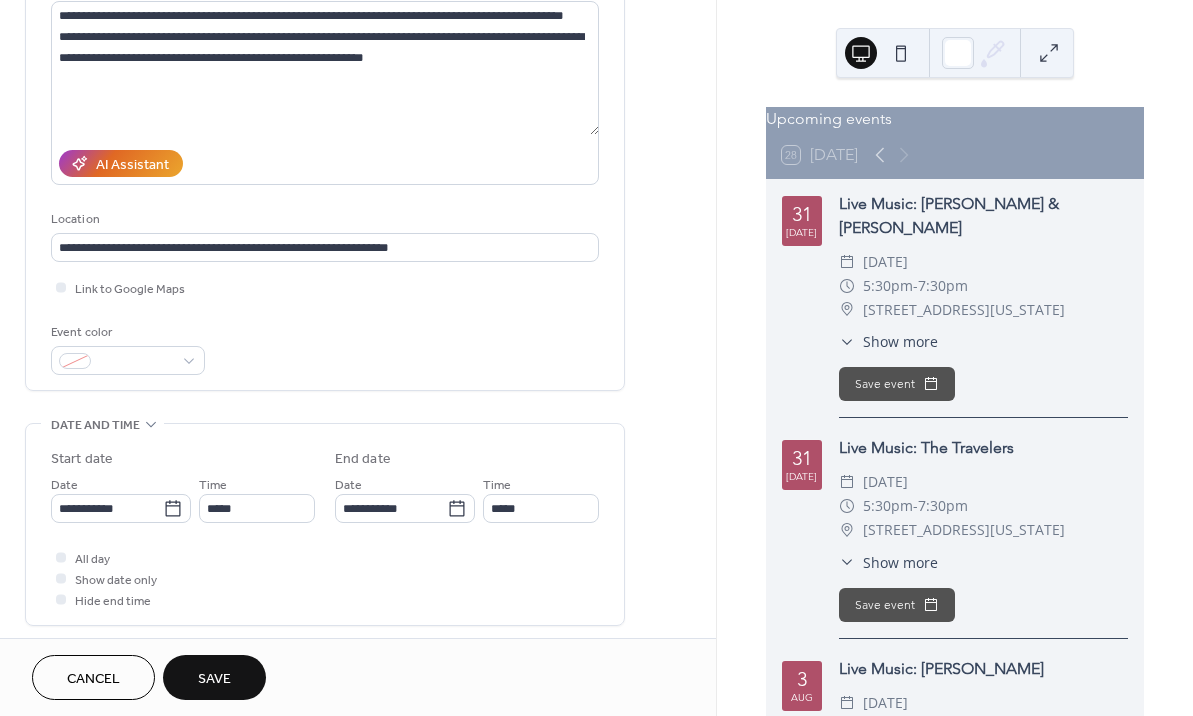 click on "Save" at bounding box center (214, 677) 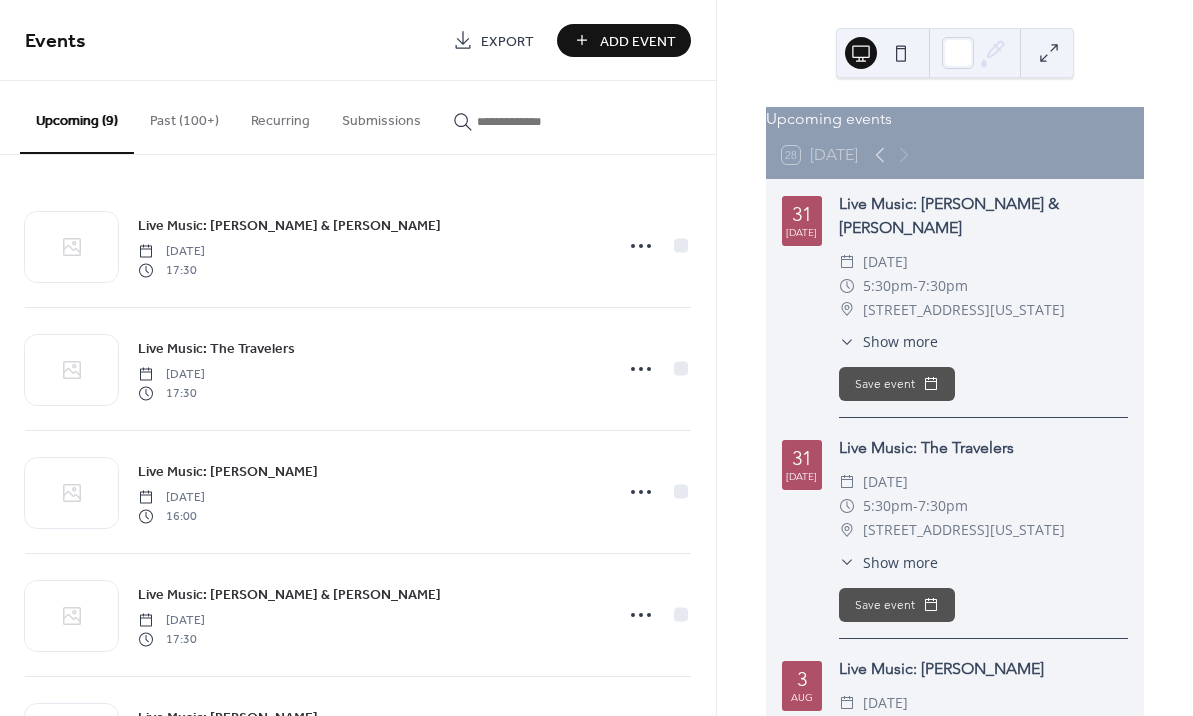 scroll, scrollTop: 0, scrollLeft: 0, axis: both 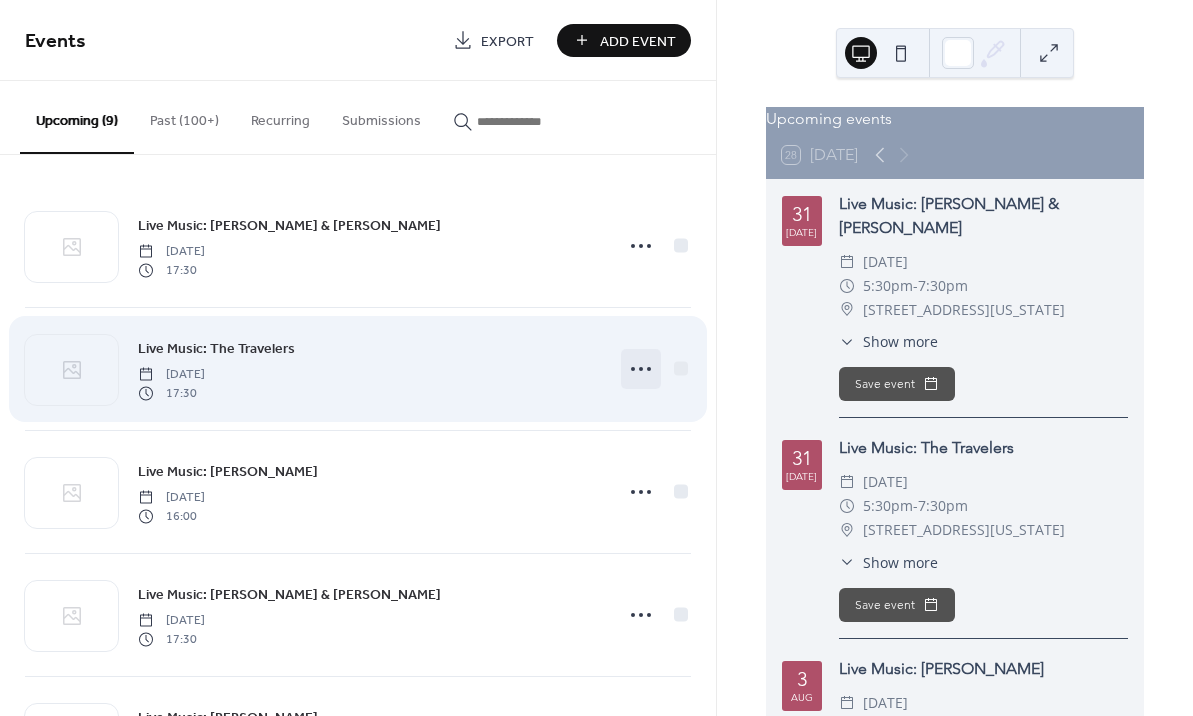 click 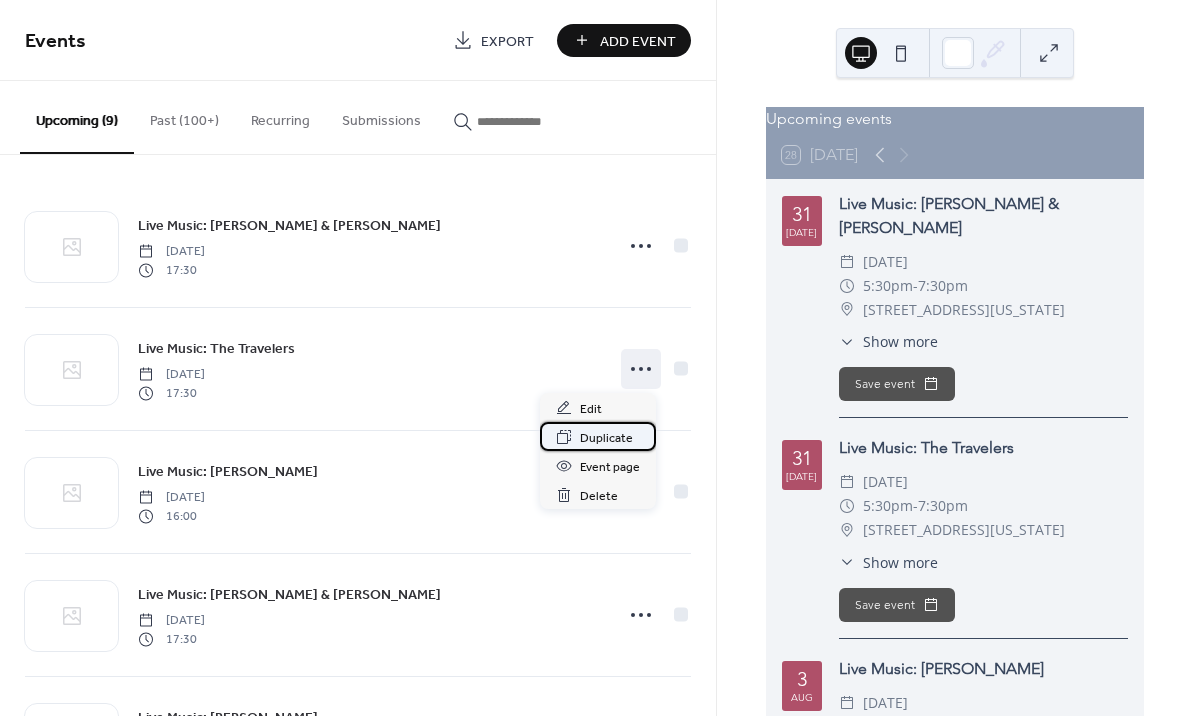 click on "Duplicate" at bounding box center (606, 438) 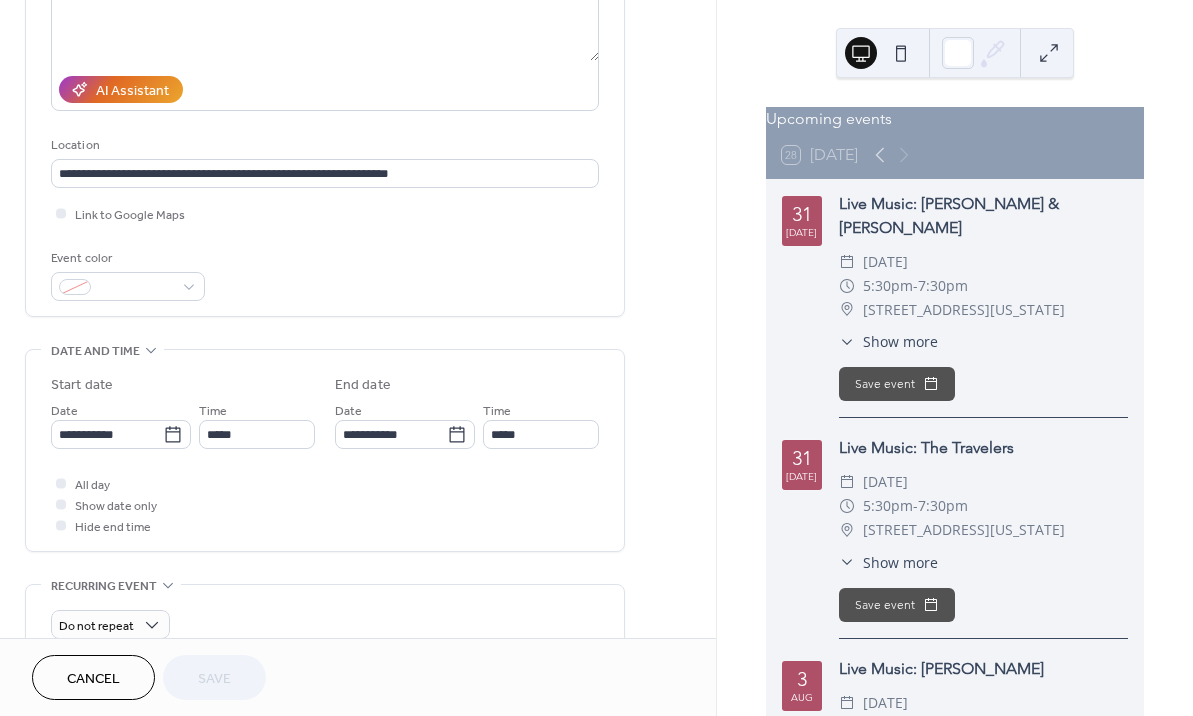 scroll, scrollTop: 310, scrollLeft: 0, axis: vertical 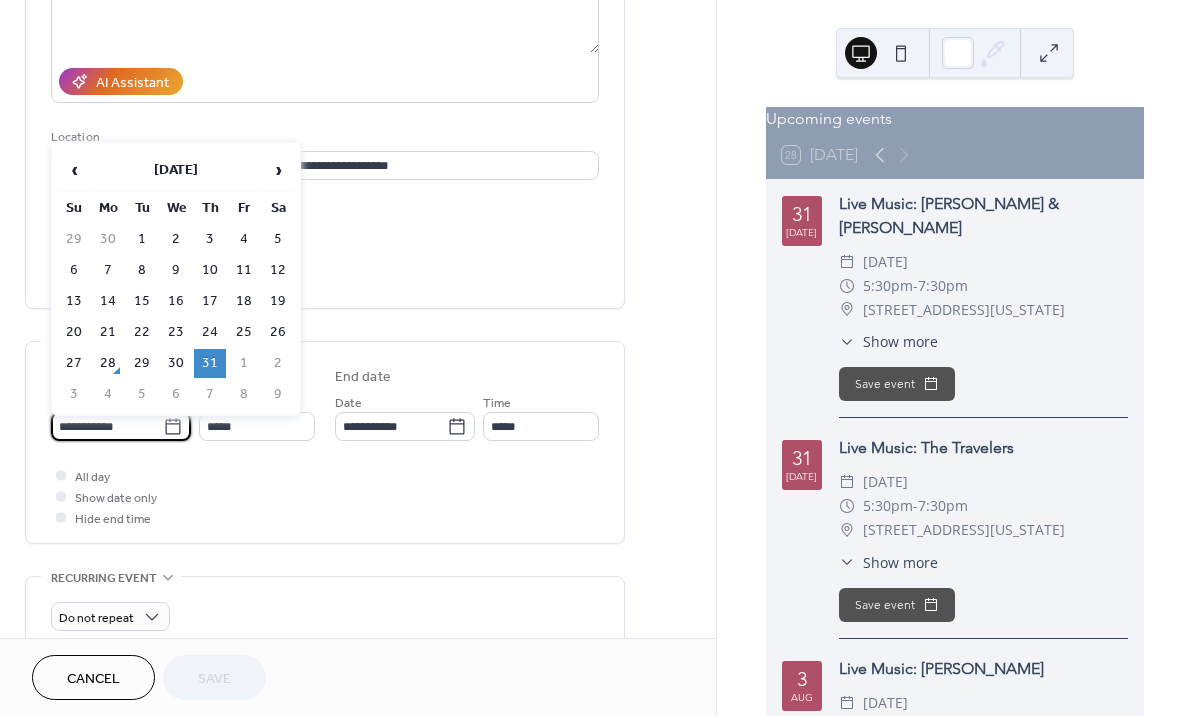 click on "**********" at bounding box center [107, 426] 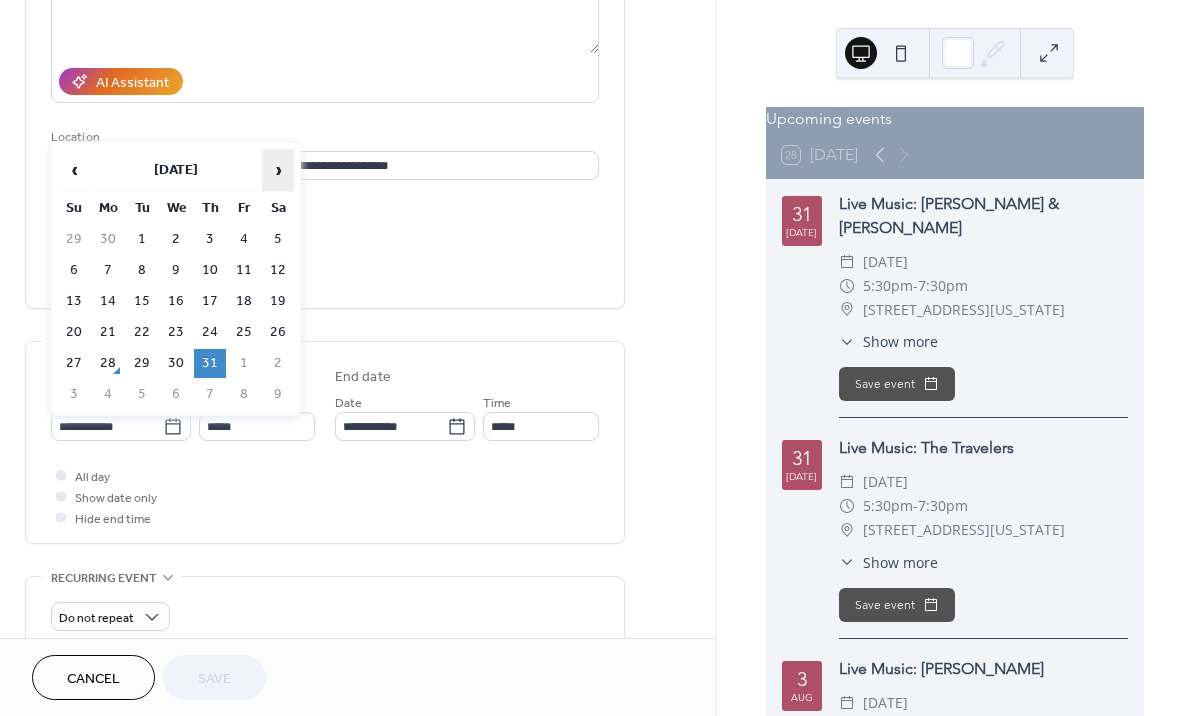 click on "›" at bounding box center [278, 170] 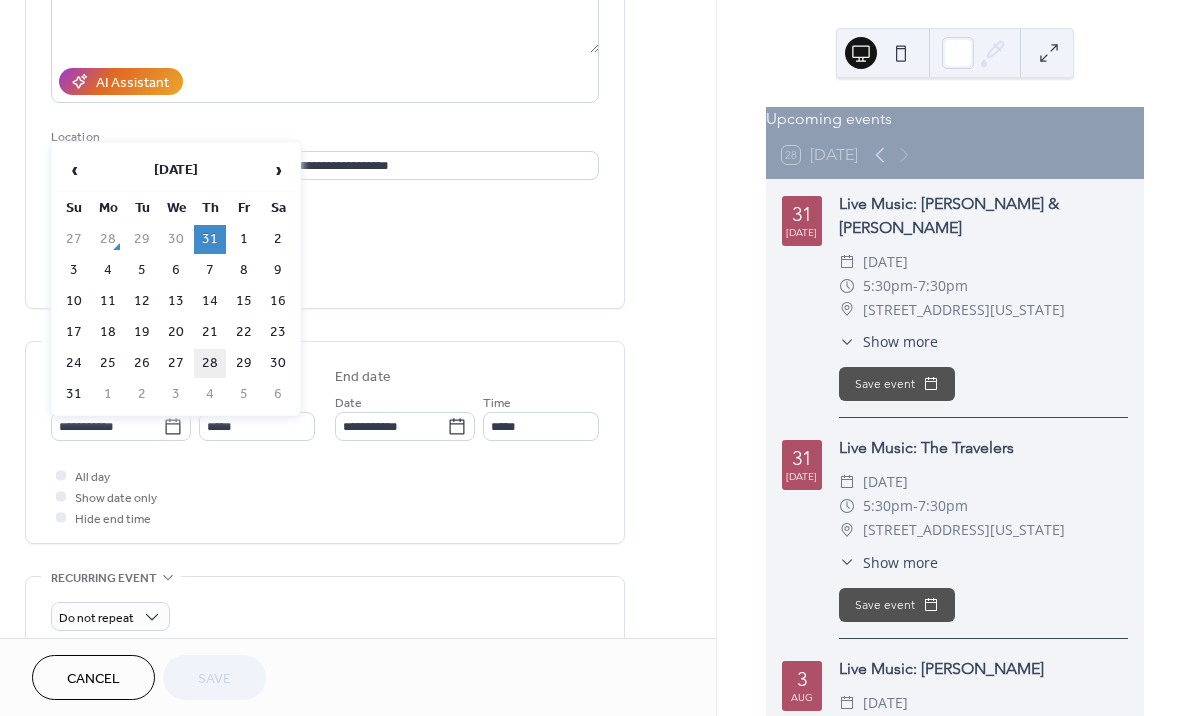 click on "28" at bounding box center [210, 363] 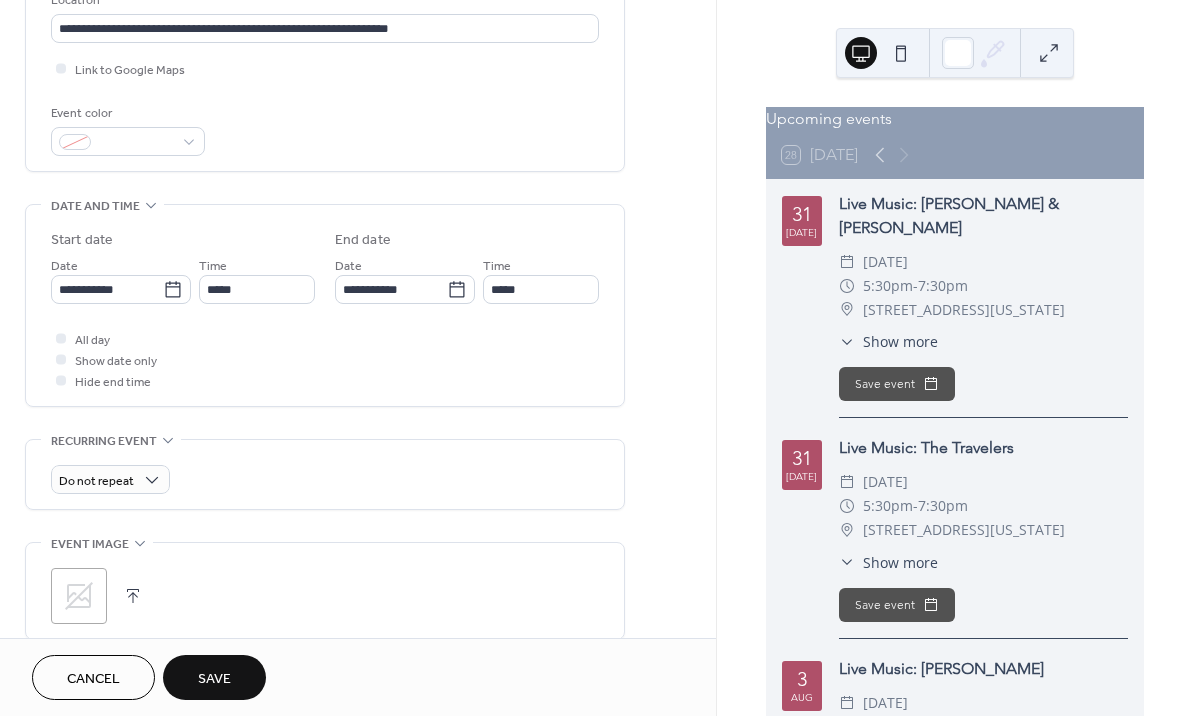 scroll, scrollTop: 508, scrollLeft: 0, axis: vertical 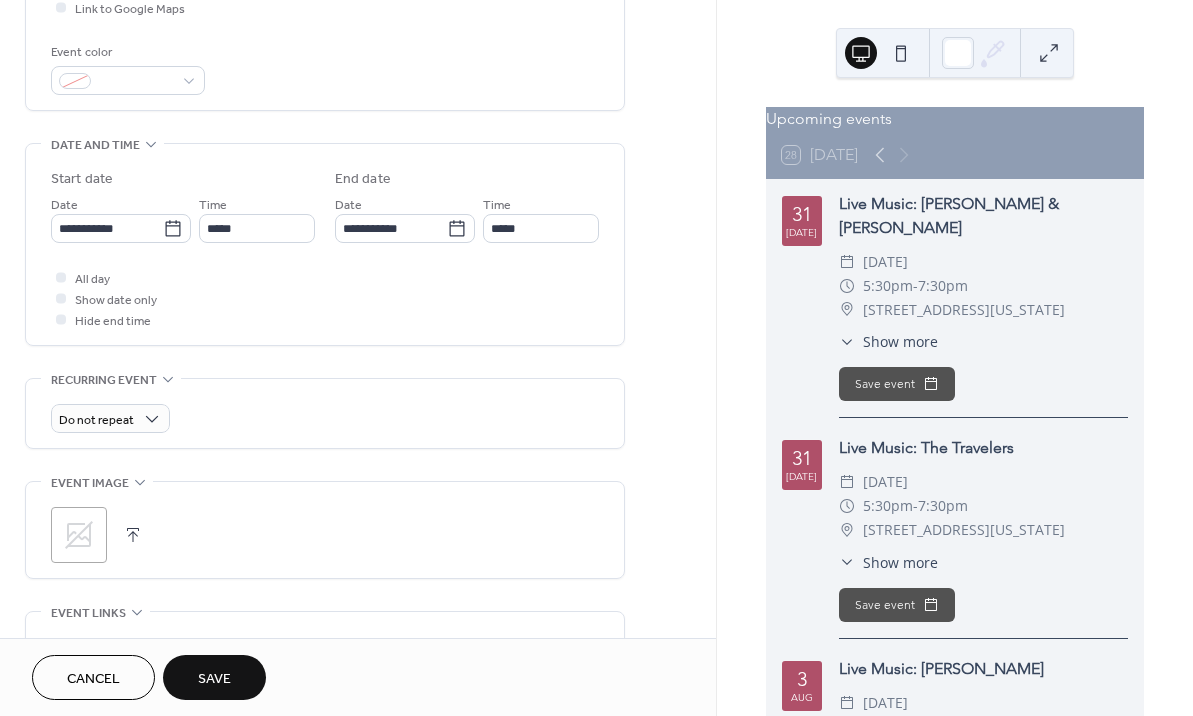 click on "Save" at bounding box center (214, 677) 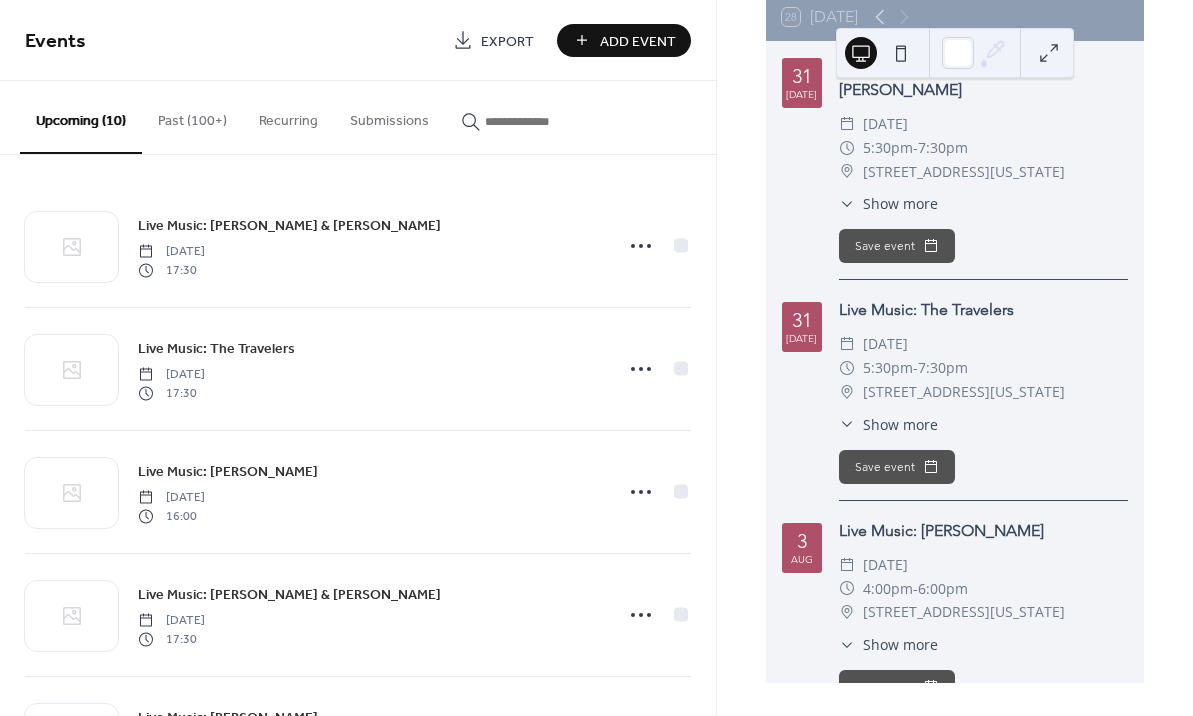 scroll, scrollTop: 138, scrollLeft: 0, axis: vertical 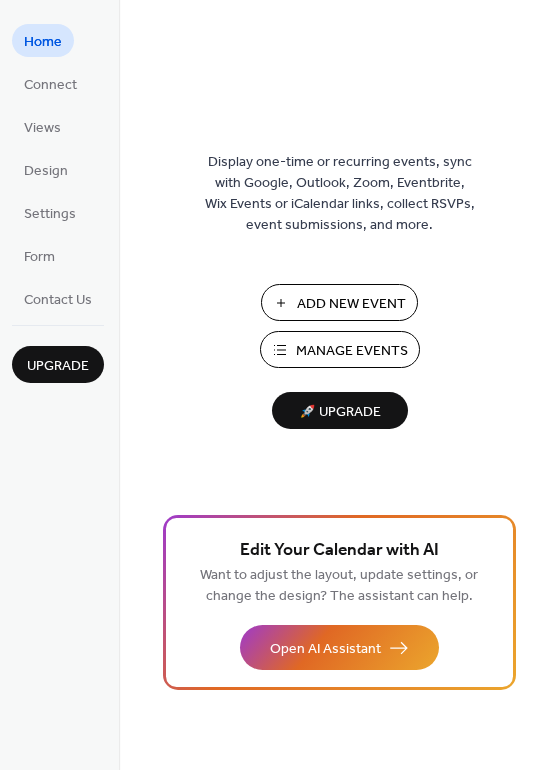 click on "Manage Events" at bounding box center (352, 351) 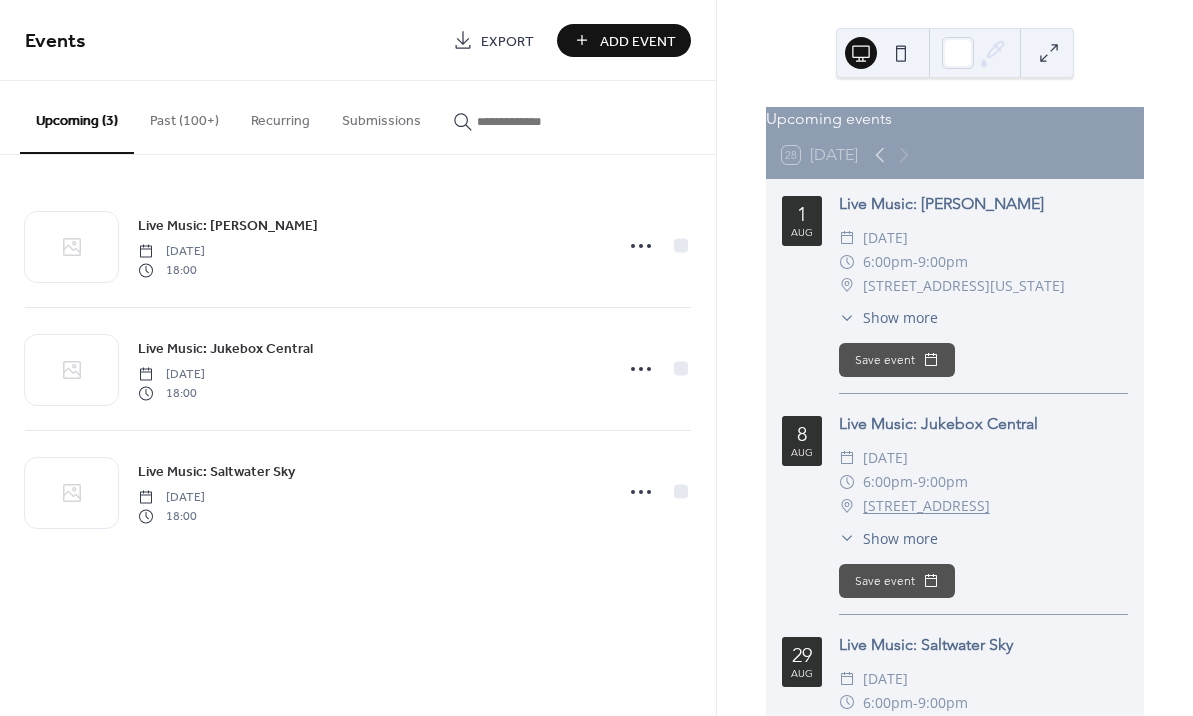 scroll, scrollTop: 0, scrollLeft: 0, axis: both 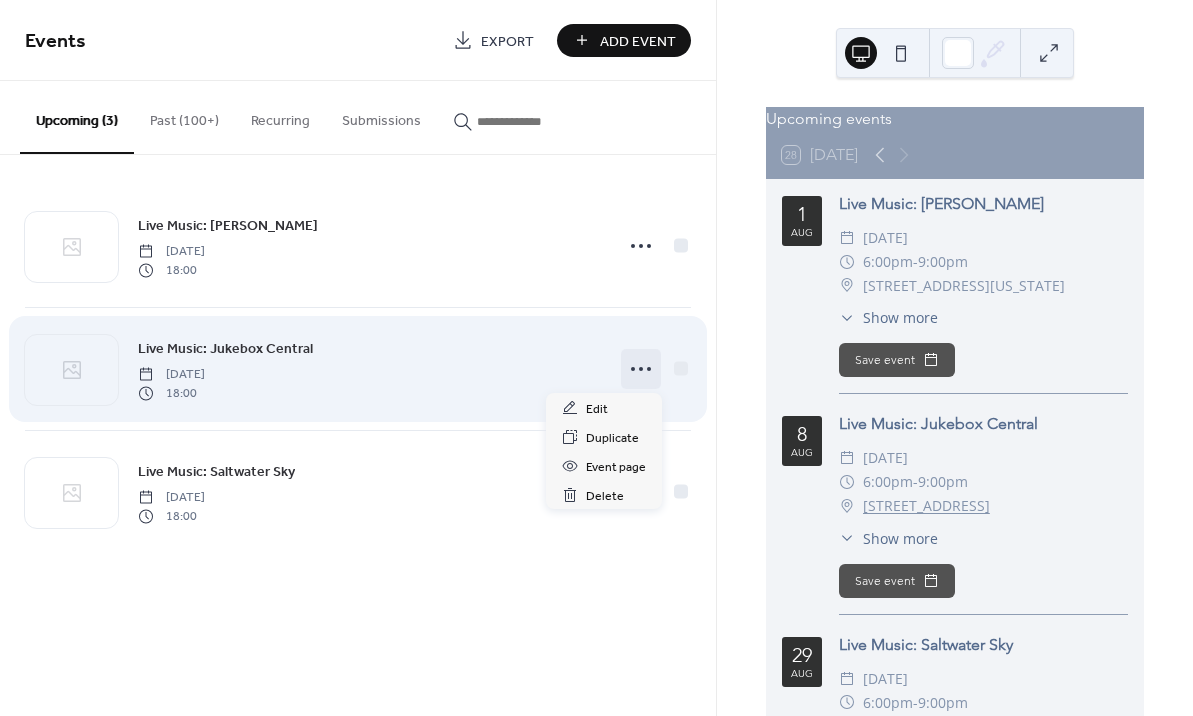 click 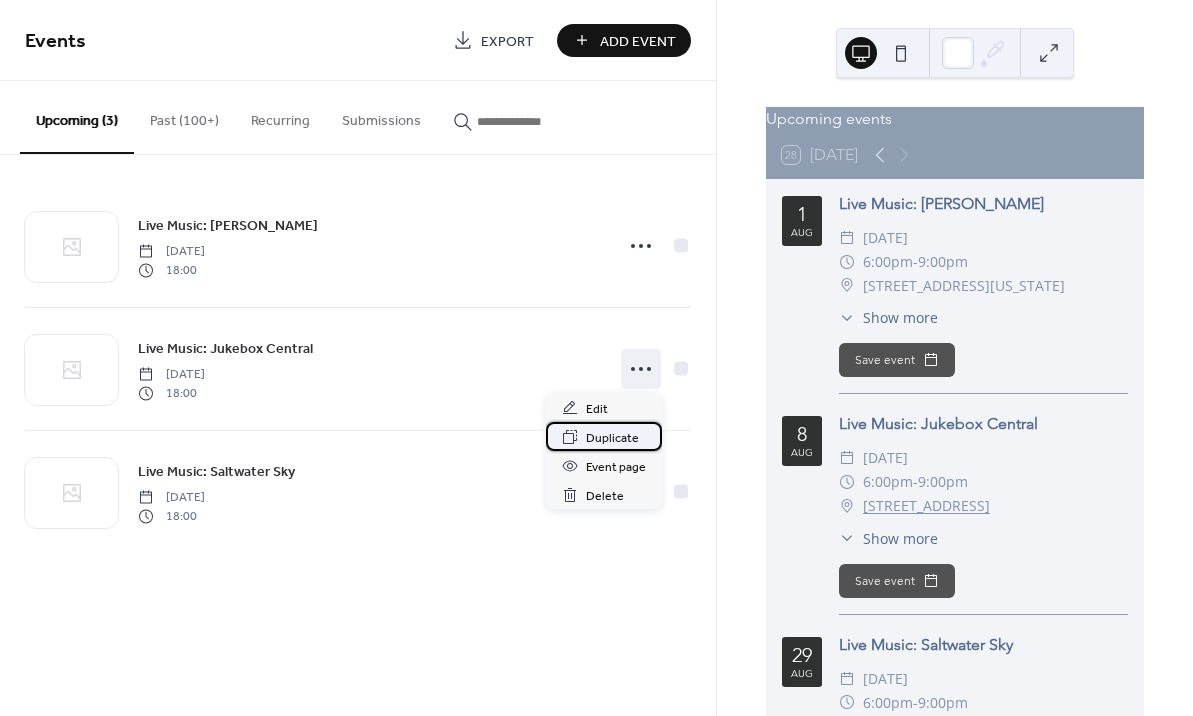 click on "Duplicate" at bounding box center [612, 438] 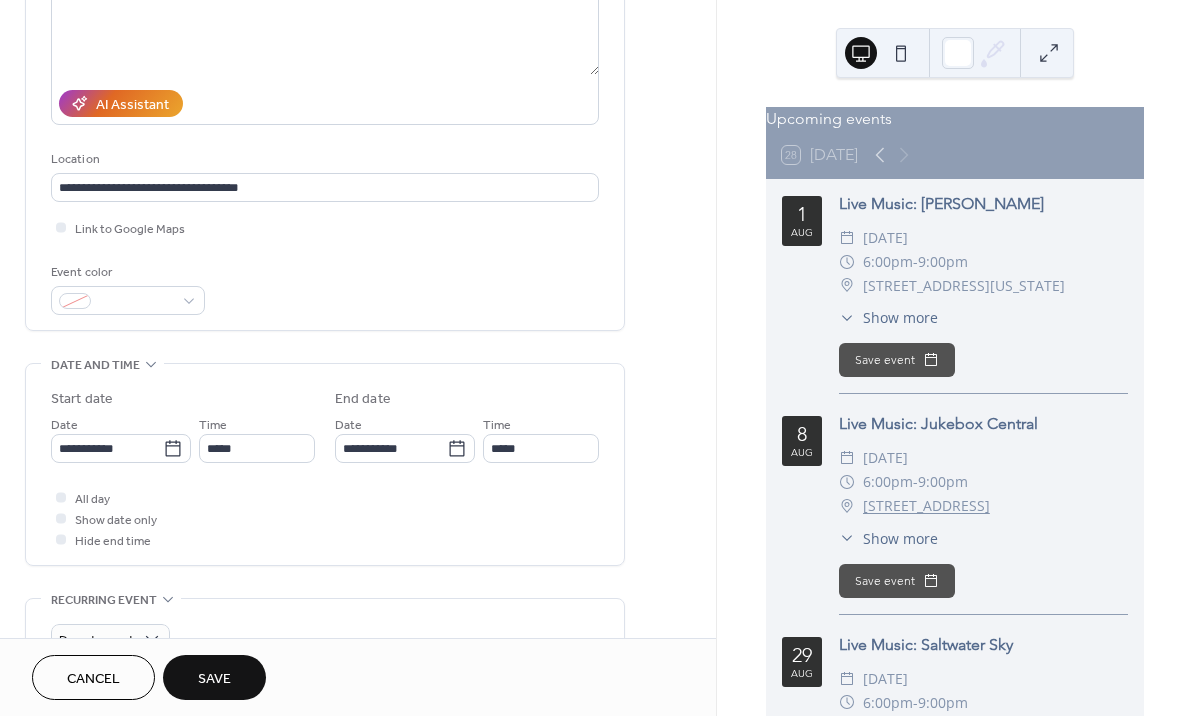 scroll, scrollTop: 322, scrollLeft: 0, axis: vertical 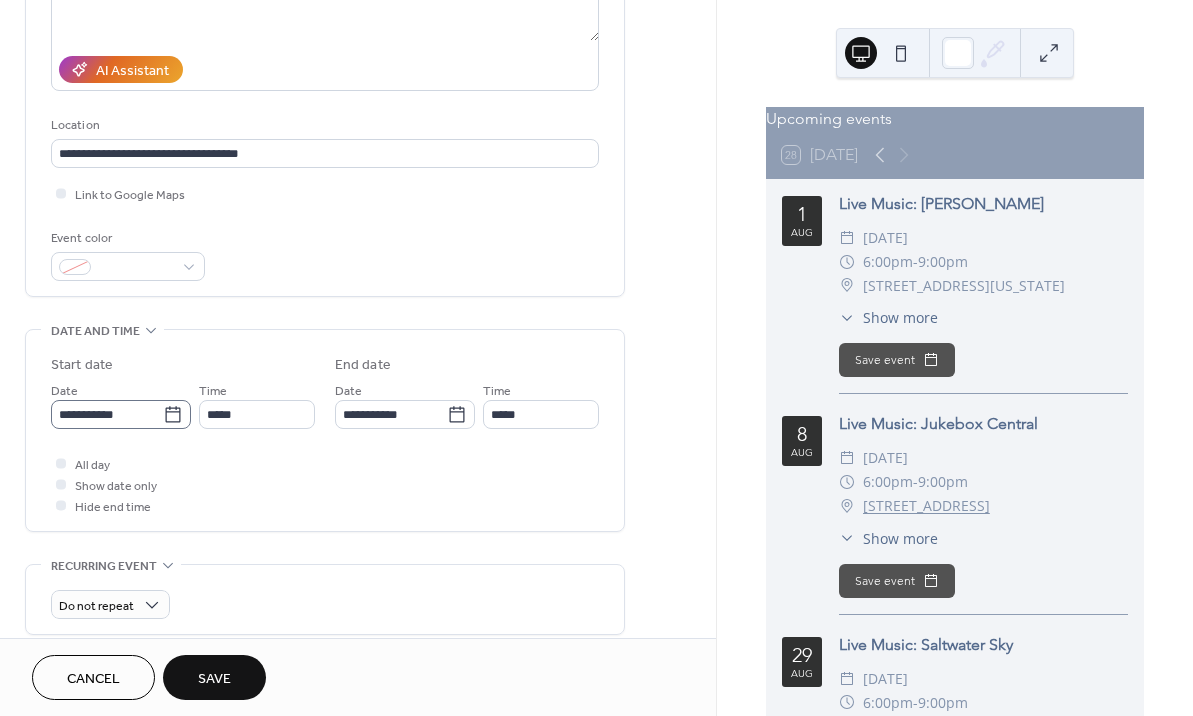 type on "**********" 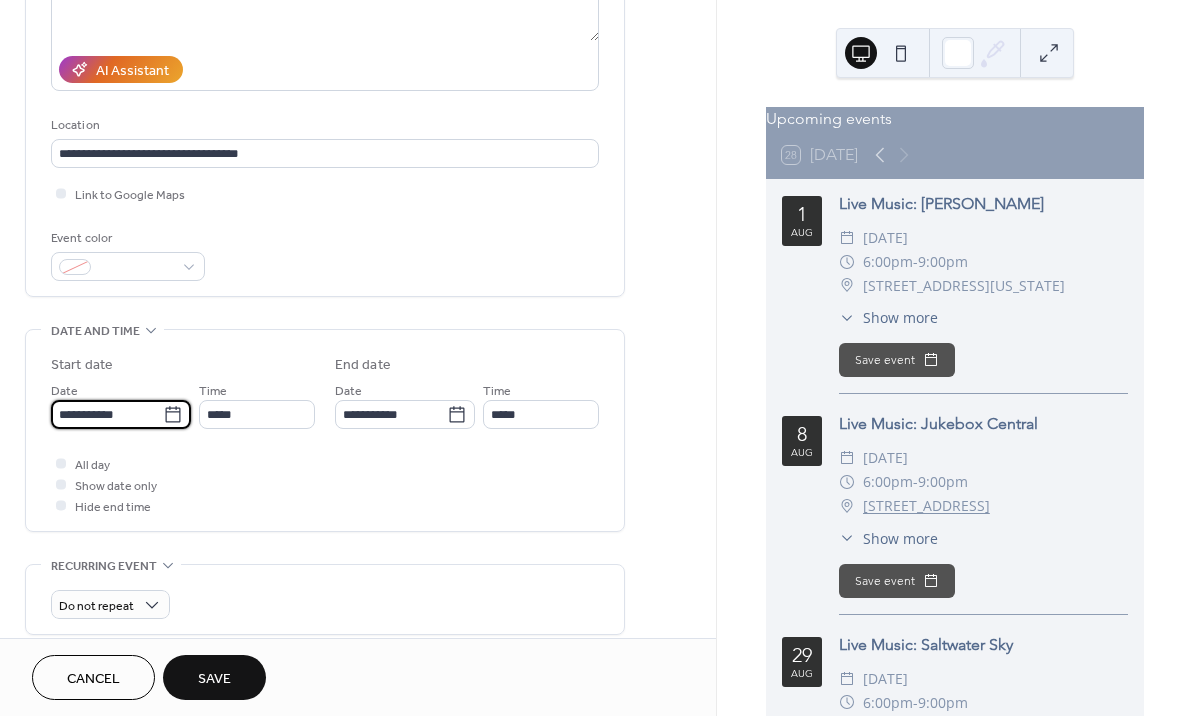 click on "**********" at bounding box center (107, 414) 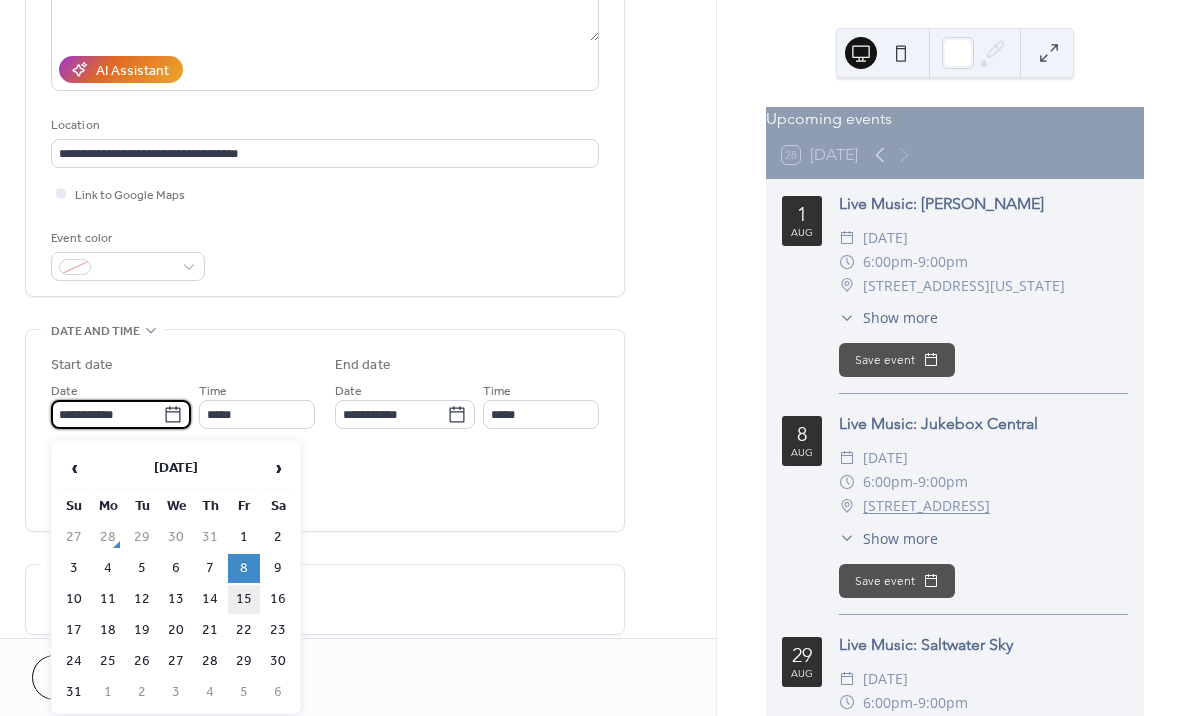 click on "15" at bounding box center [244, 599] 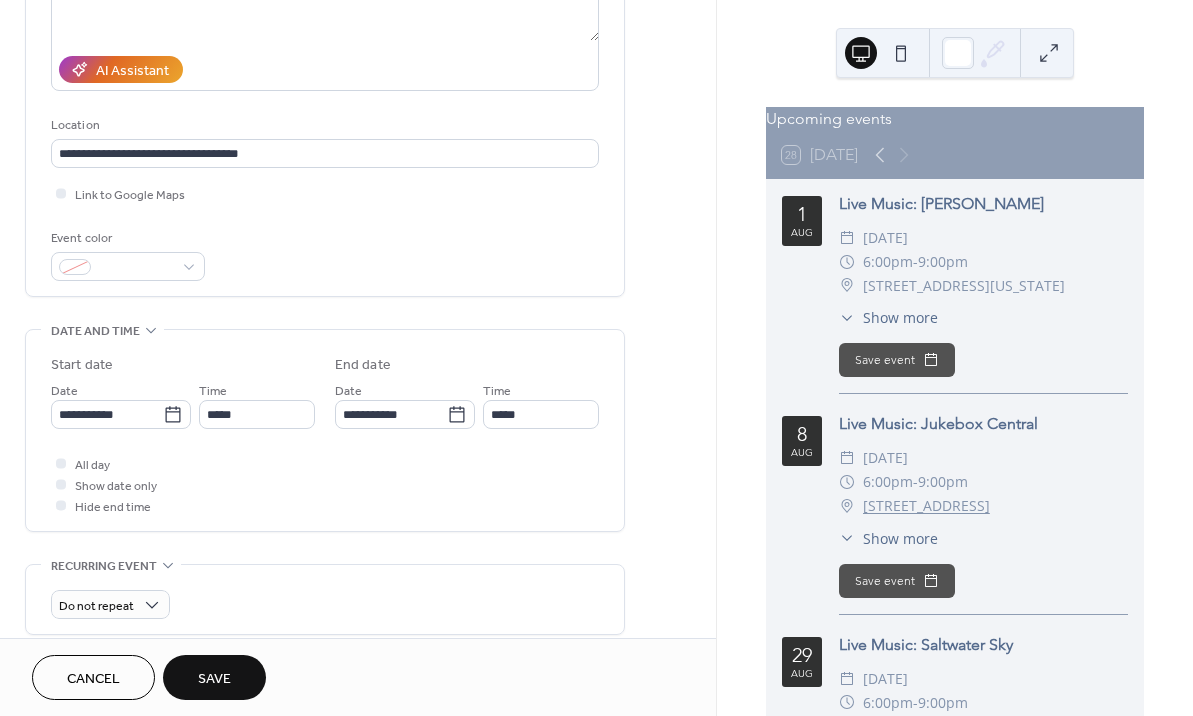 type on "**********" 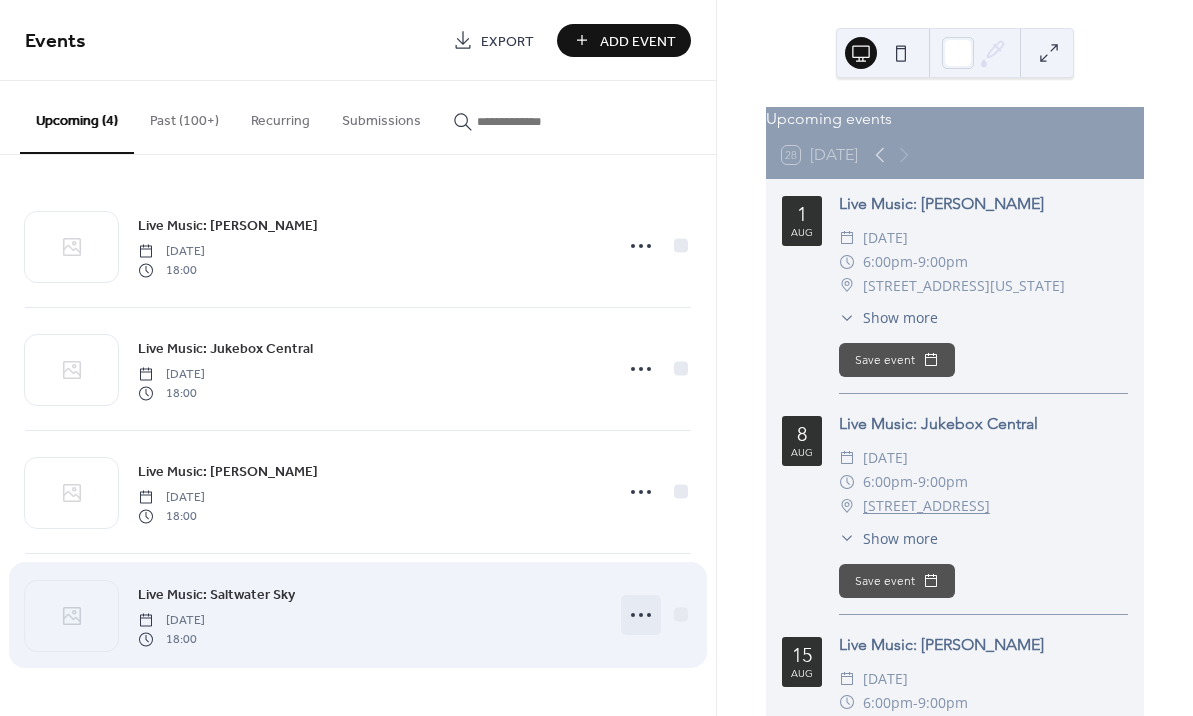 click 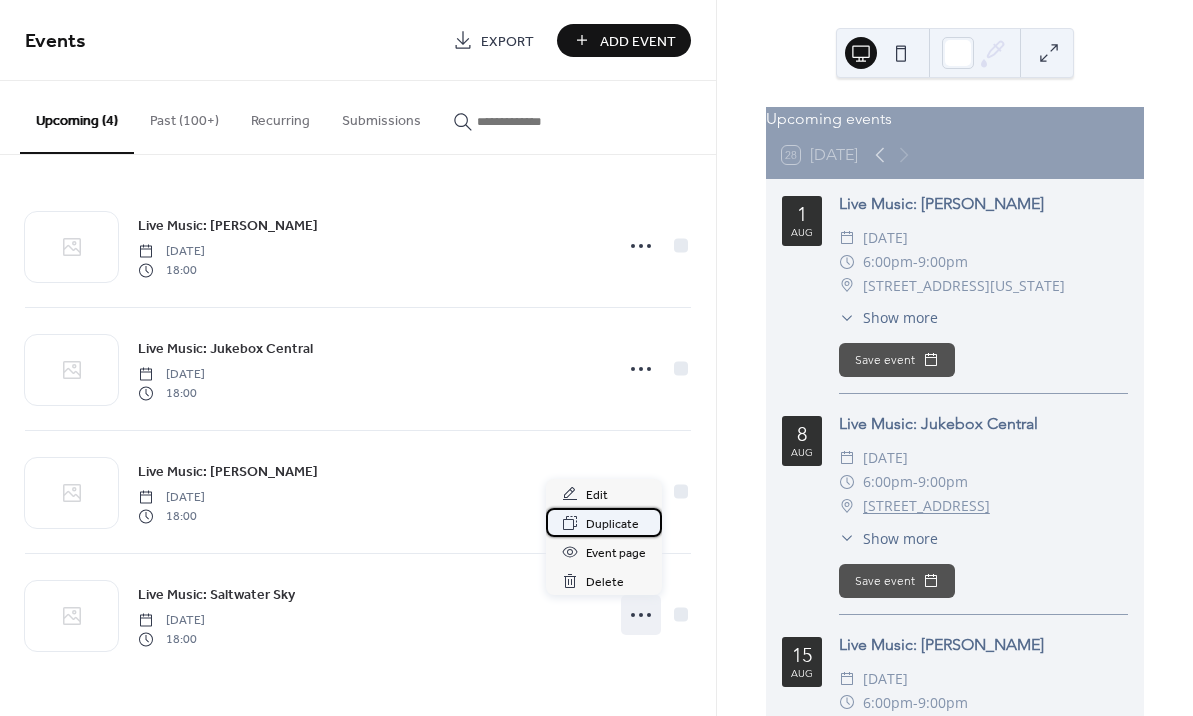 click on "Duplicate" at bounding box center (612, 524) 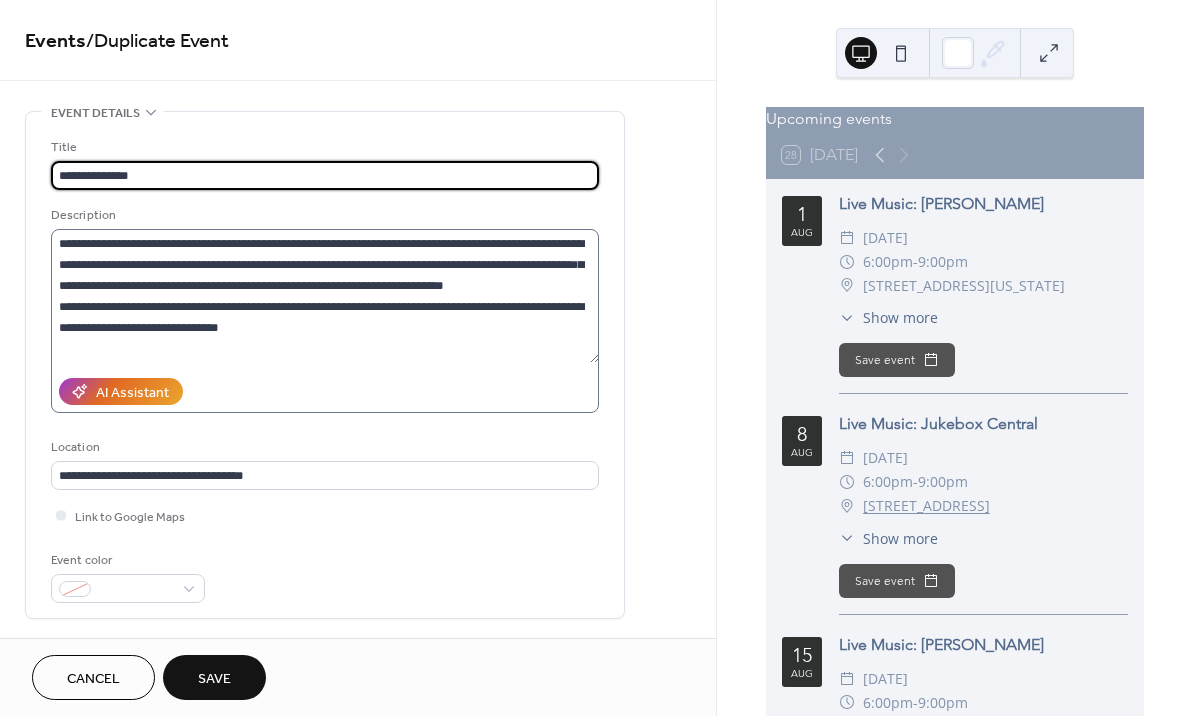 type on "**********" 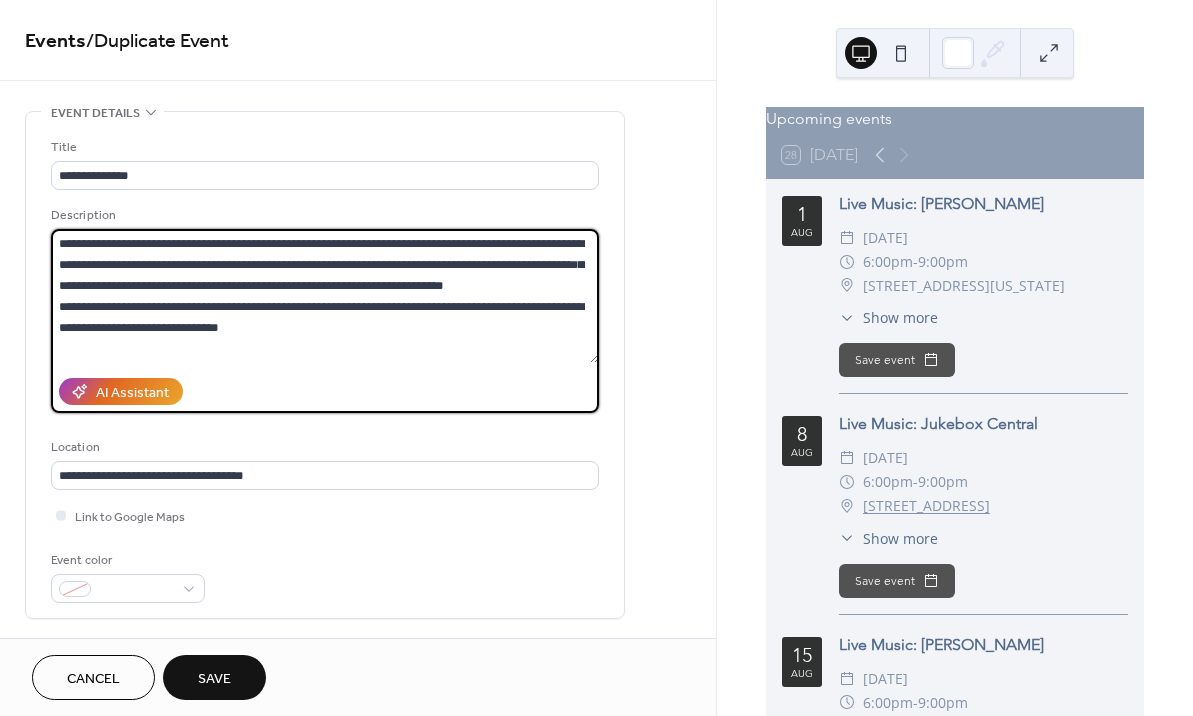 drag, startPoint x: 283, startPoint y: 329, endPoint x: -66, endPoint y: 144, distance: 395.00125 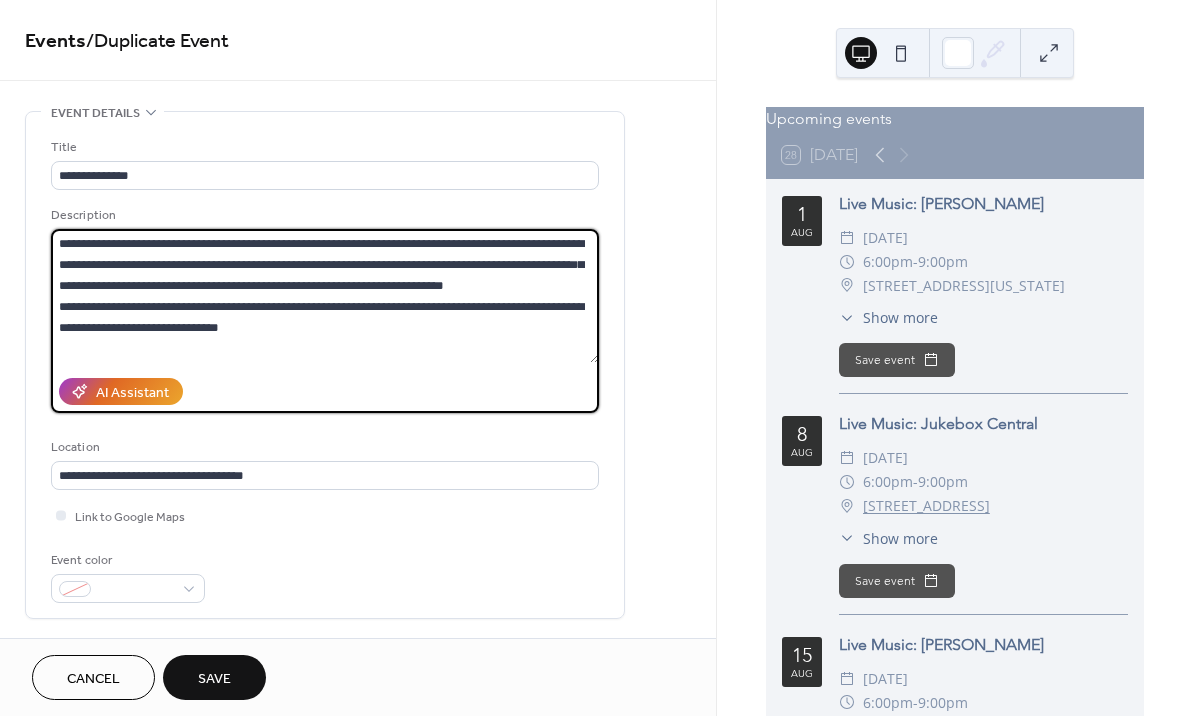 click on "**********" at bounding box center [596, 358] 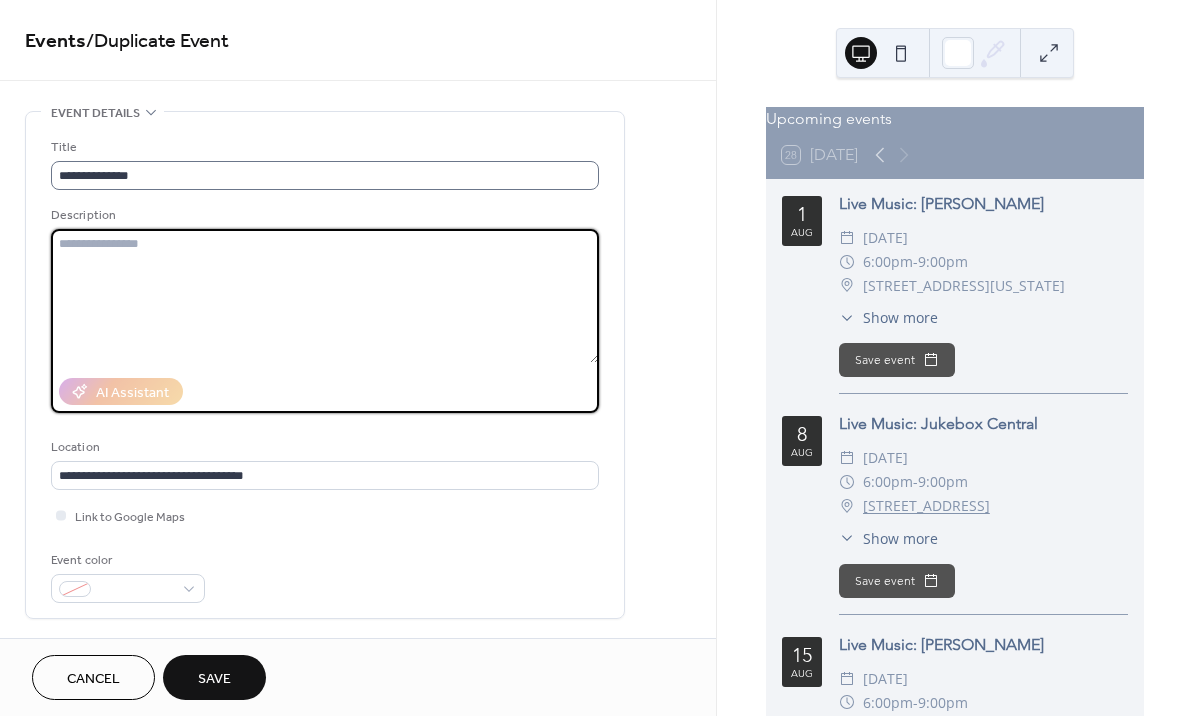 type 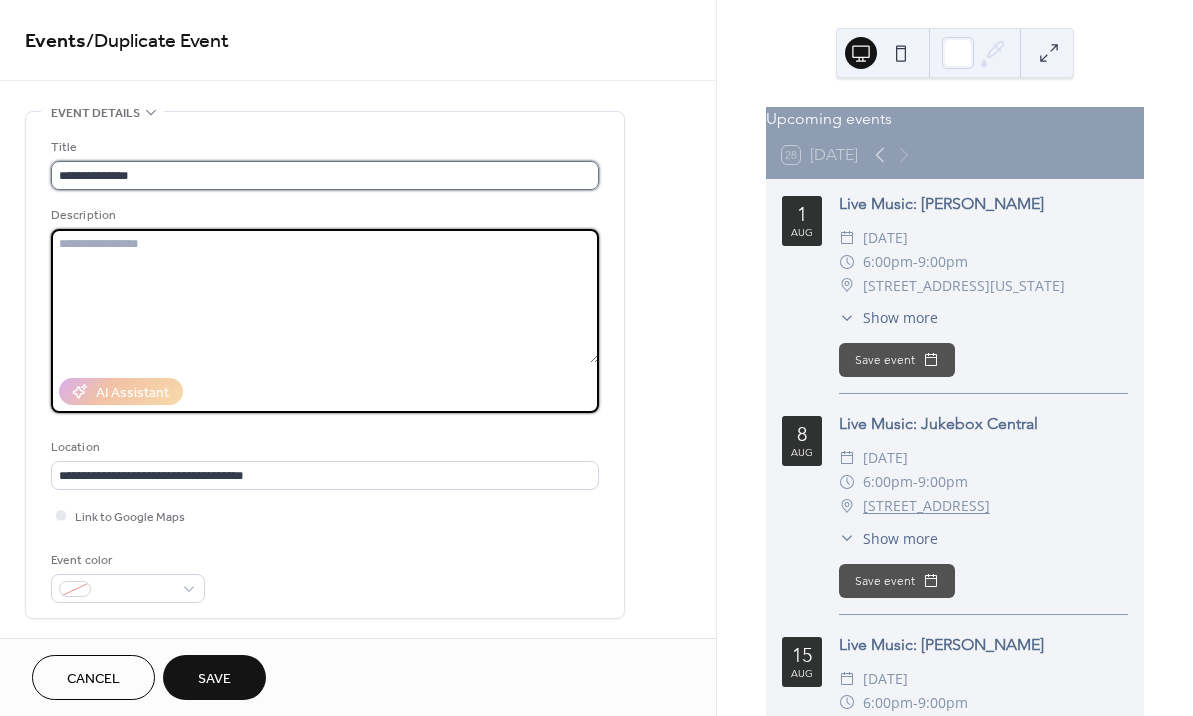 click on "**********" at bounding box center (325, 175) 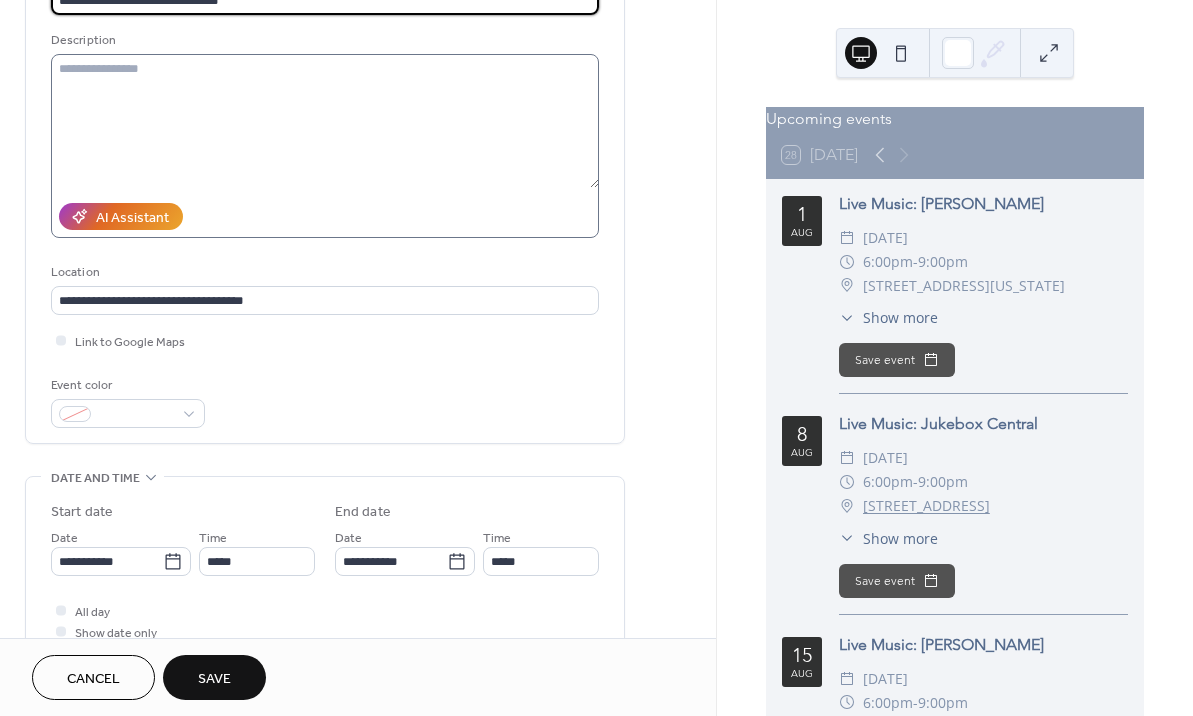scroll, scrollTop: 249, scrollLeft: 0, axis: vertical 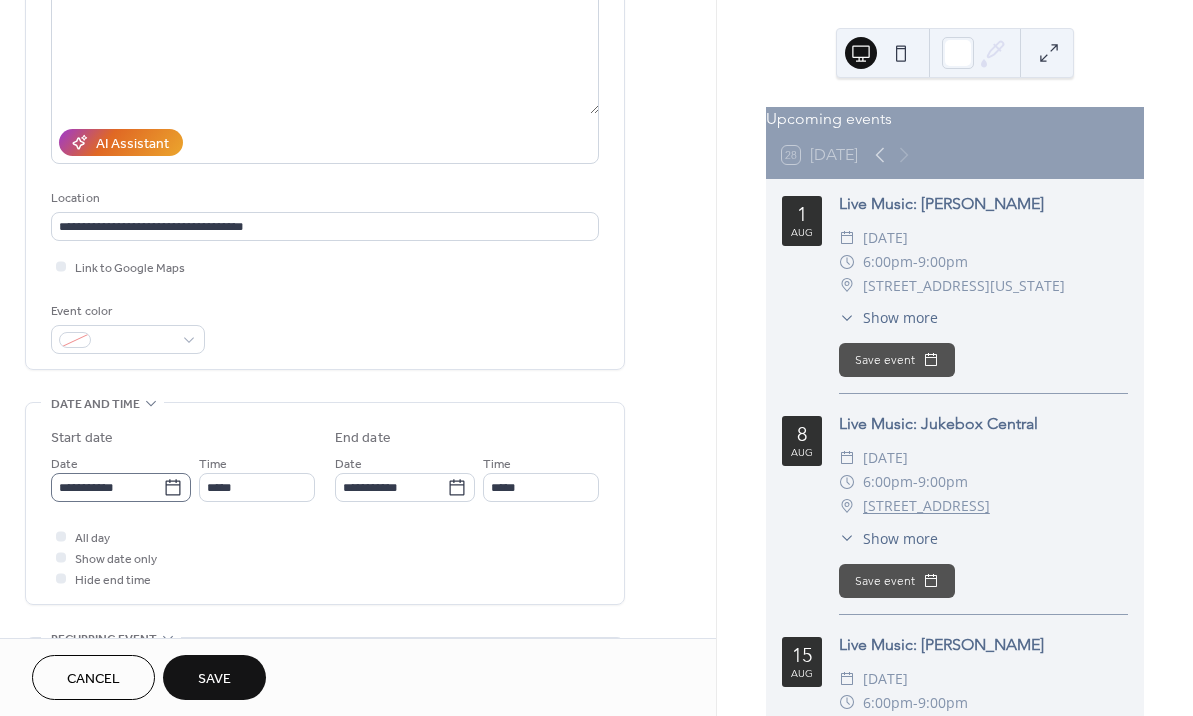 type on "**********" 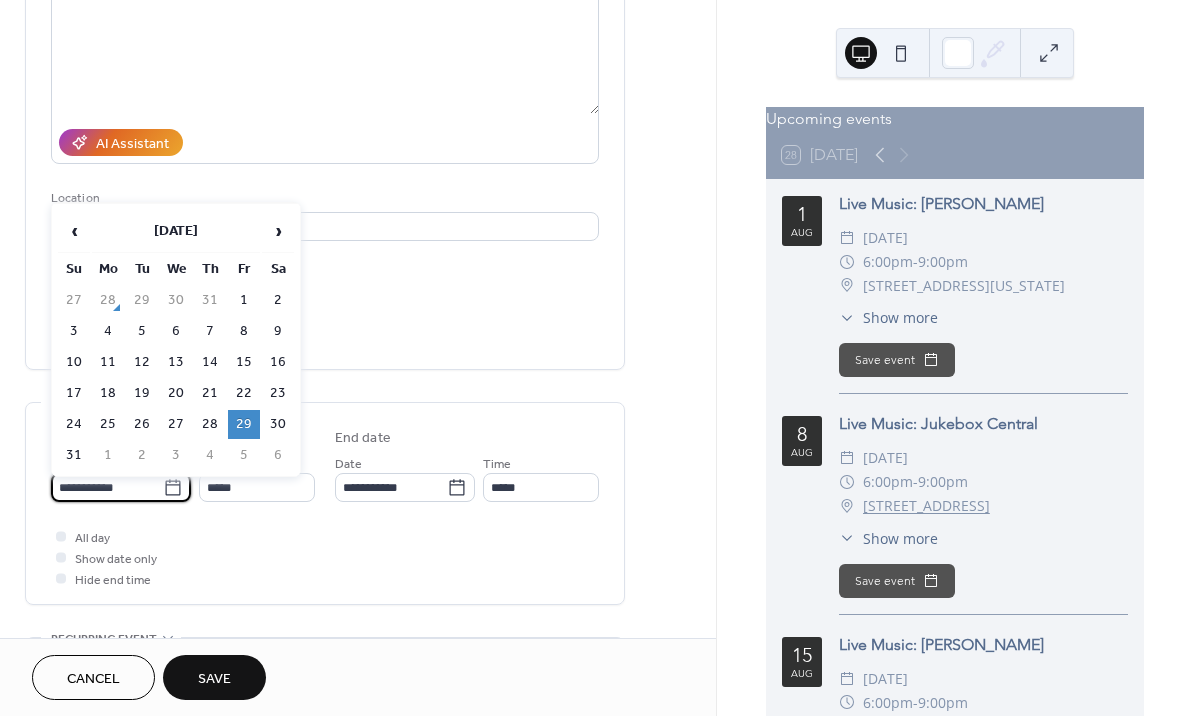 click on "**********" at bounding box center (107, 487) 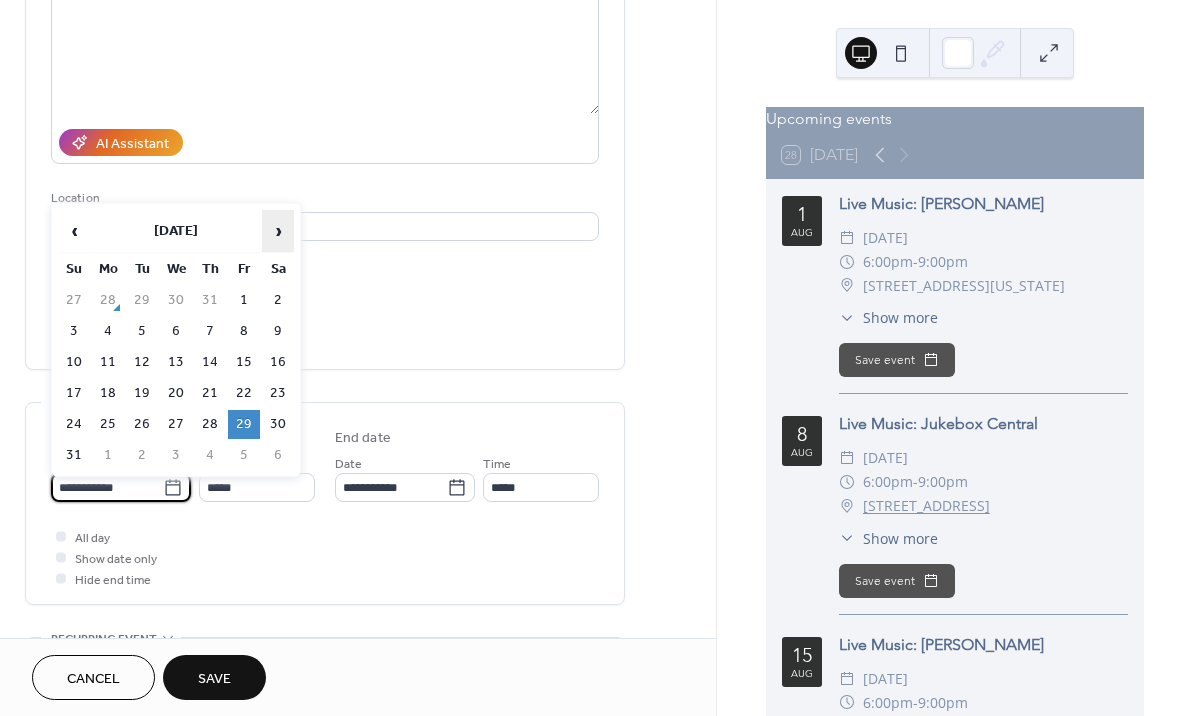 click on "›" at bounding box center [278, 231] 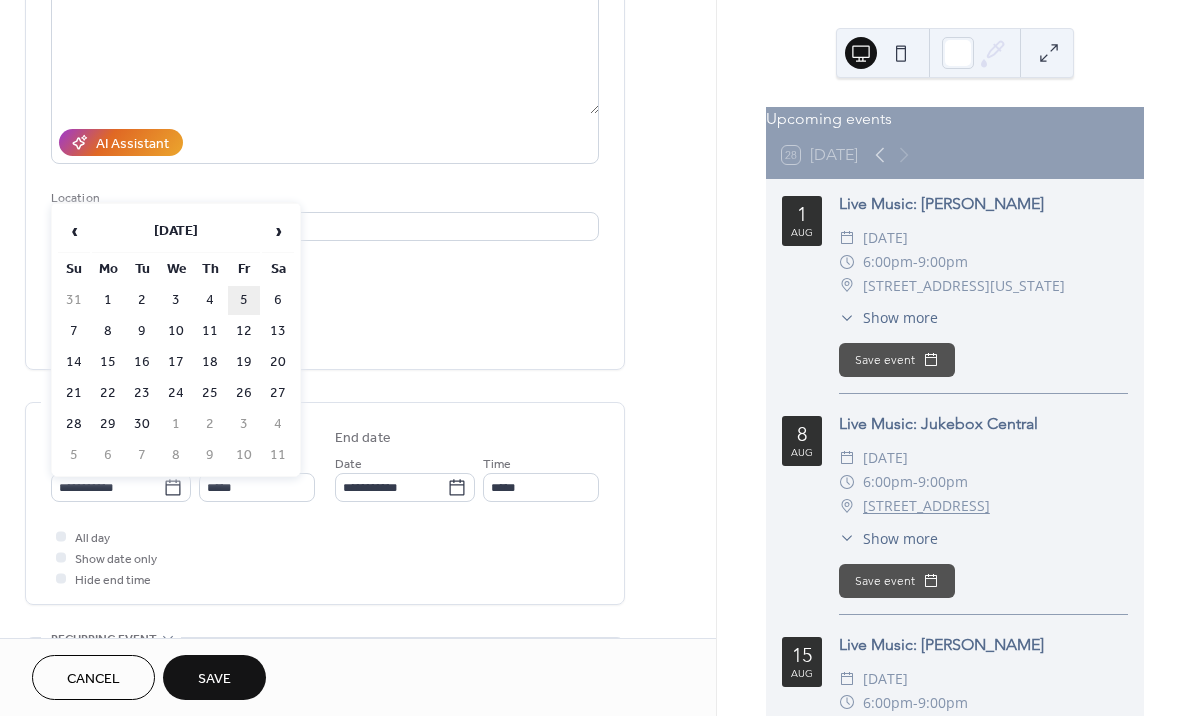 click on "5" at bounding box center [244, 300] 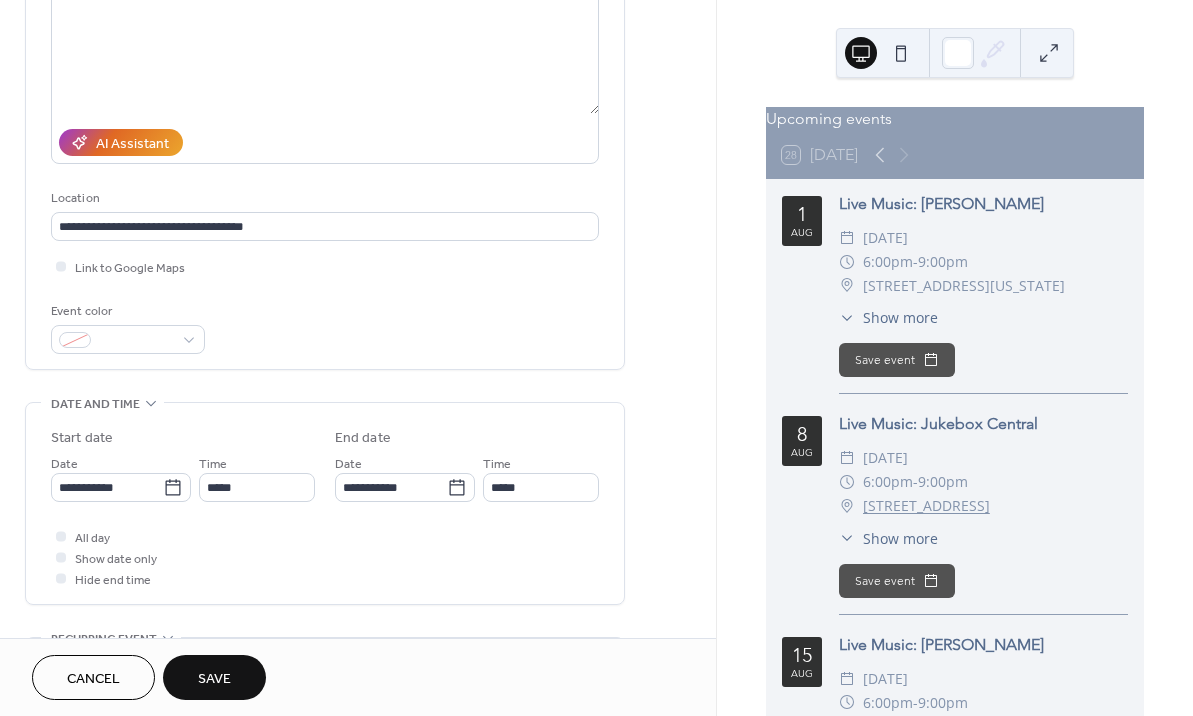 type on "**********" 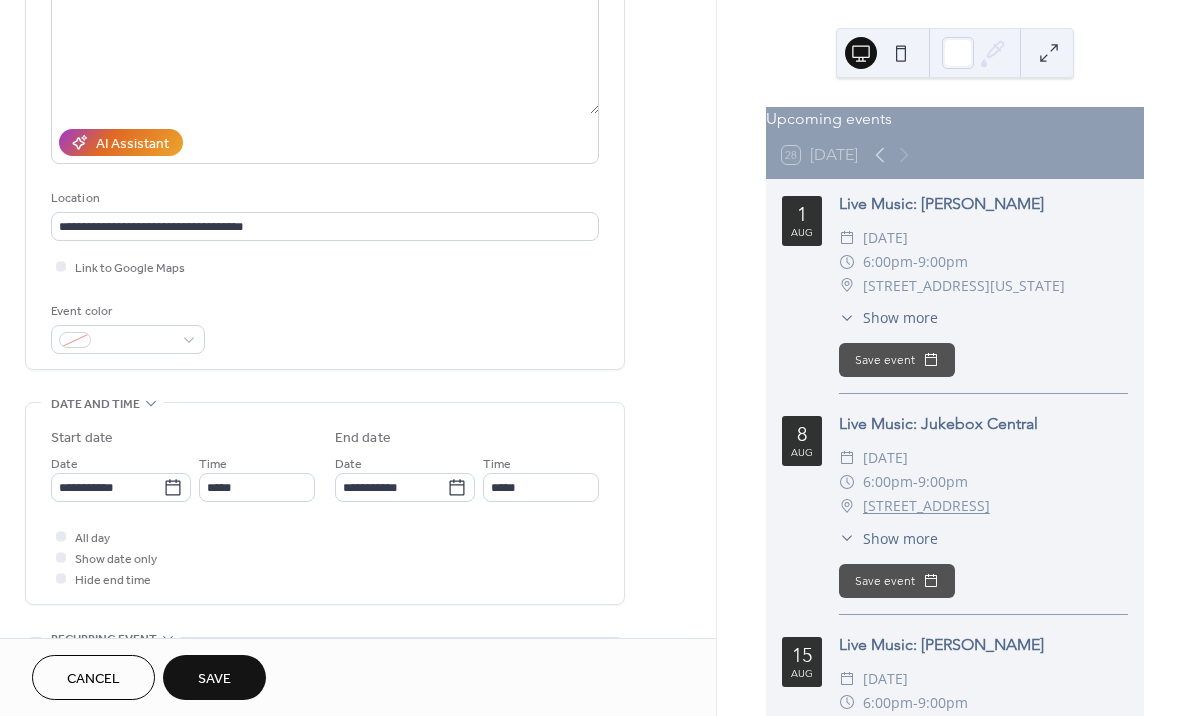 click on "Save" at bounding box center (214, 679) 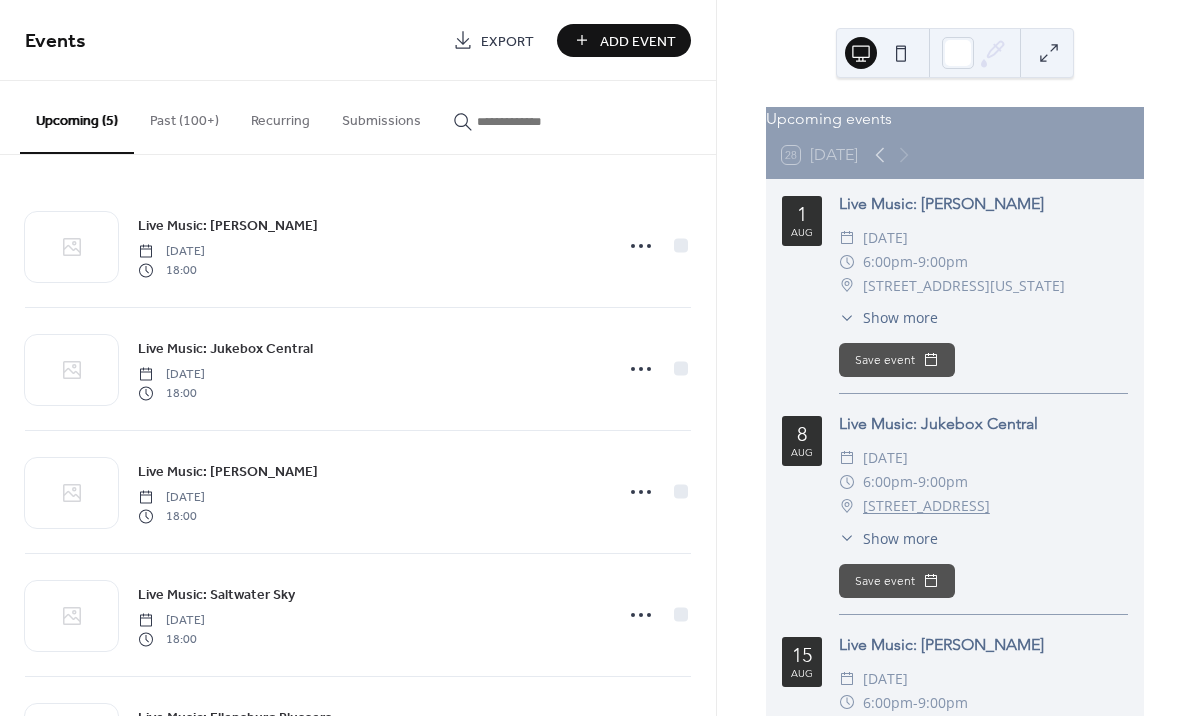 scroll, scrollTop: 0, scrollLeft: 0, axis: both 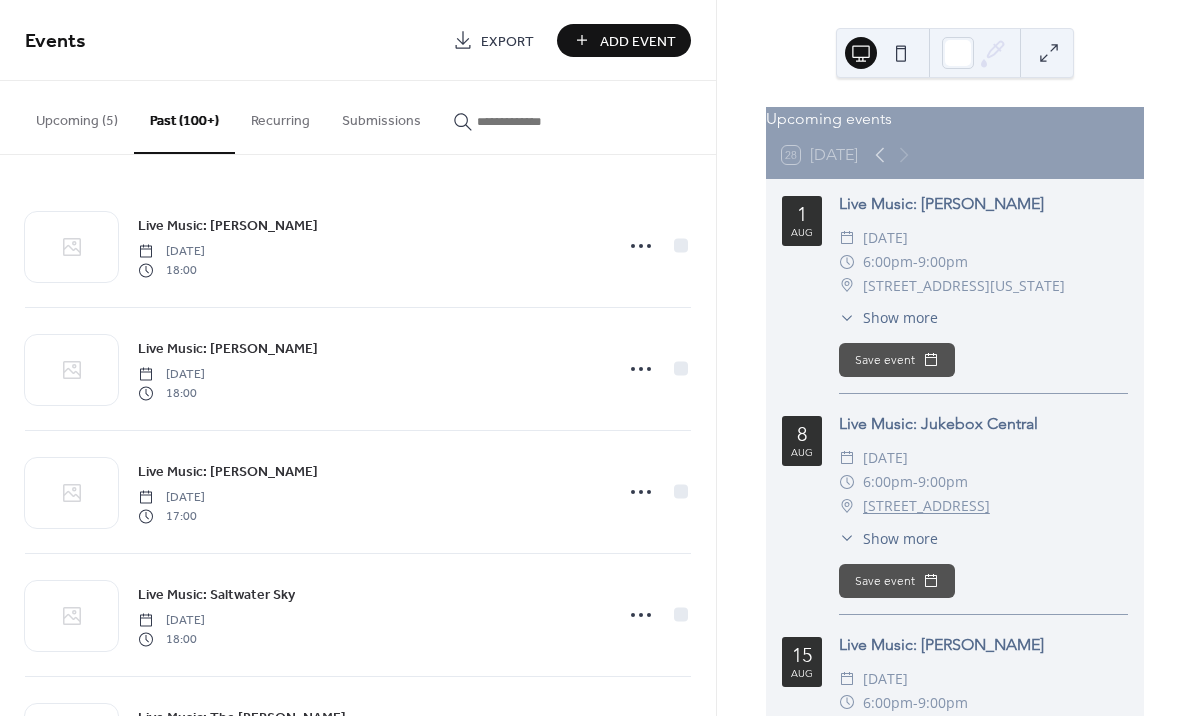 click 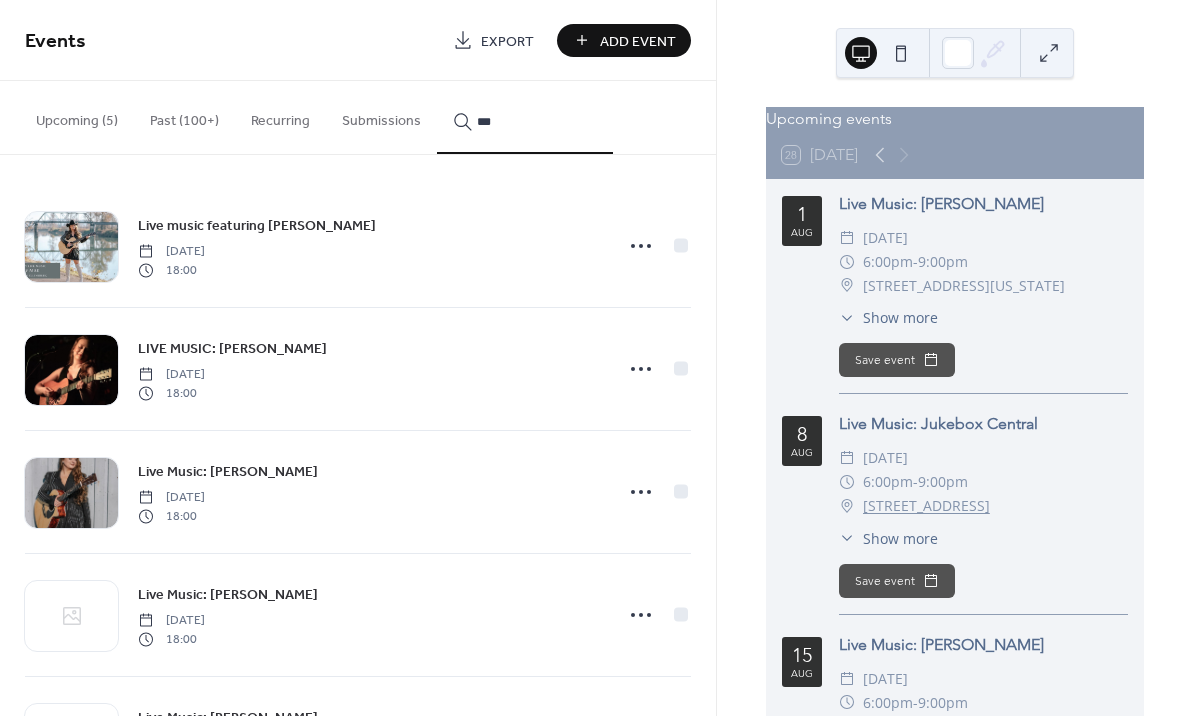 scroll, scrollTop: 0, scrollLeft: 0, axis: both 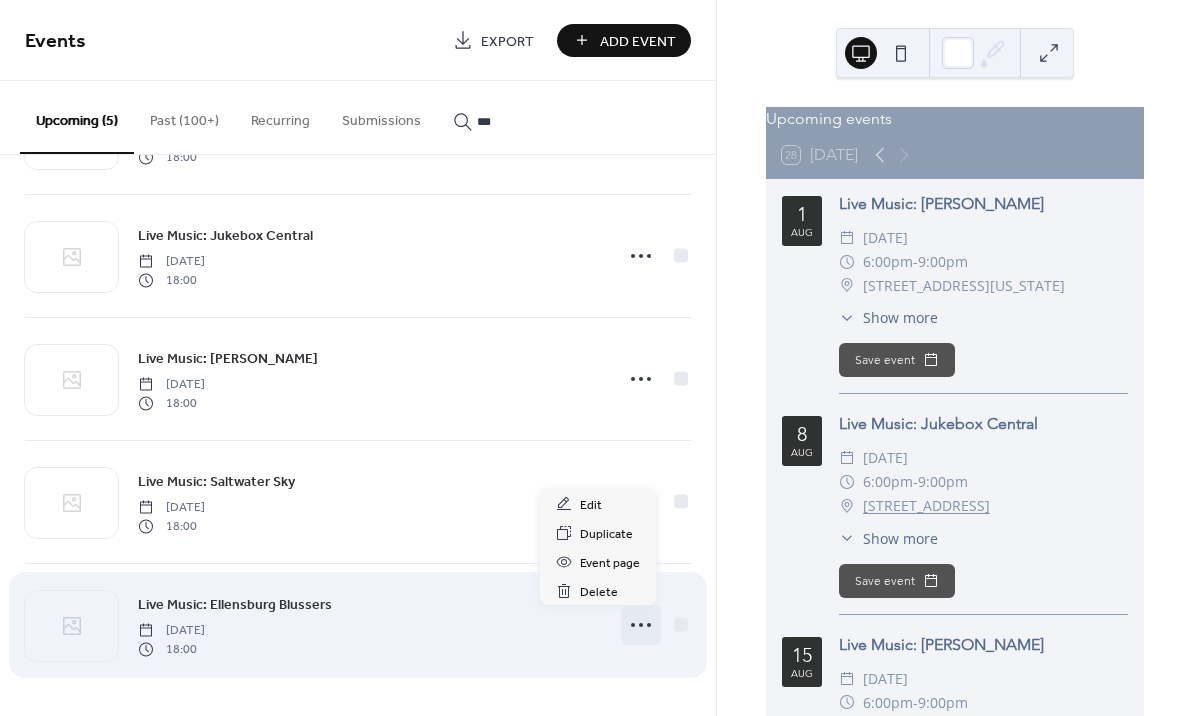 click 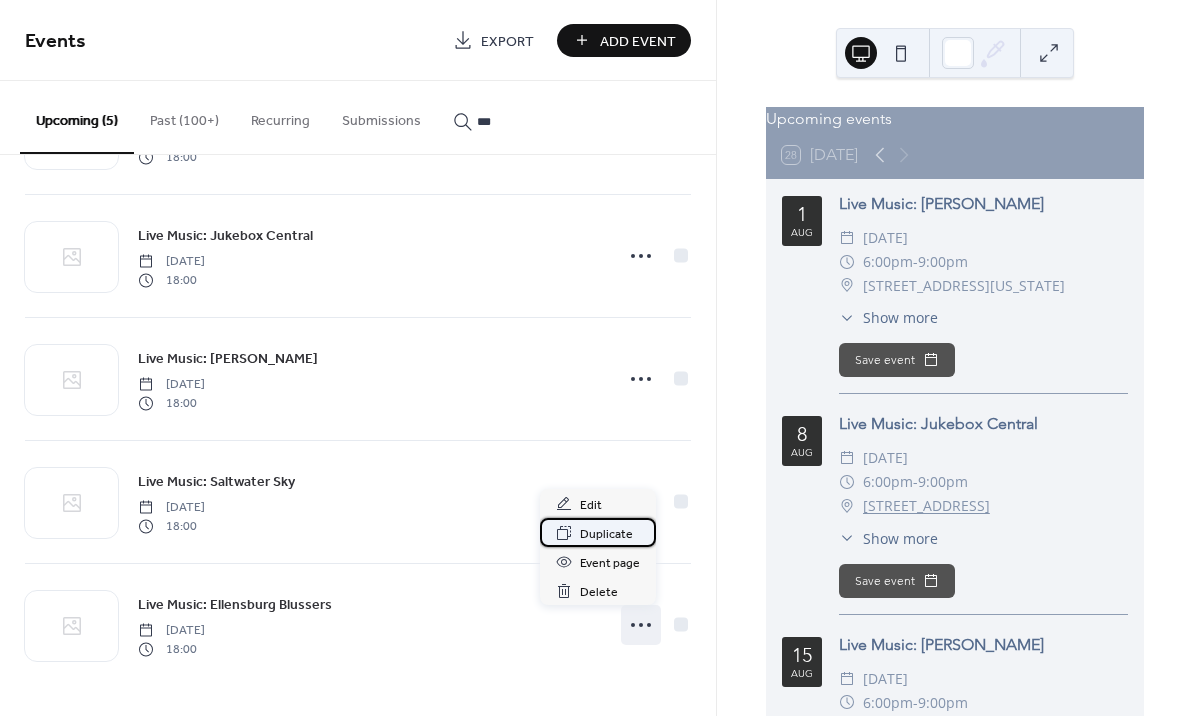click on "Duplicate" at bounding box center (606, 534) 